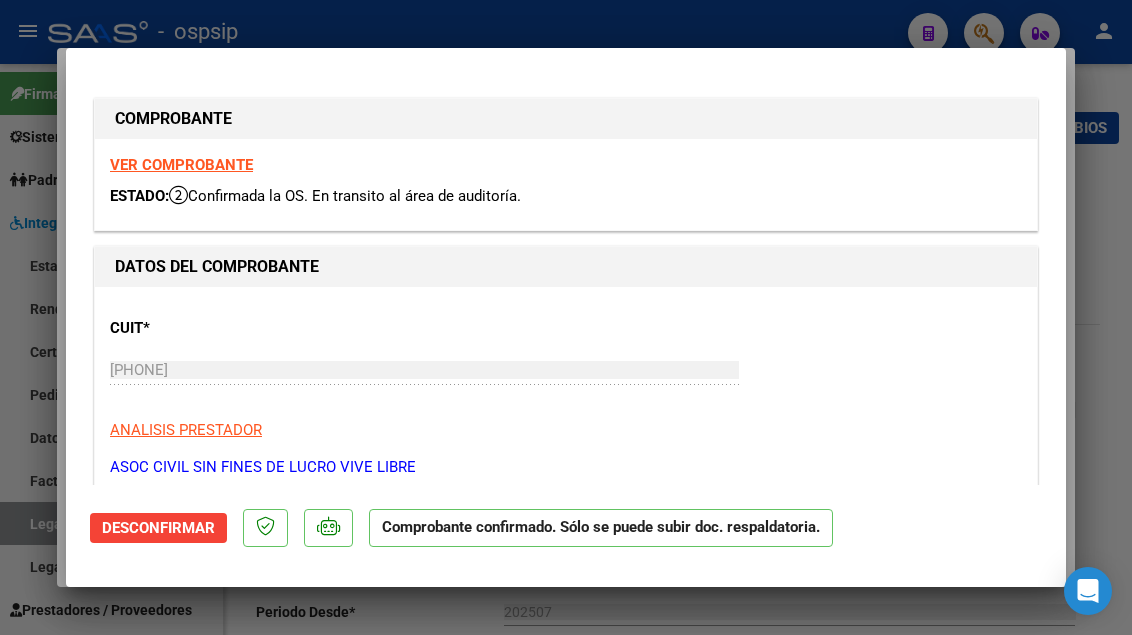 scroll, scrollTop: 0, scrollLeft: 0, axis: both 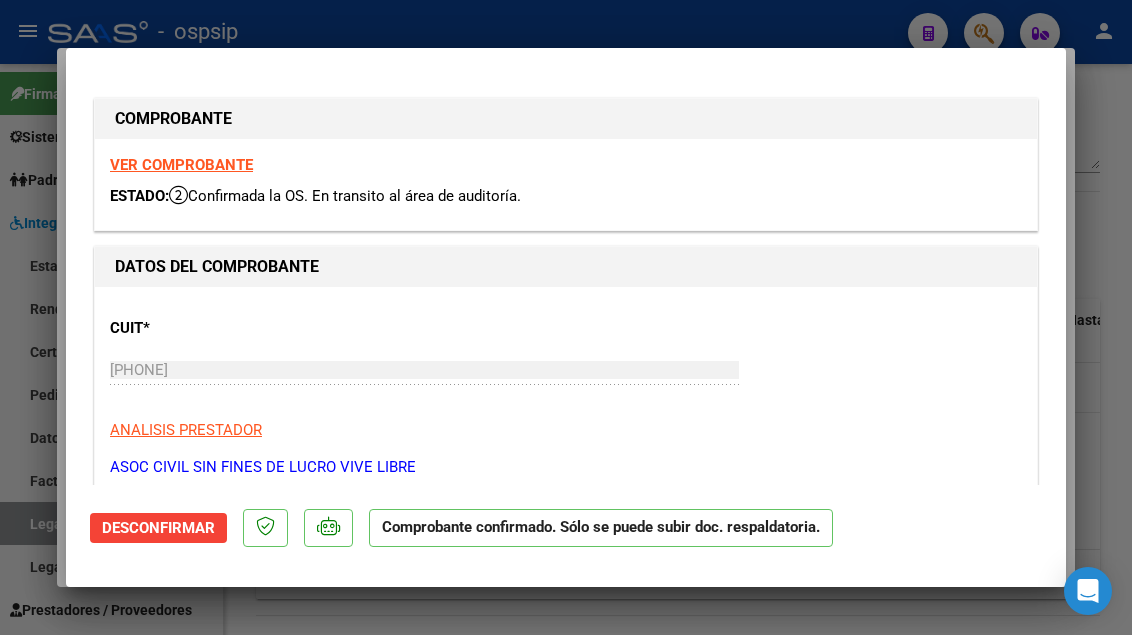 type 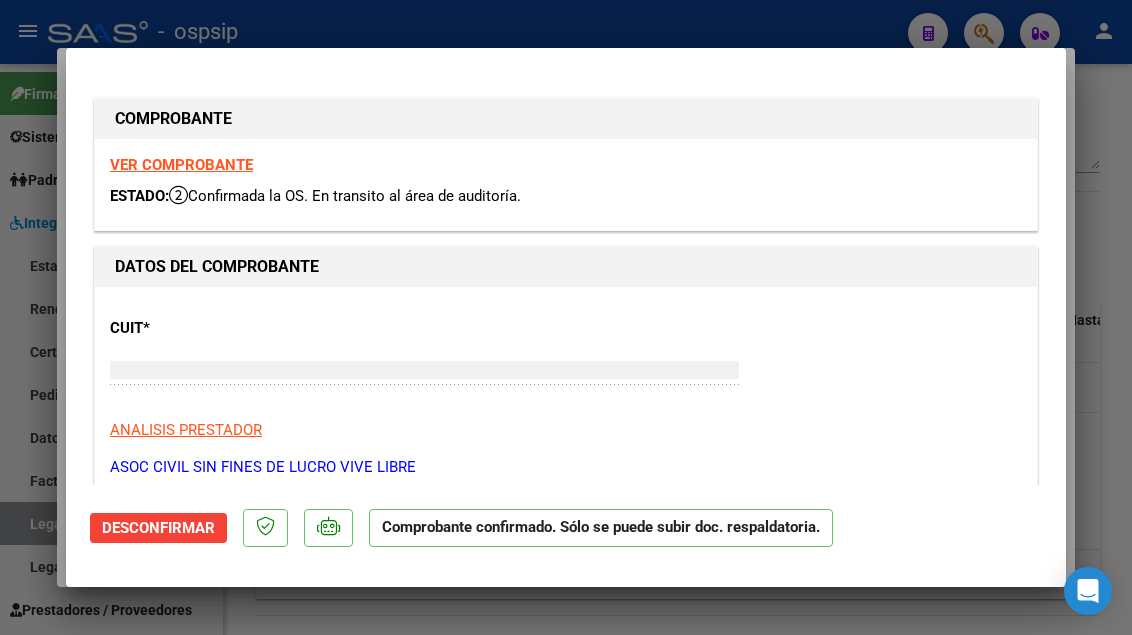 type 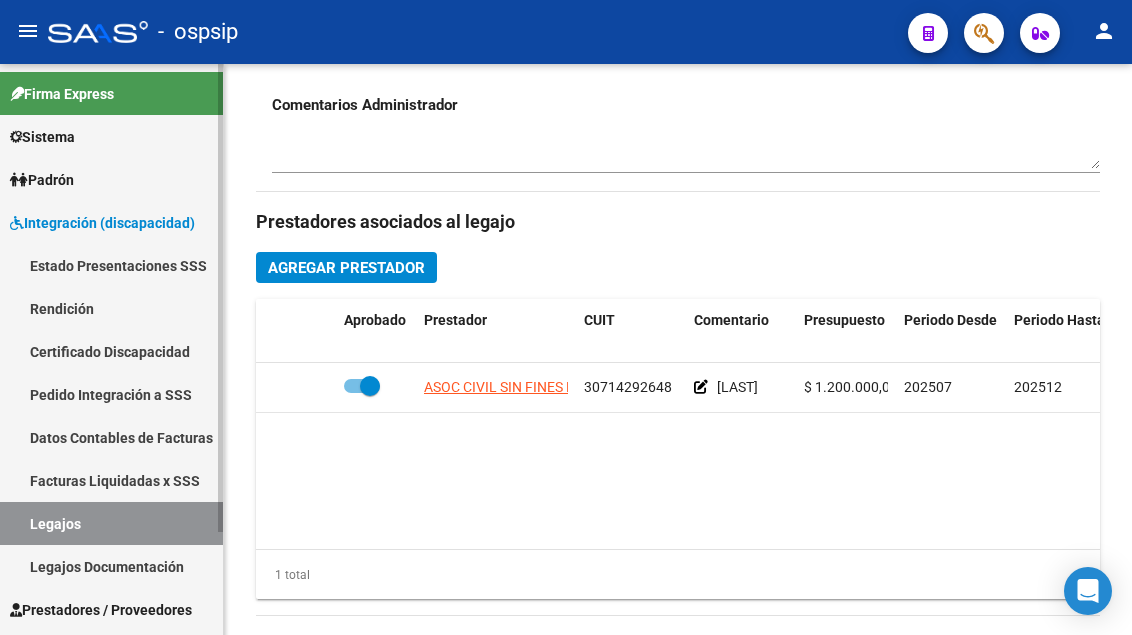click on "Legajos" at bounding box center [111, 523] 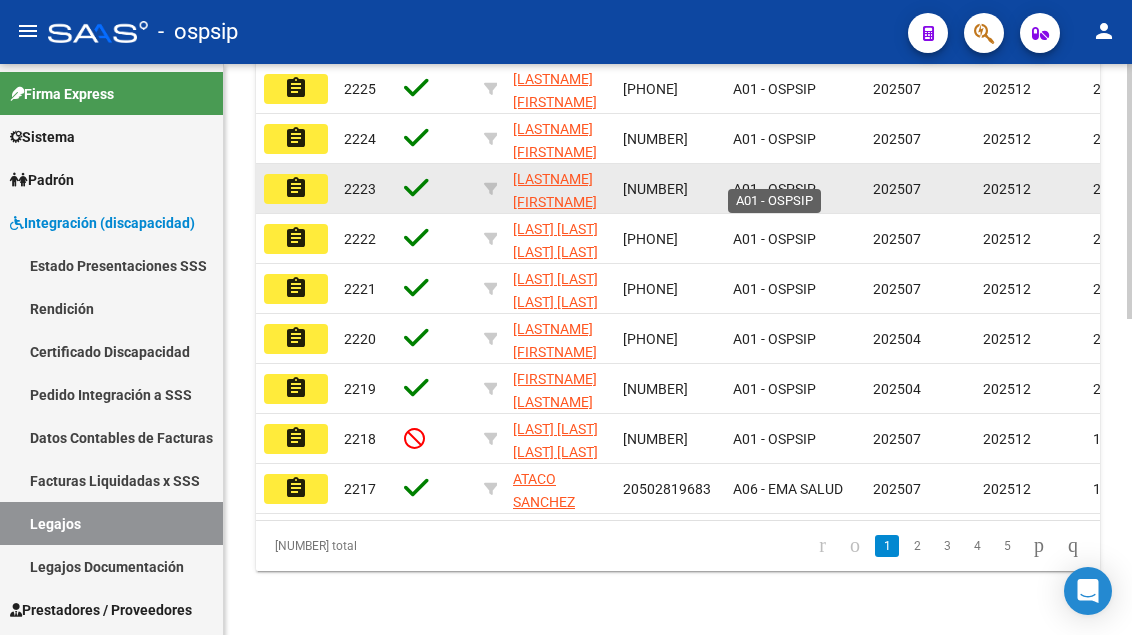 click on "A01 - OSPSIP" 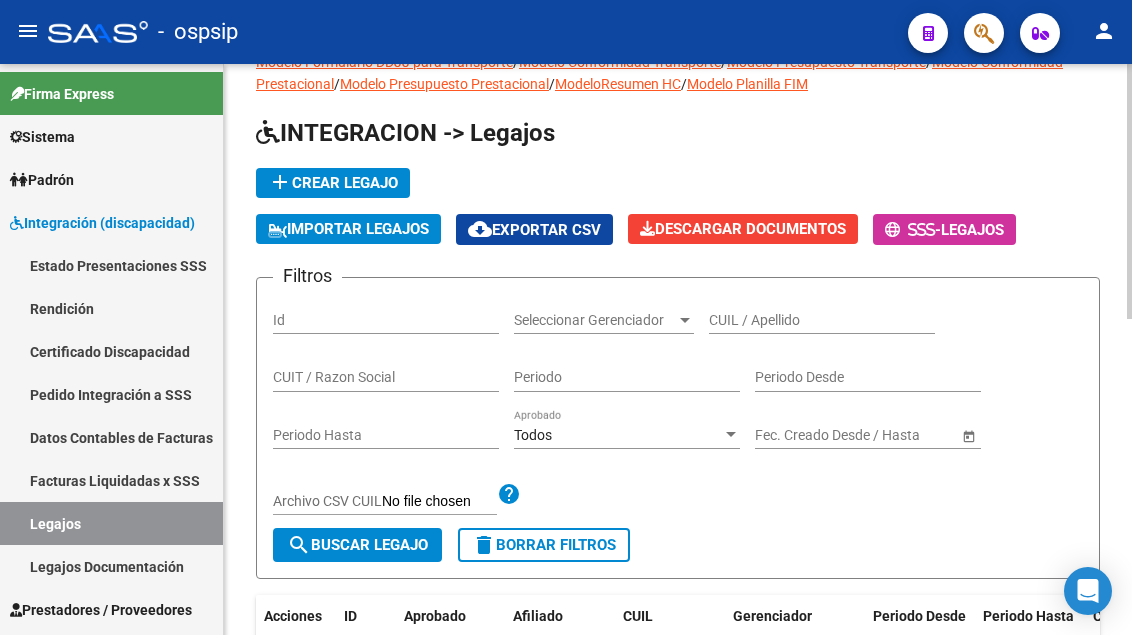 scroll, scrollTop: 8, scrollLeft: 0, axis: vertical 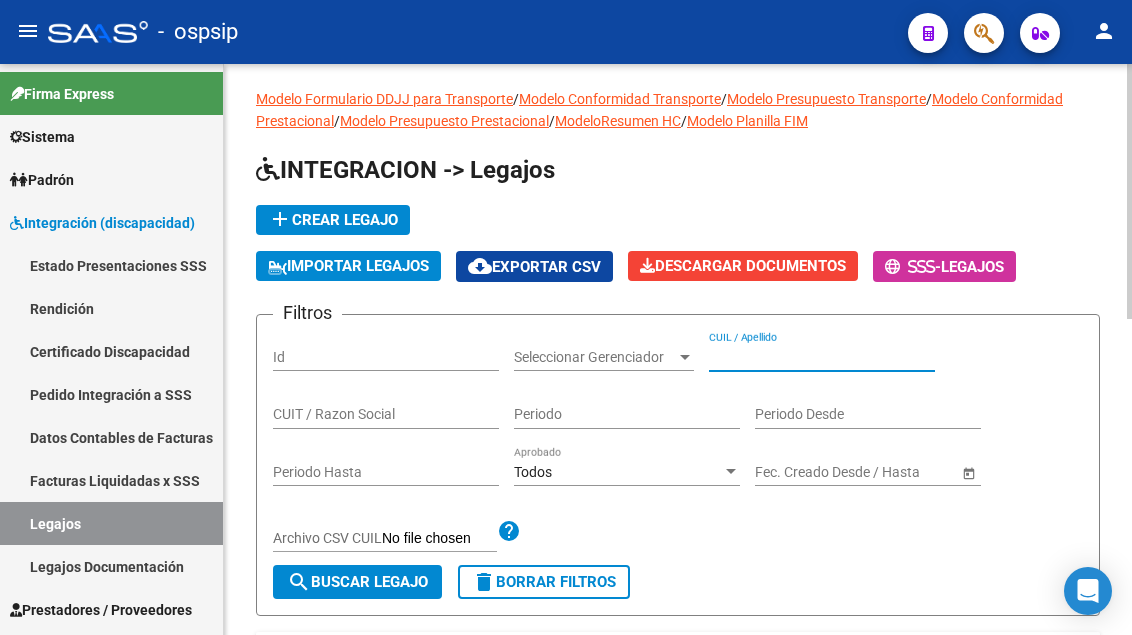 click on "CUIL / Apellido" at bounding box center [822, 357] 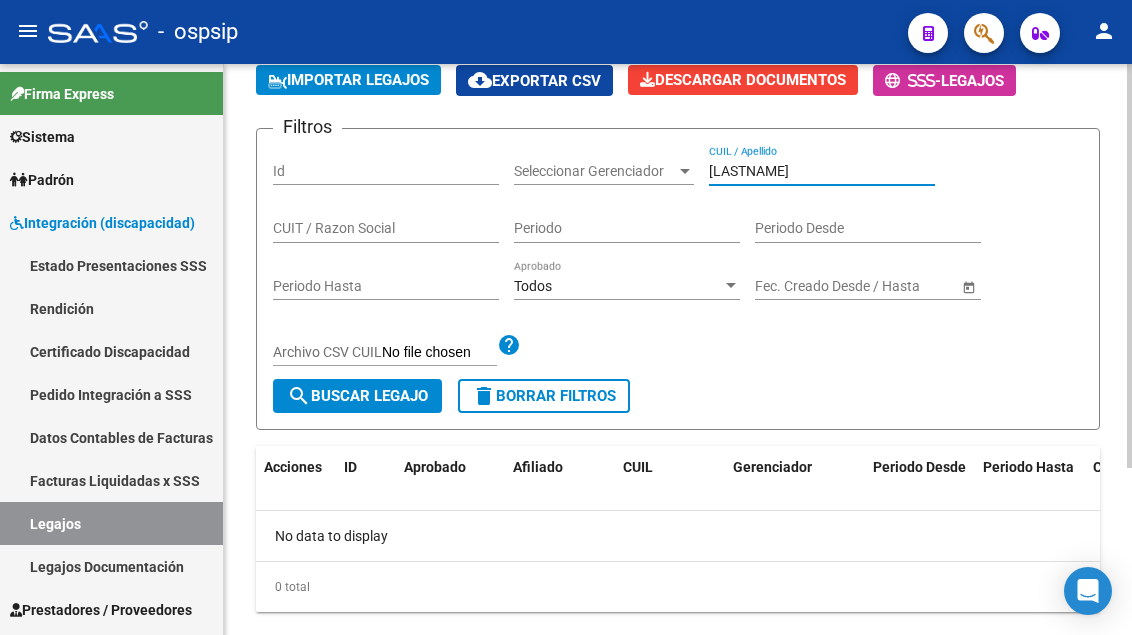 scroll, scrollTop: 208, scrollLeft: 0, axis: vertical 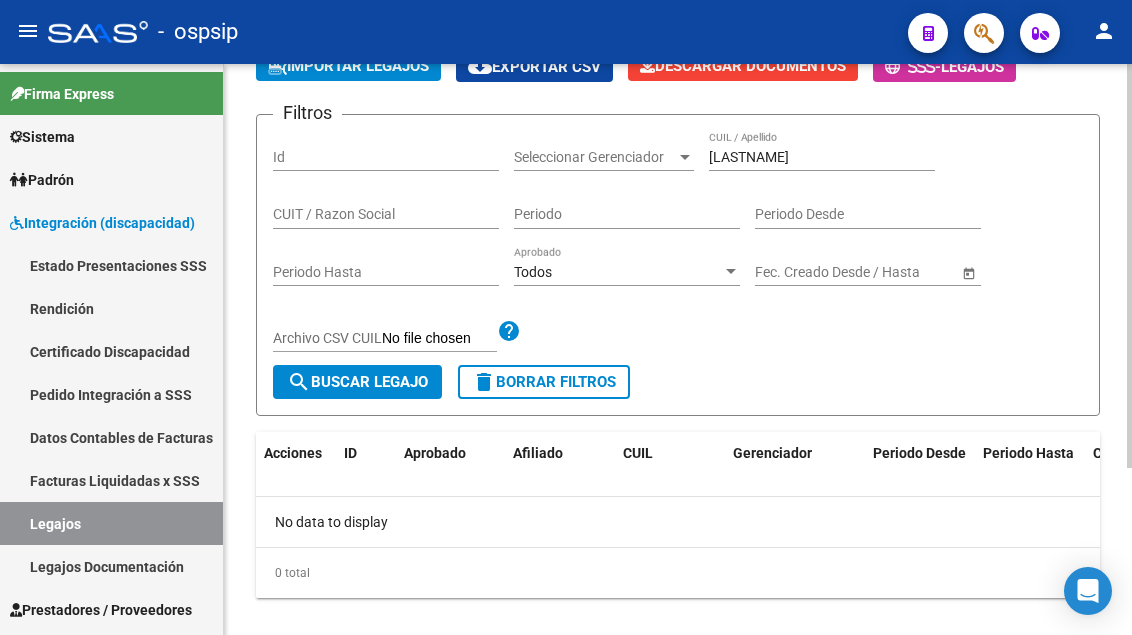 drag, startPoint x: 777, startPoint y: 146, endPoint x: 694, endPoint y: 154, distance: 83.38465 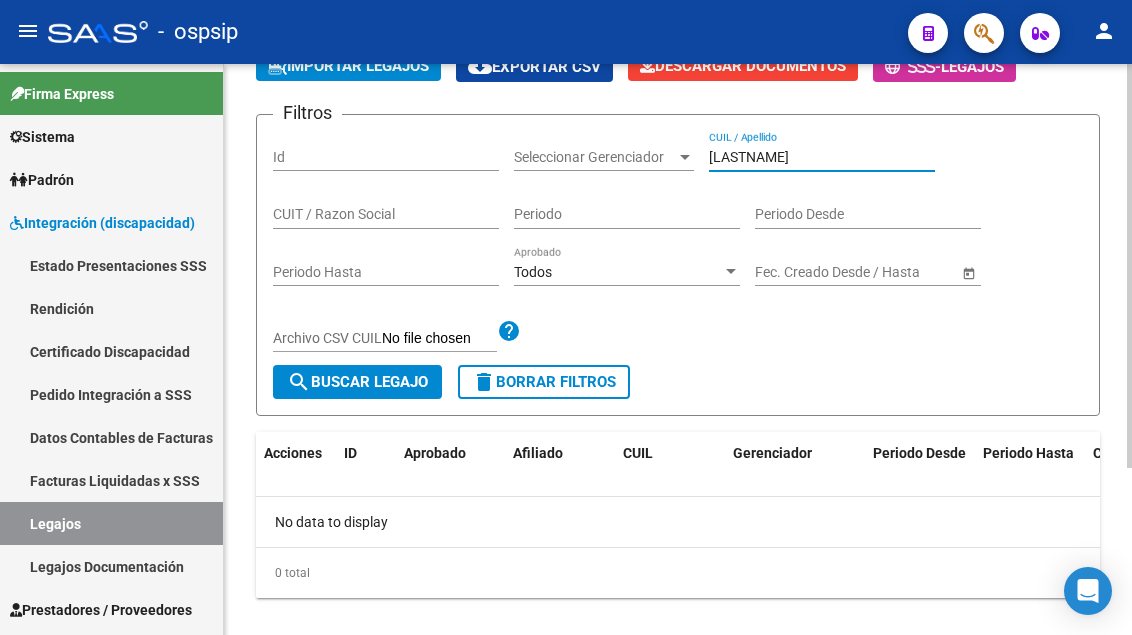 click on "[LASTNAME]" at bounding box center (822, 157) 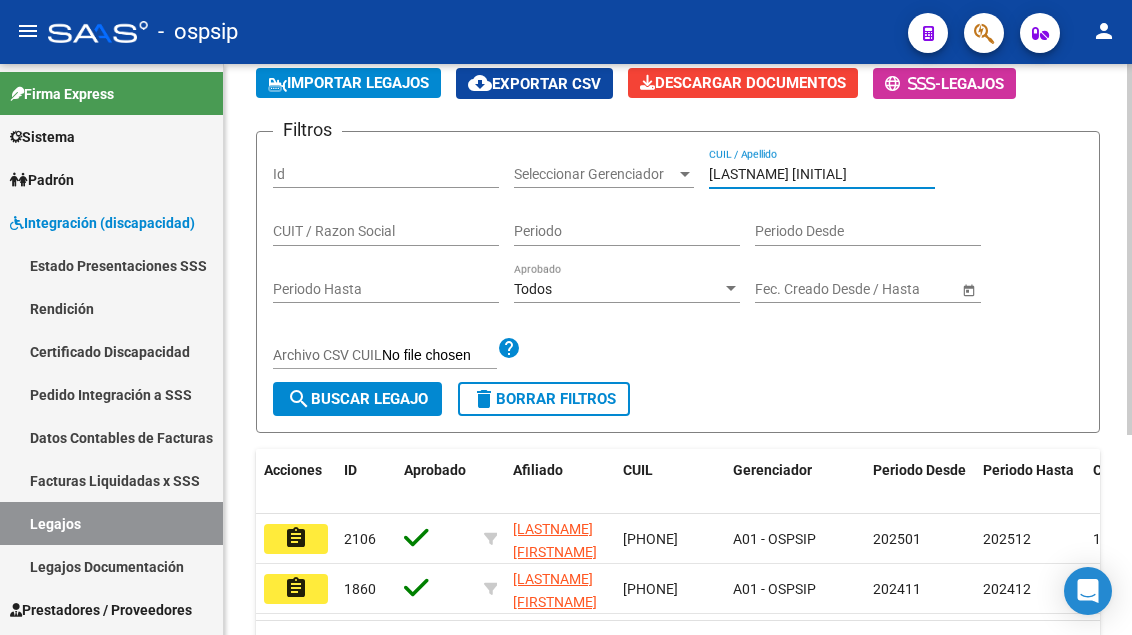 scroll, scrollTop: 208, scrollLeft: 0, axis: vertical 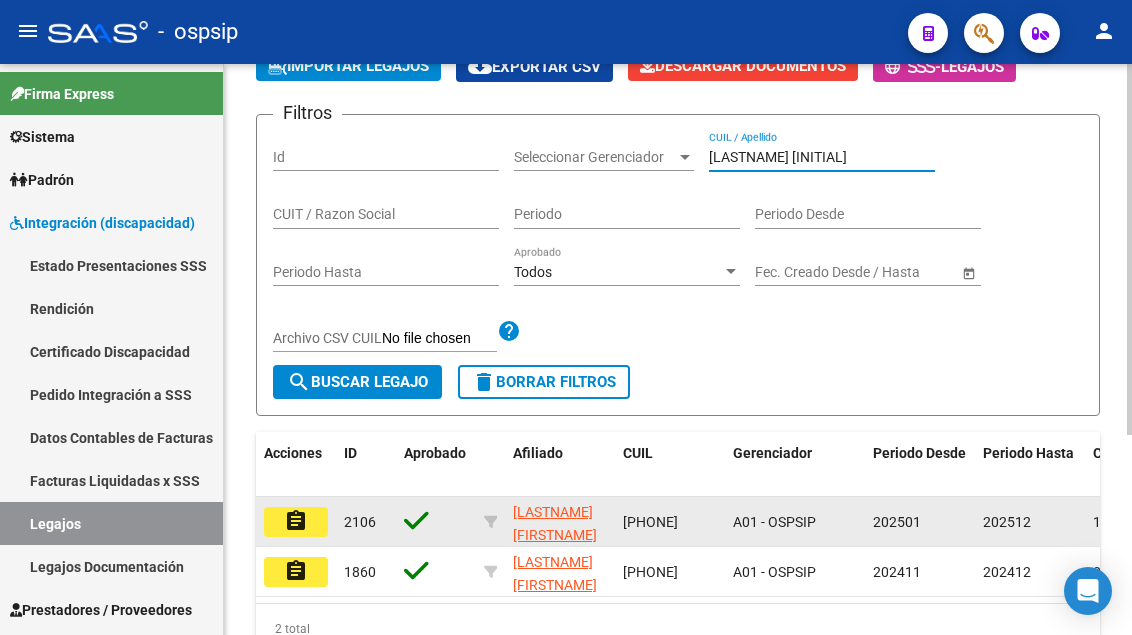 type on "[LASTNAME] [INITIAL]" 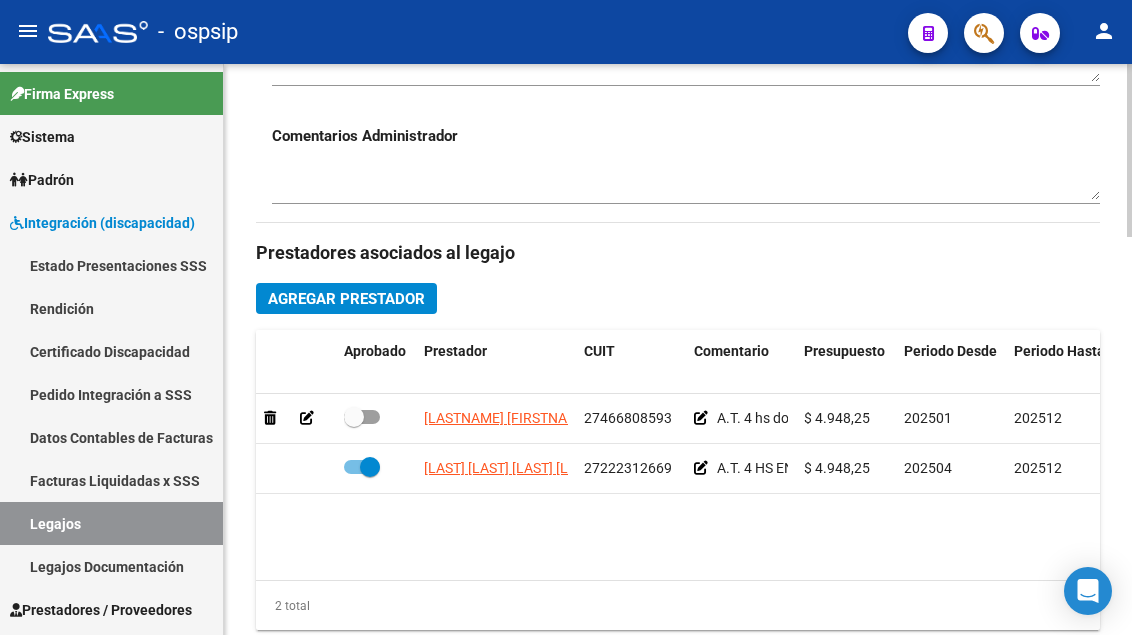 scroll, scrollTop: 800, scrollLeft: 0, axis: vertical 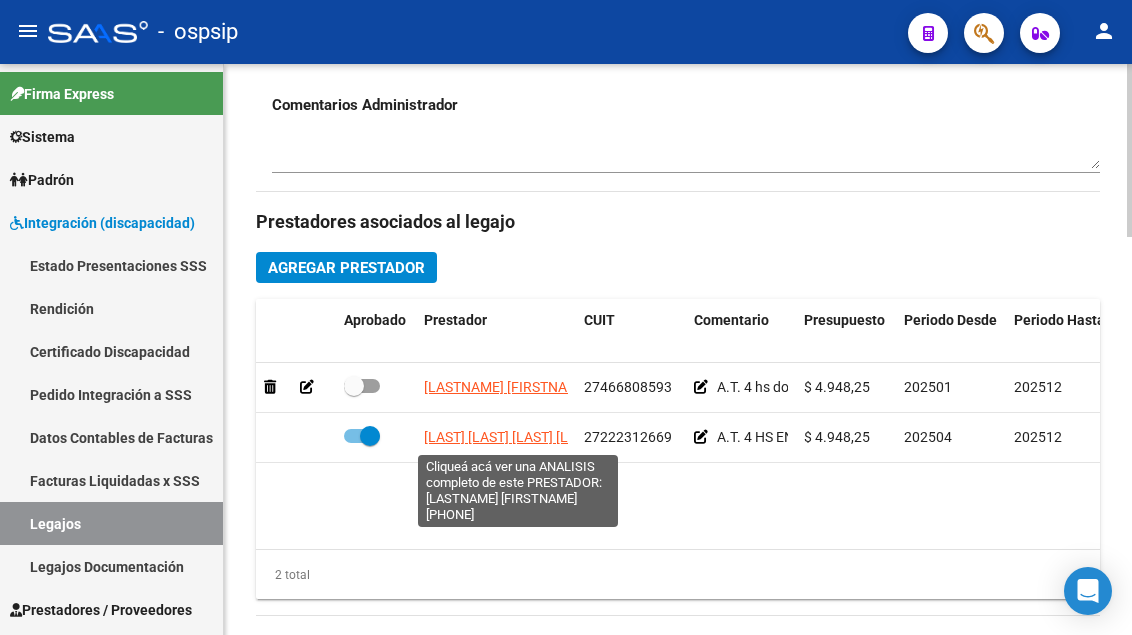 click on "[LAST] [LAST] [LAST] [LAST]" 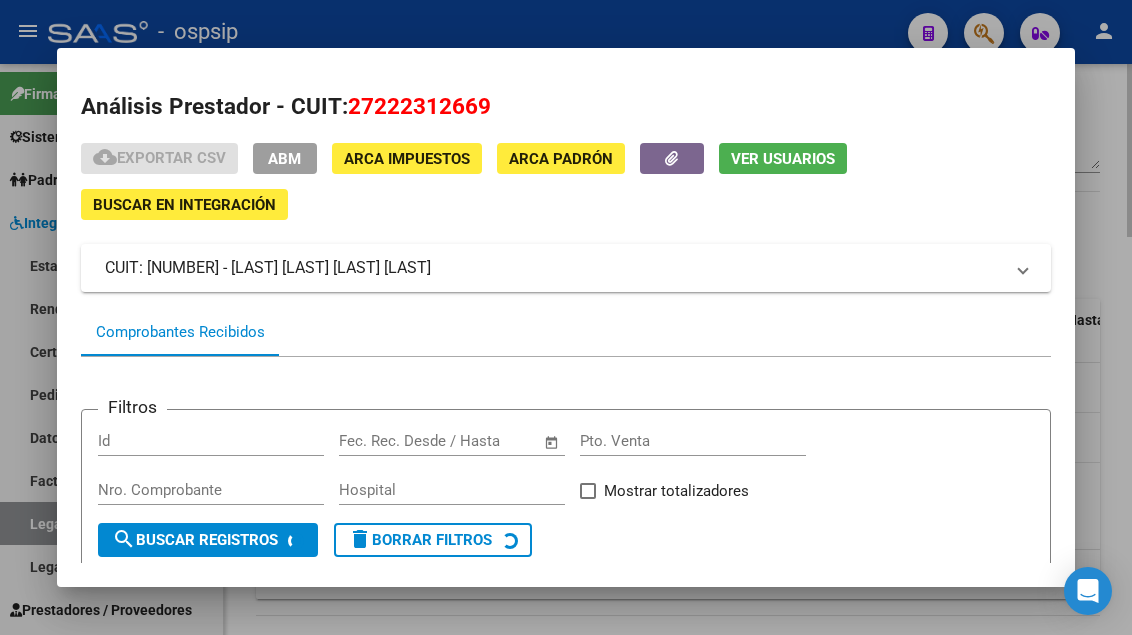 click on "Ver Usuarios" 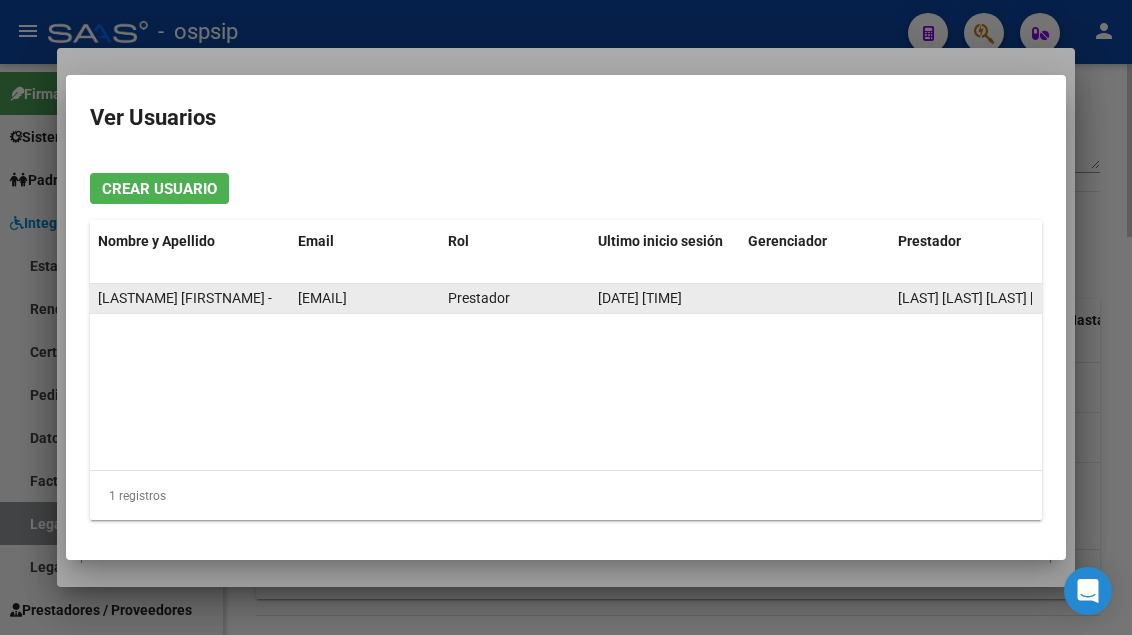 click on "[EMAIL]" 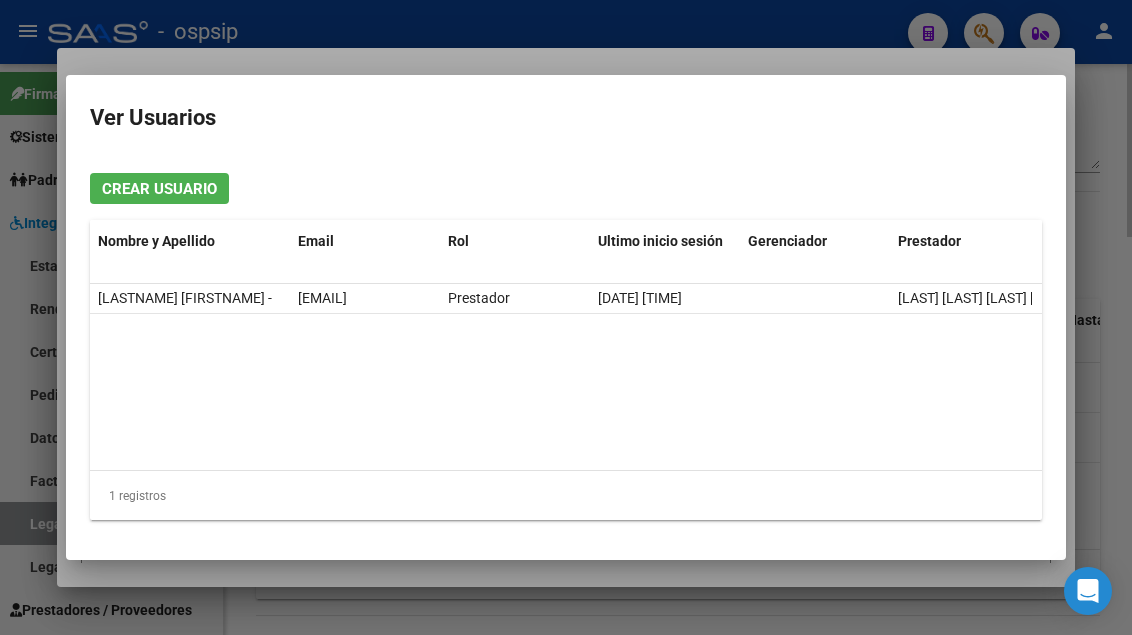 click at bounding box center (566, 317) 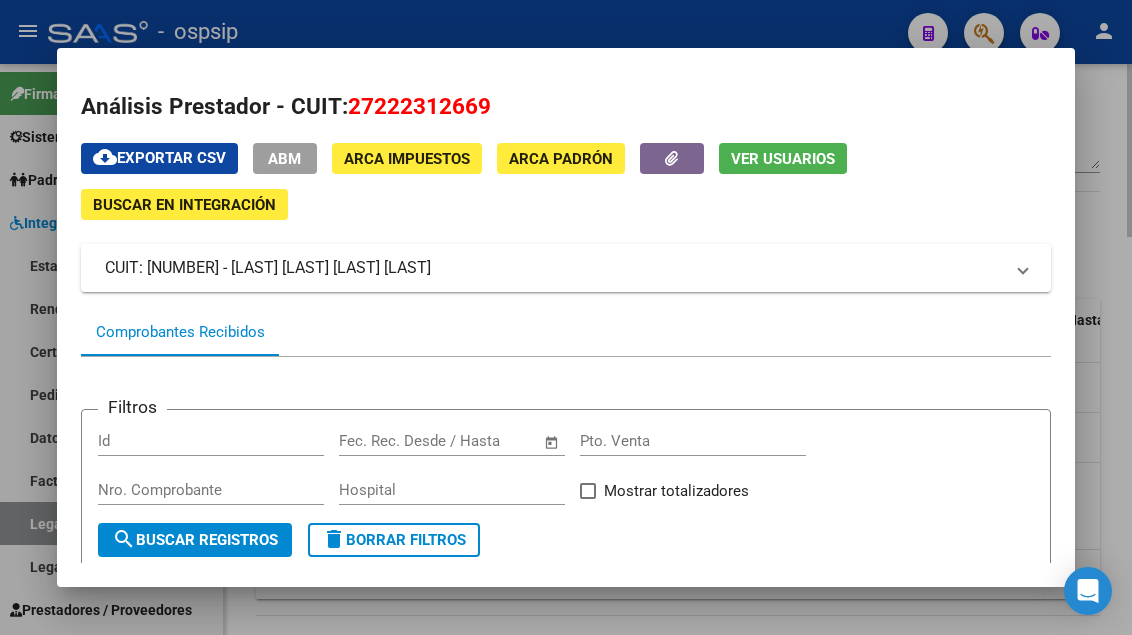 click at bounding box center [566, 317] 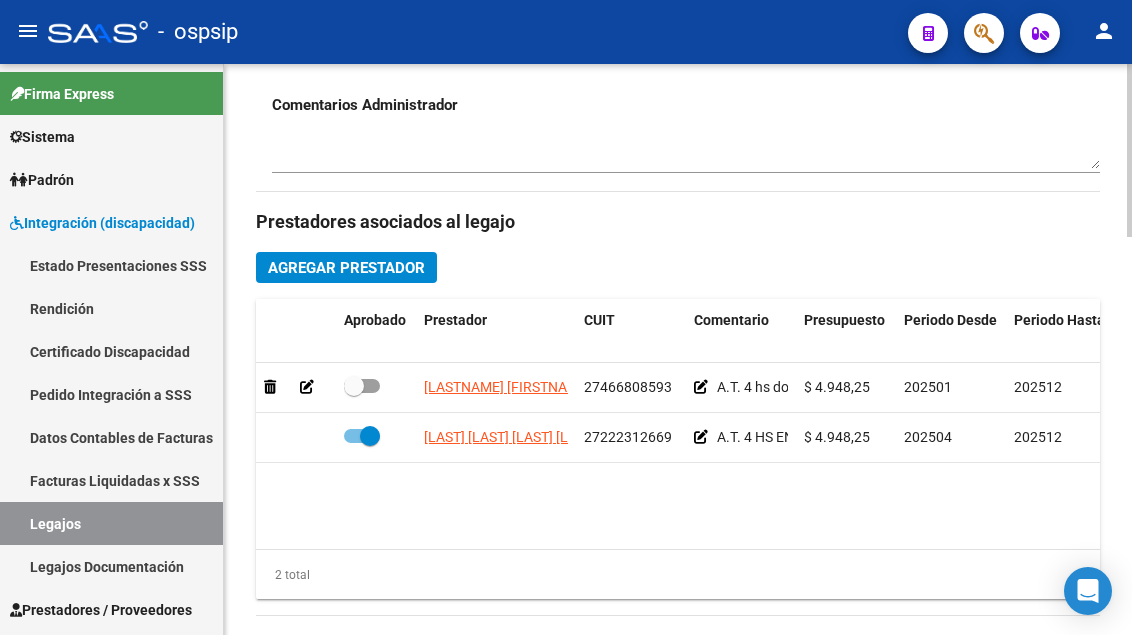 click on "Legajos" at bounding box center (111, 523) 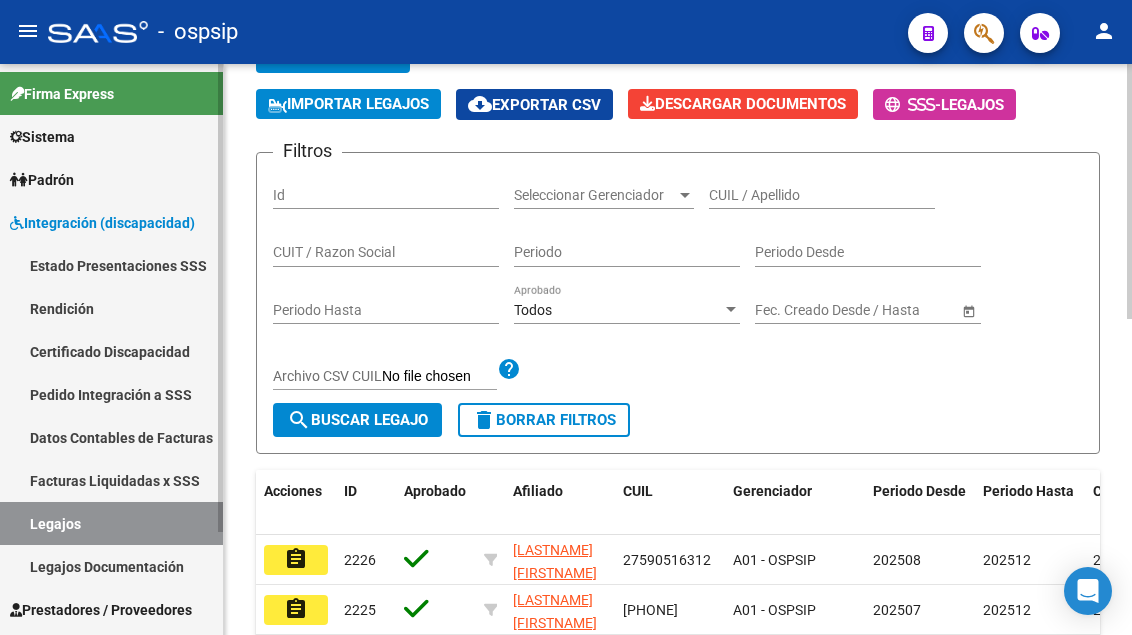 scroll, scrollTop: 8, scrollLeft: 0, axis: vertical 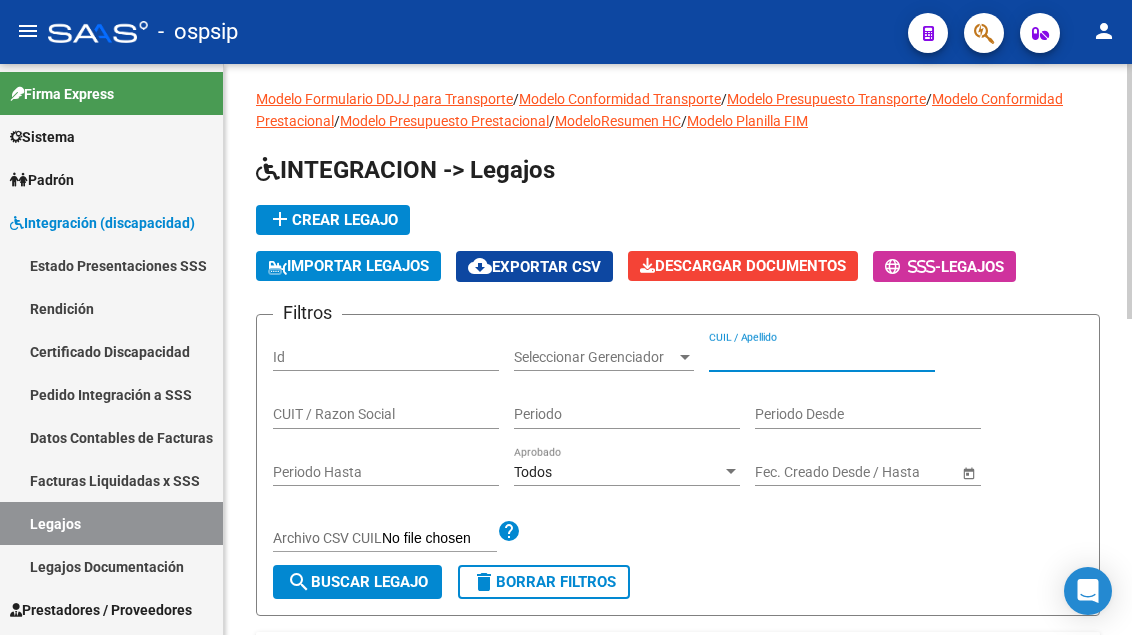 click on "CUIL / Apellido" at bounding box center [822, 357] 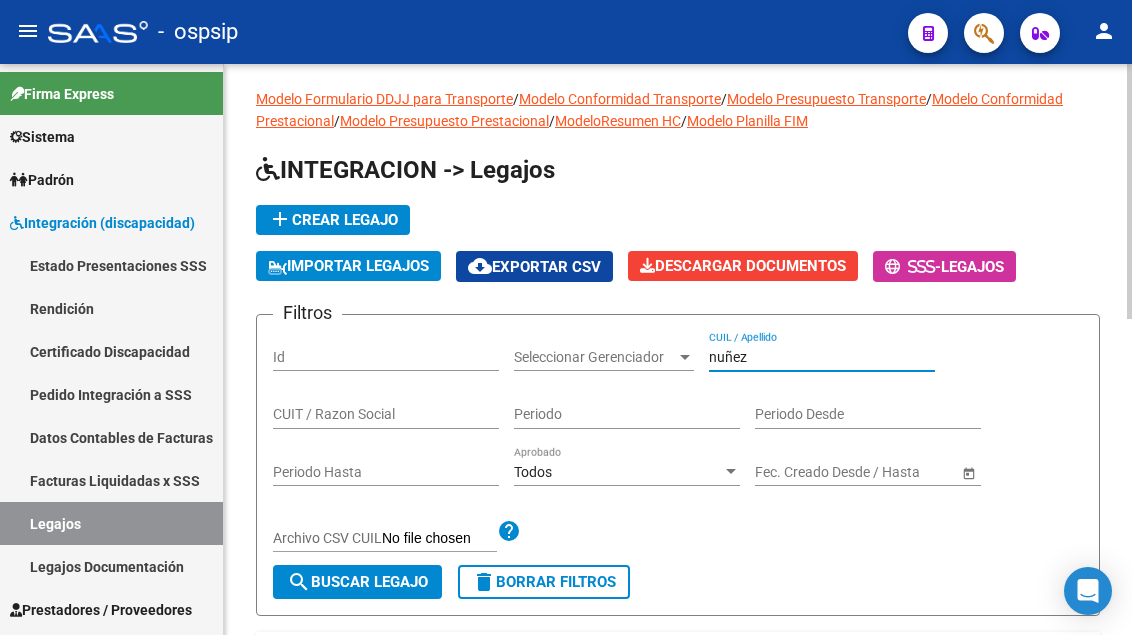 scroll, scrollTop: 208, scrollLeft: 0, axis: vertical 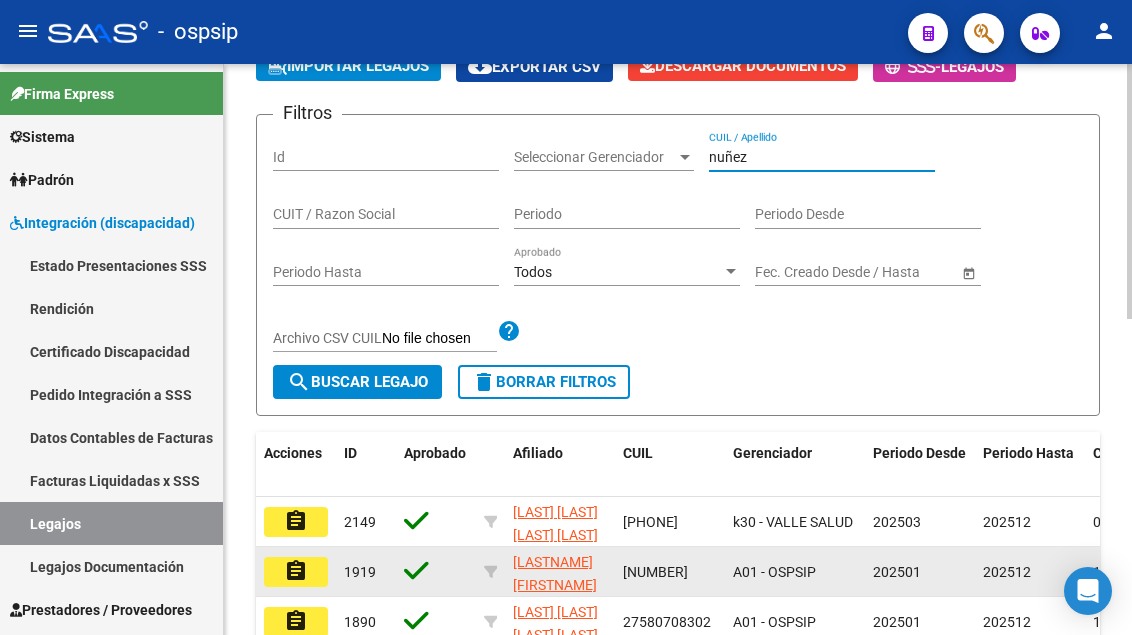 type on "nuñez" 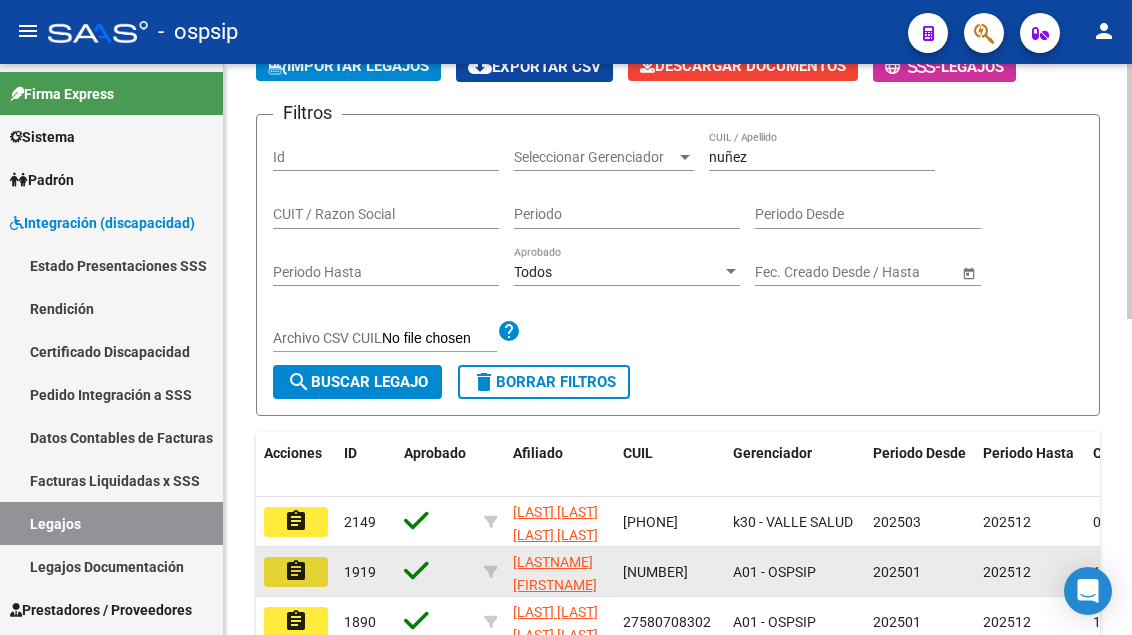 click on "assignment" 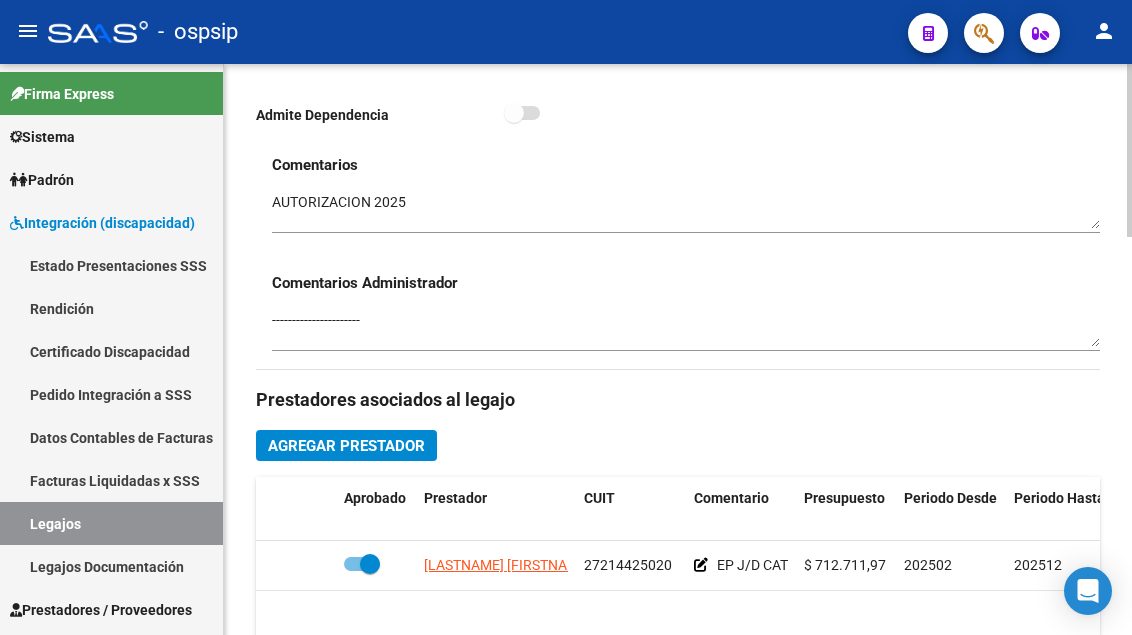scroll, scrollTop: 800, scrollLeft: 0, axis: vertical 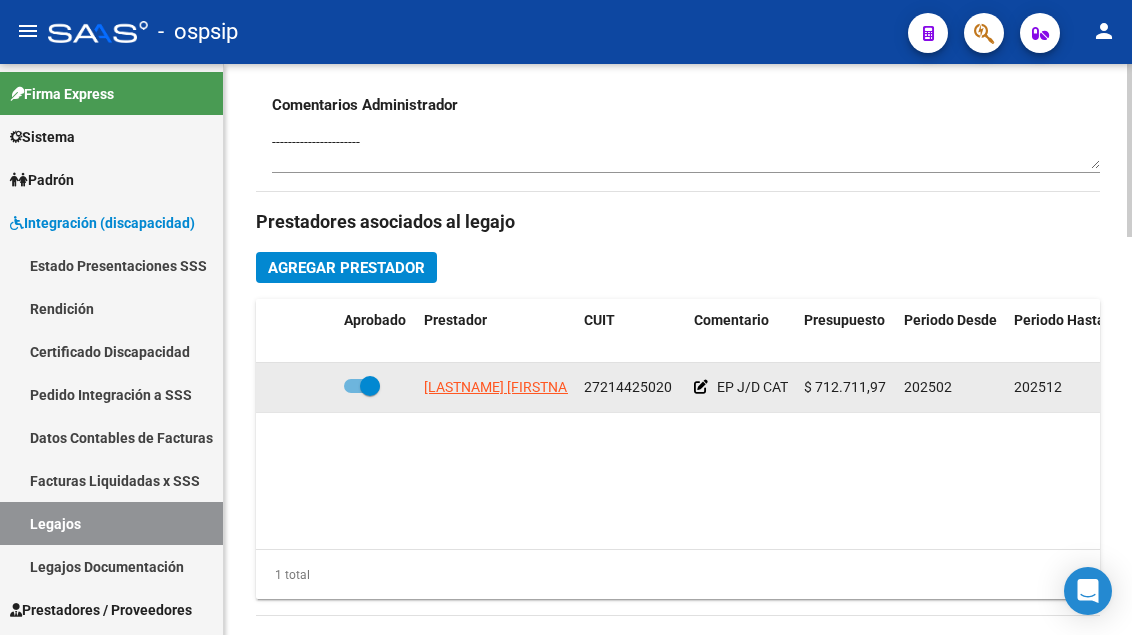 click on "[LASTNAME] [FIRSTNAME] [LASTNAME]" 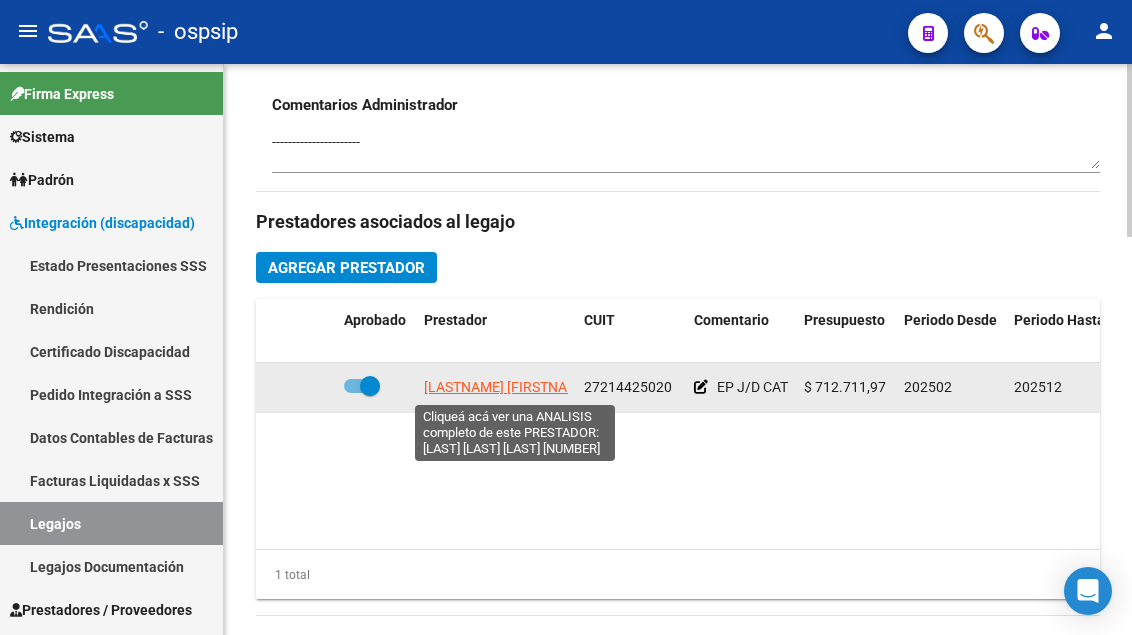 click on "[LASTNAME] [FIRSTNAME] [LASTNAME]" 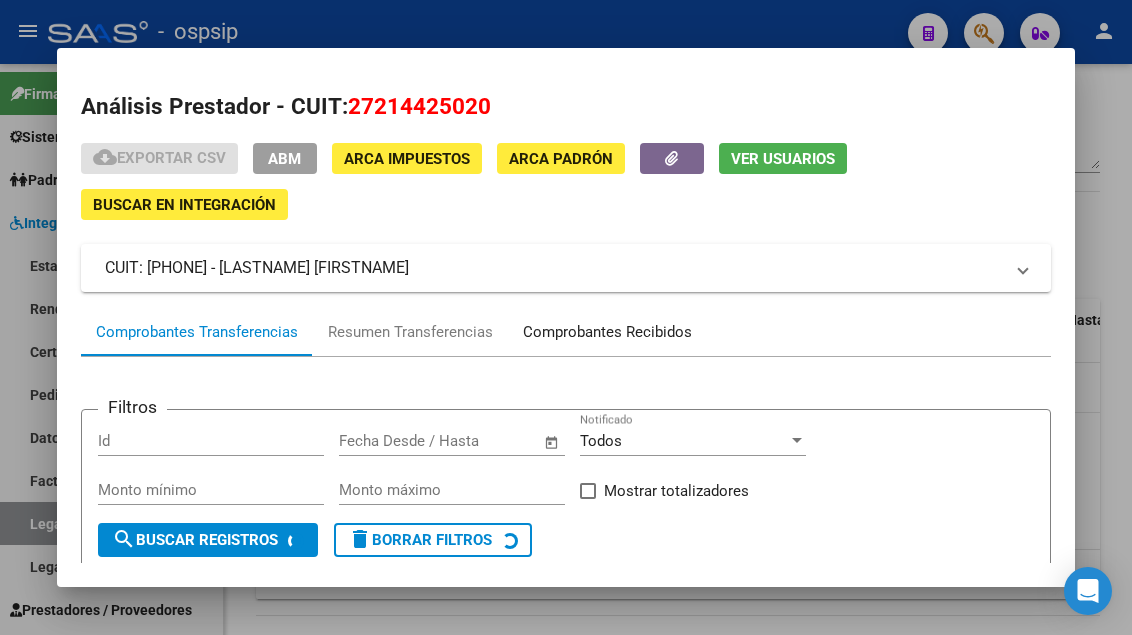 click on "Comprobantes Recibidos" at bounding box center [607, 332] 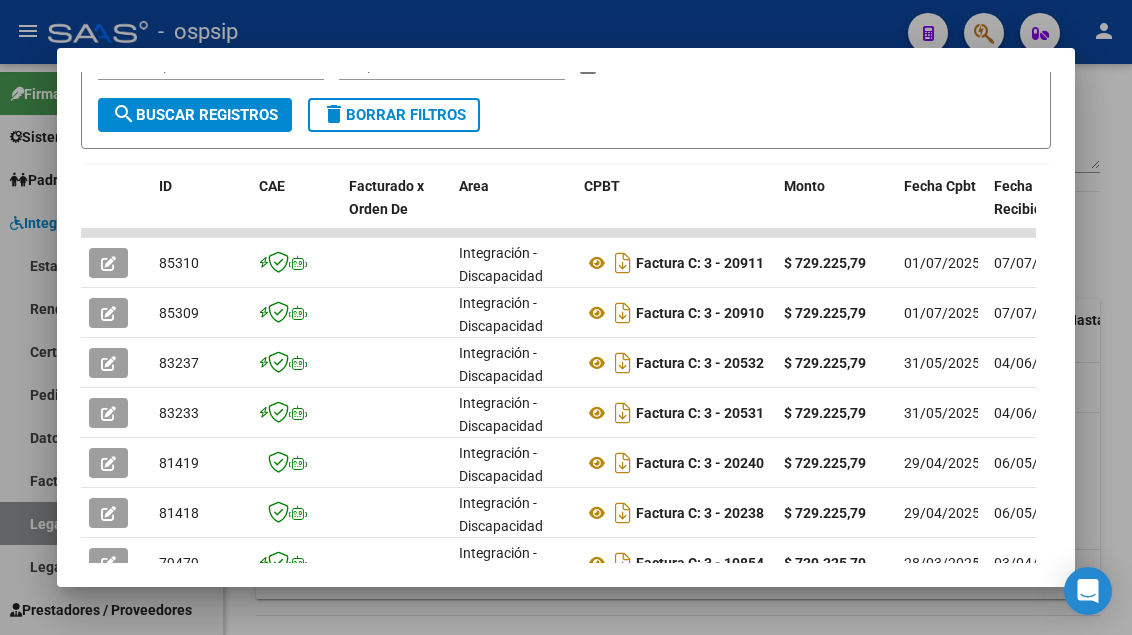 scroll, scrollTop: 430, scrollLeft: 0, axis: vertical 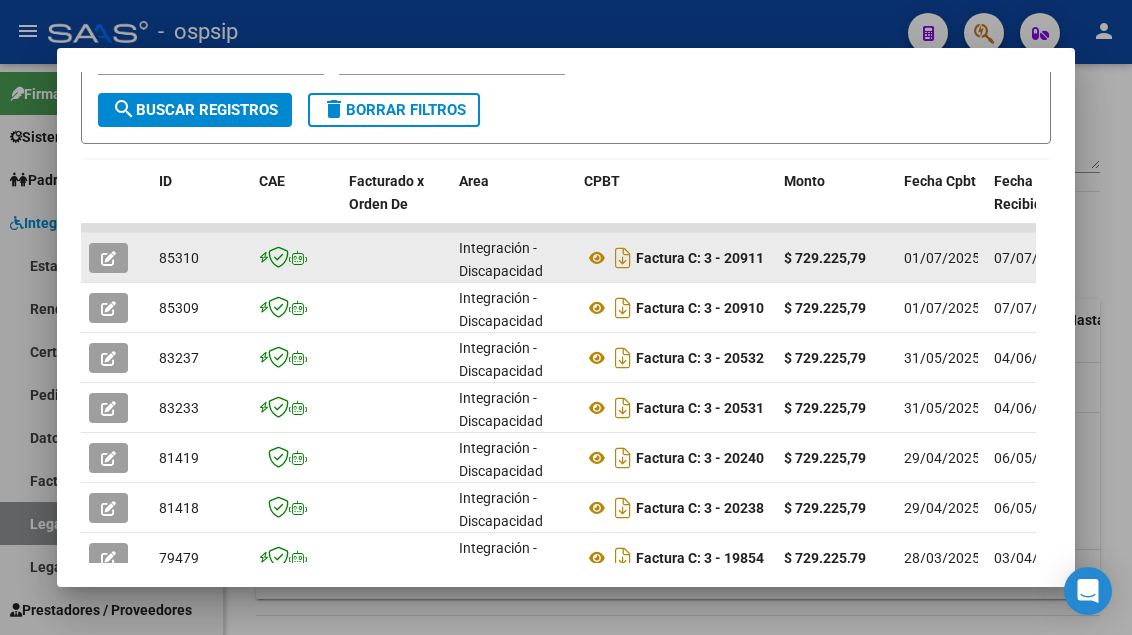 click 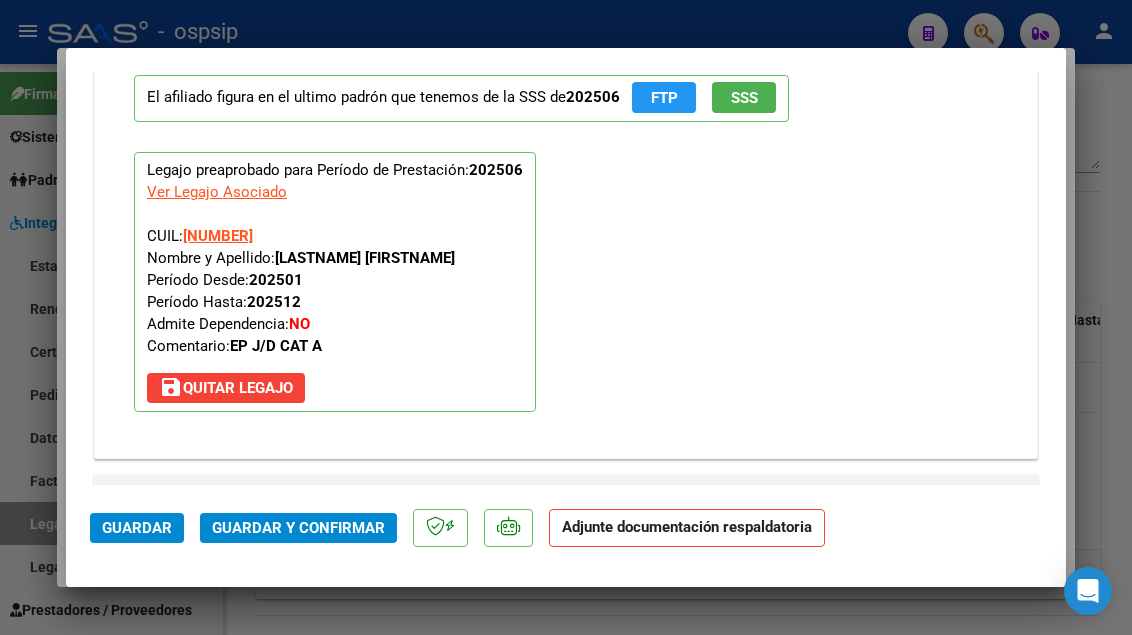 scroll, scrollTop: 2800, scrollLeft: 0, axis: vertical 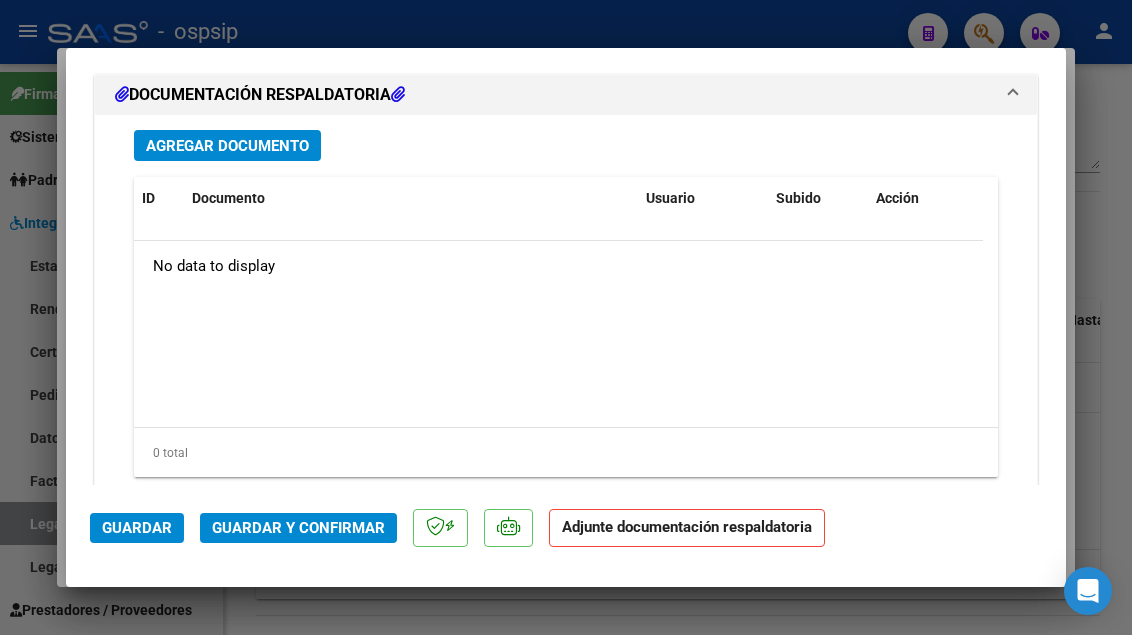 type 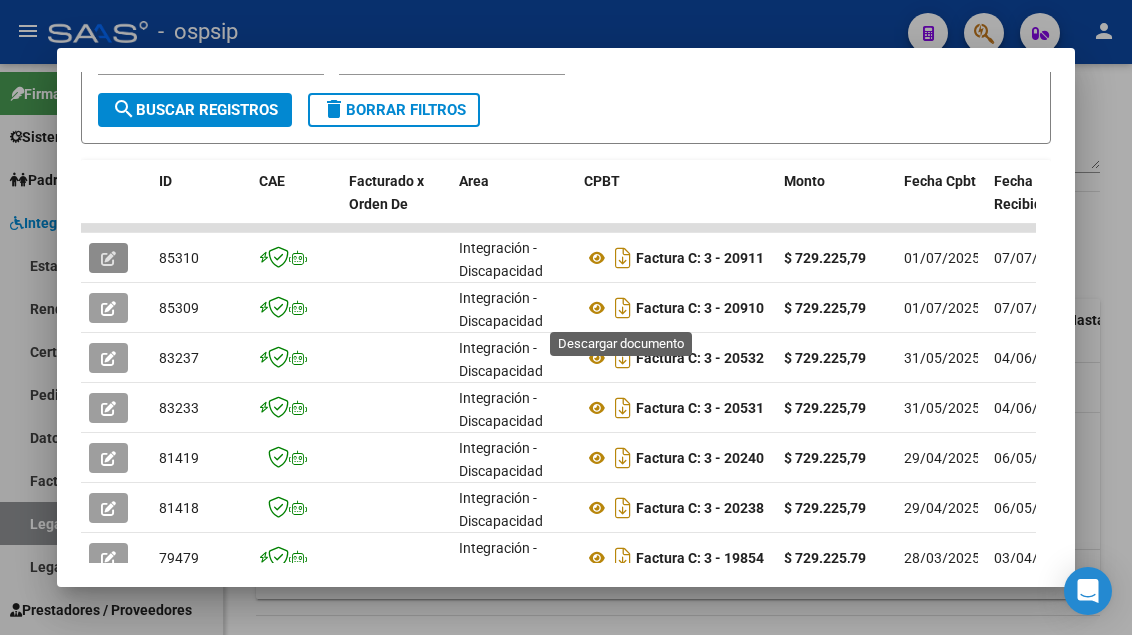 type 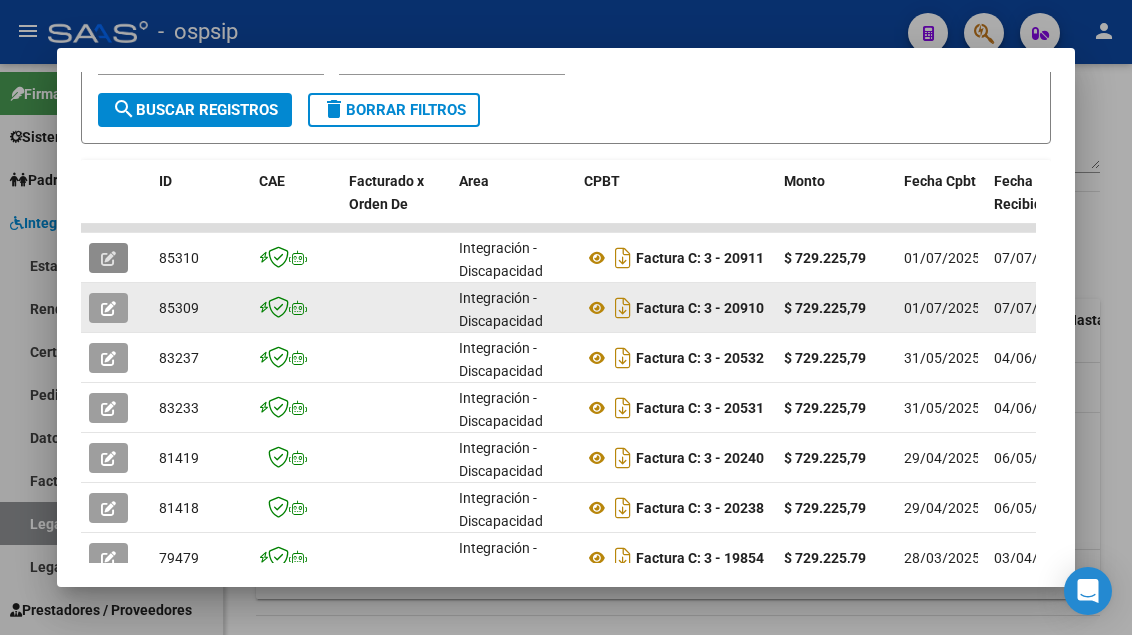 click 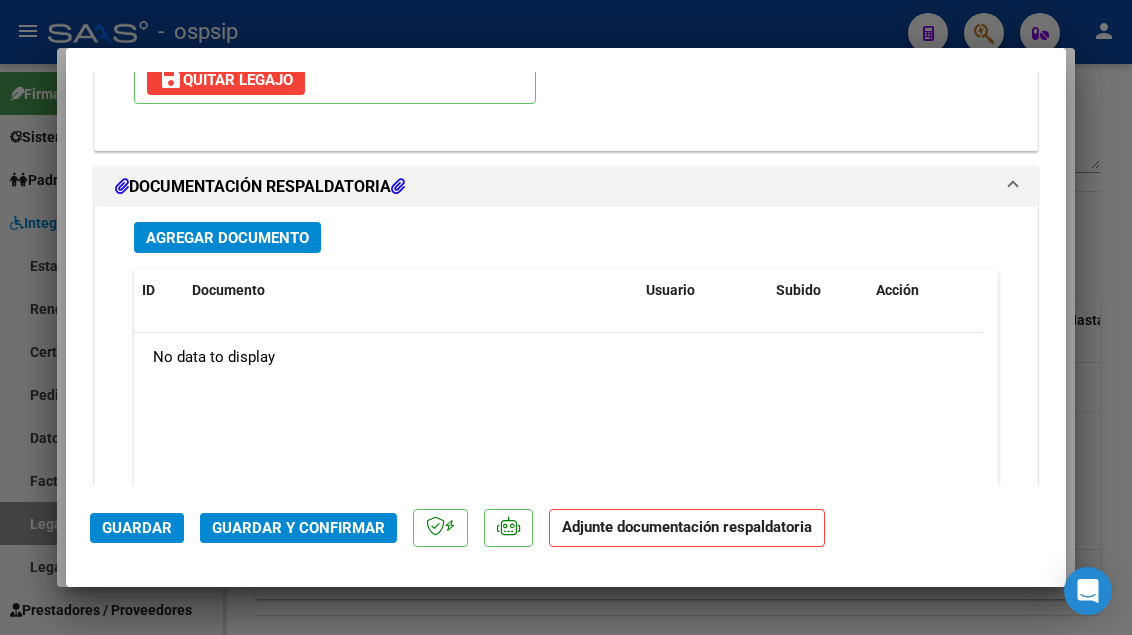 scroll, scrollTop: 3000, scrollLeft: 0, axis: vertical 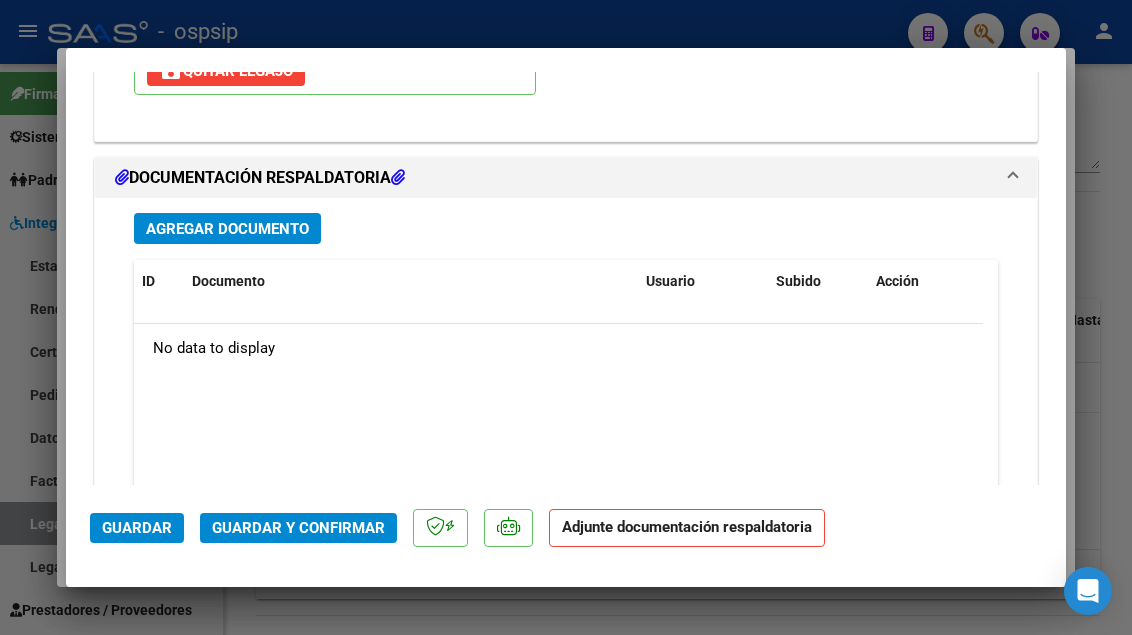 click at bounding box center [566, 317] 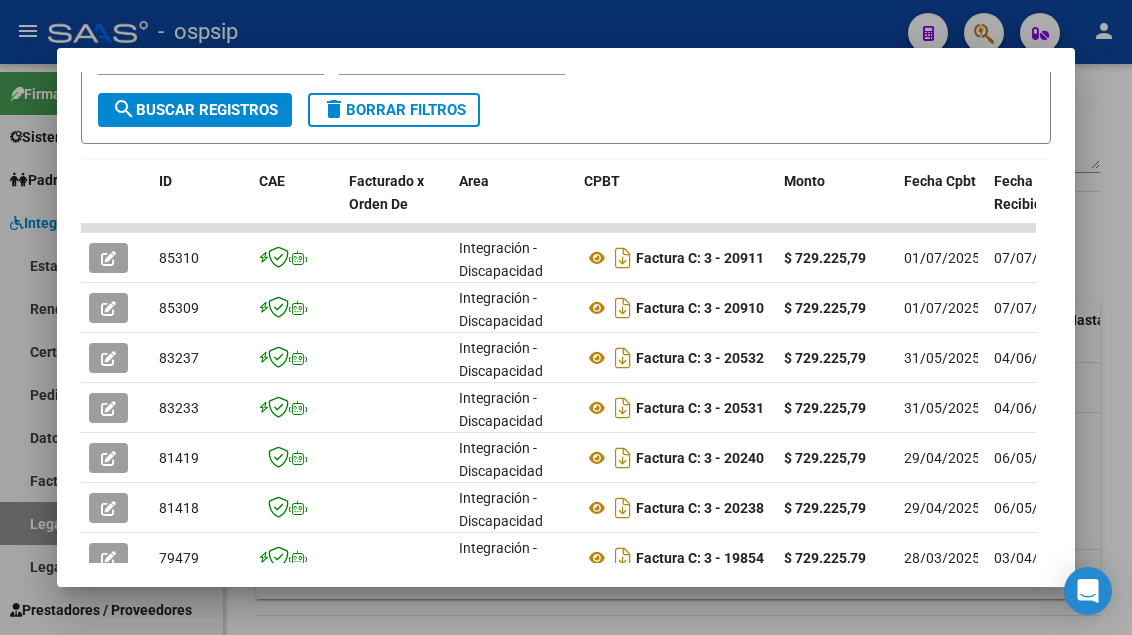 click at bounding box center [566, 317] 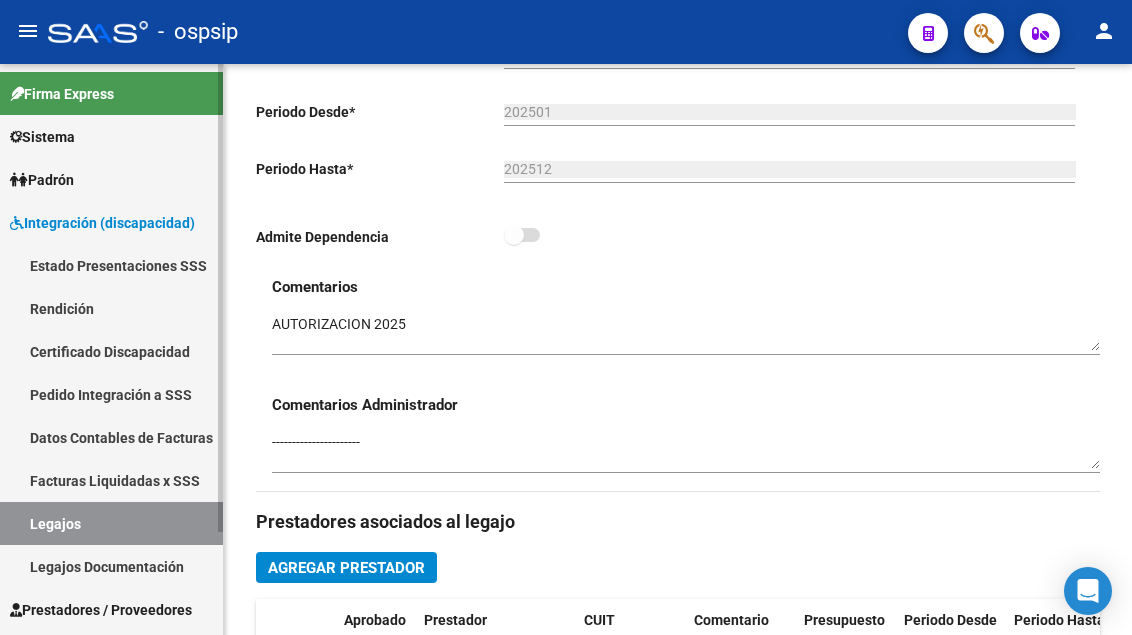 click on "Legajos" at bounding box center (111, 523) 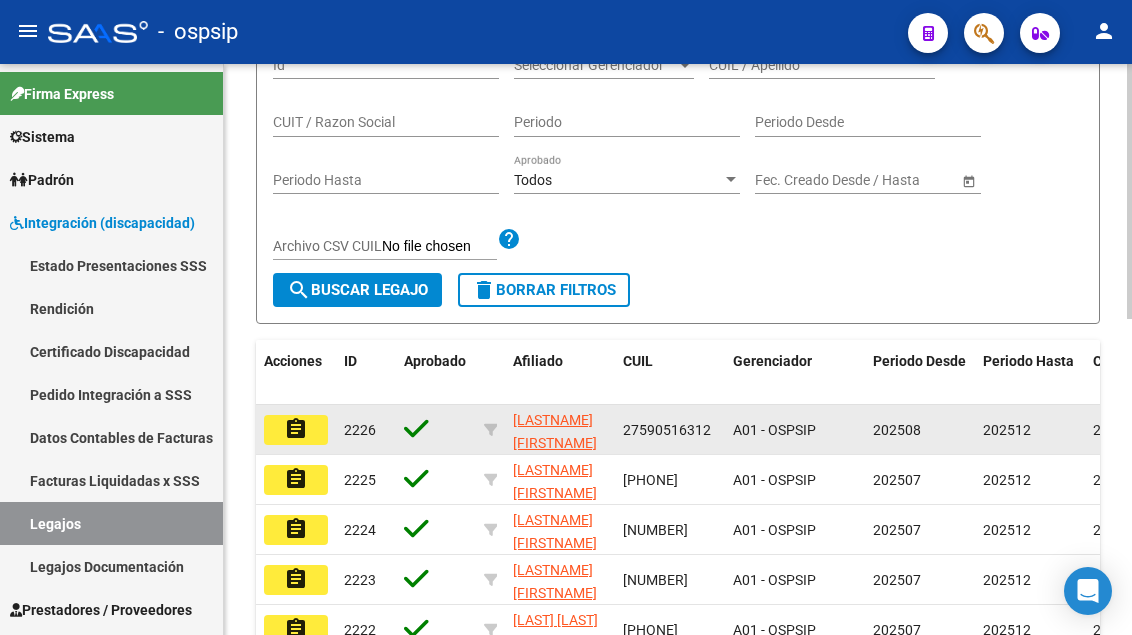 scroll, scrollTop: 200, scrollLeft: 0, axis: vertical 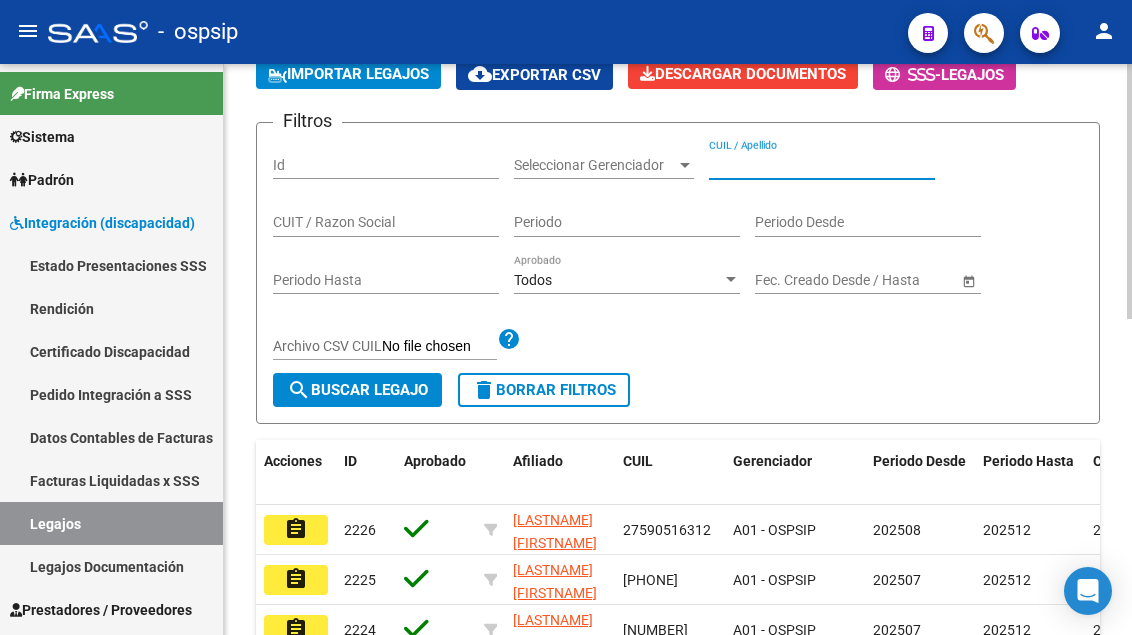 click on "CUIL / Apellido" at bounding box center [822, 165] 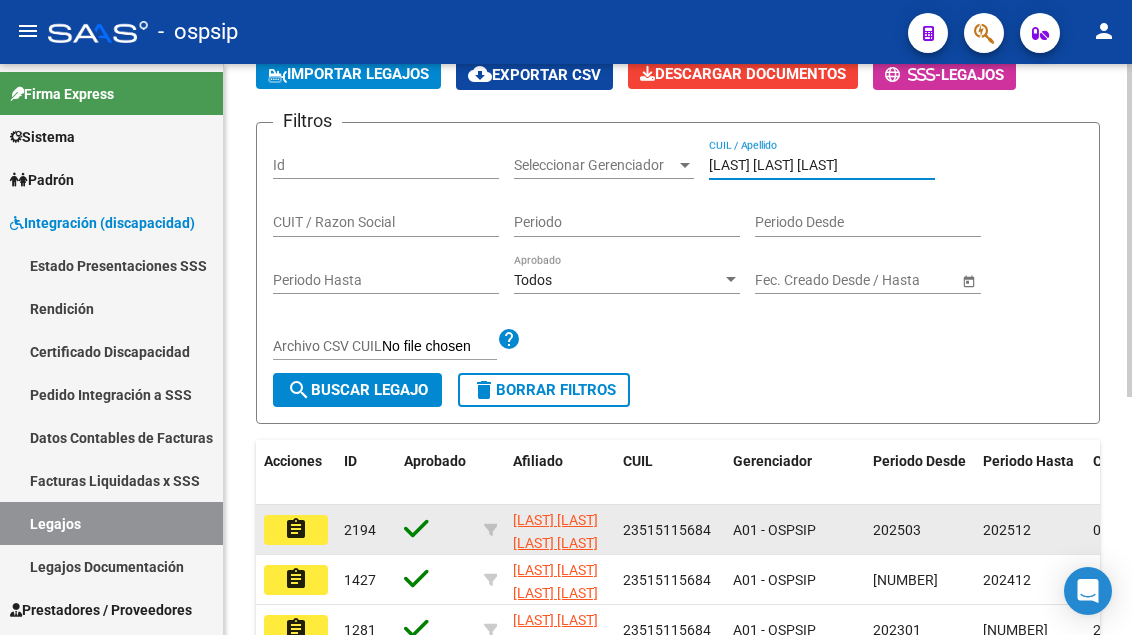 type on "[LAST] [LAST] [LAST]" 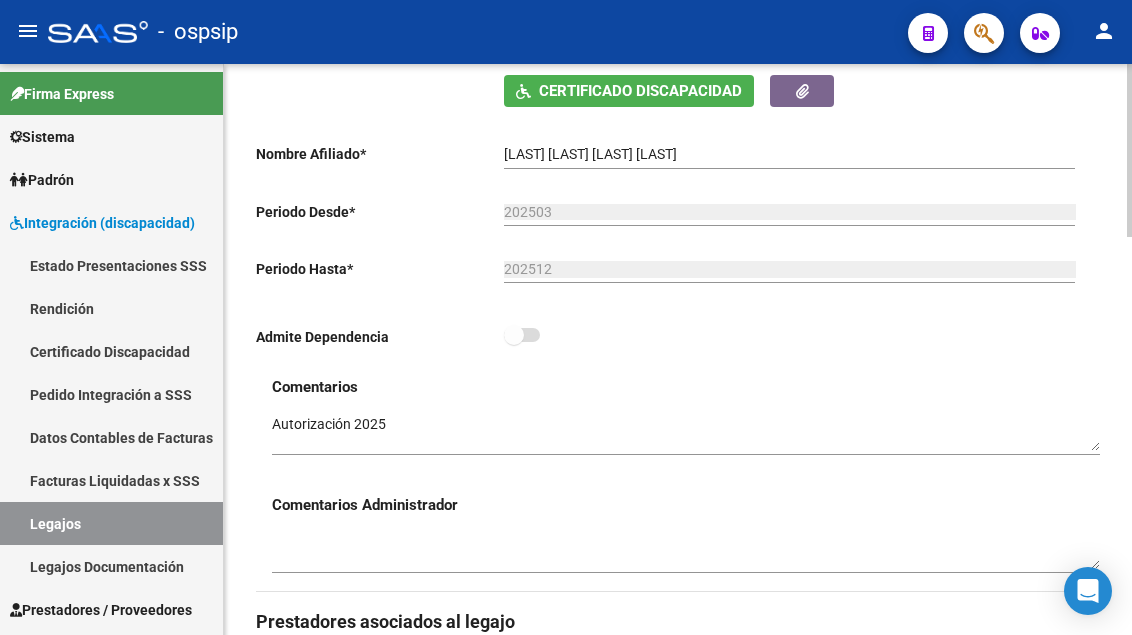 scroll, scrollTop: 900, scrollLeft: 0, axis: vertical 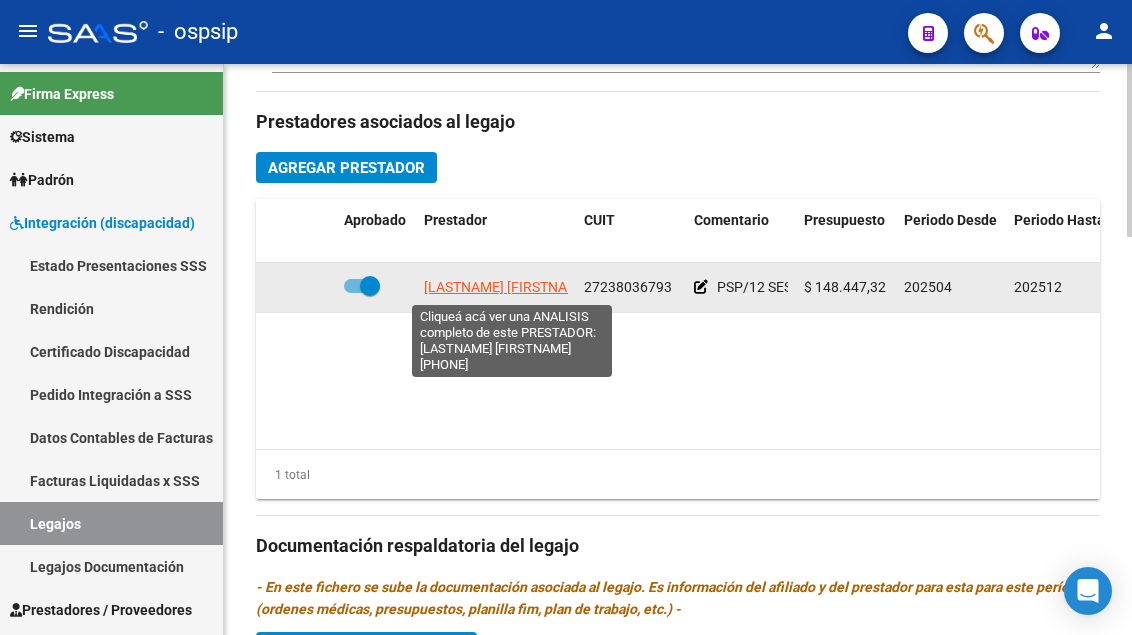 click on "[LASTNAME] [FIRSTNAME]" 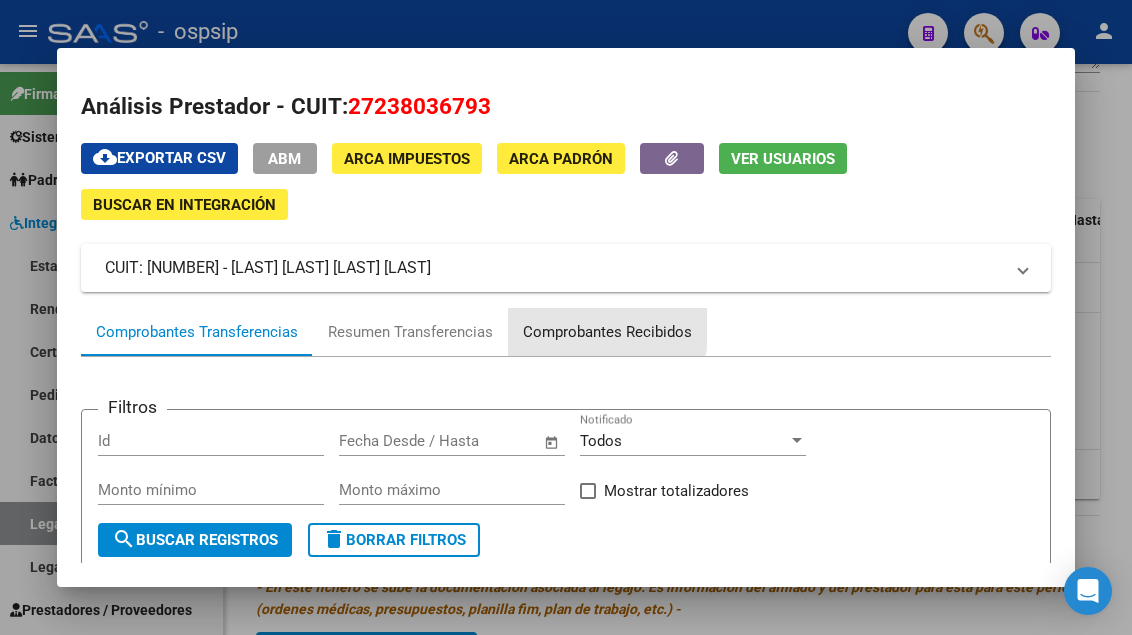click on "Comprobantes Recibidos" at bounding box center (607, 332) 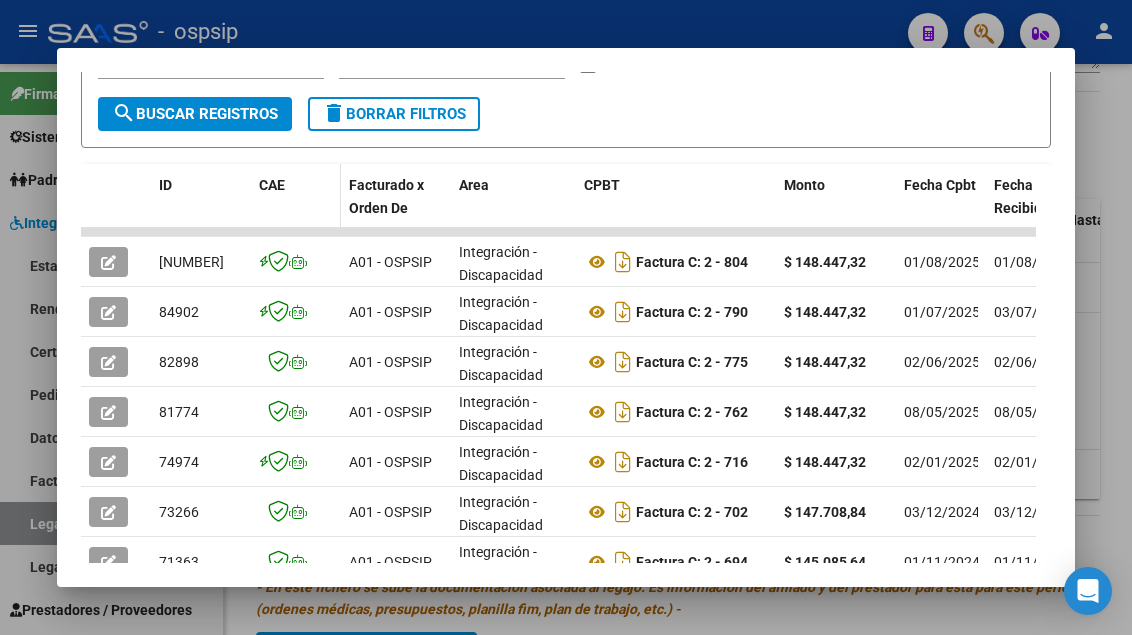 scroll, scrollTop: 385, scrollLeft: 0, axis: vertical 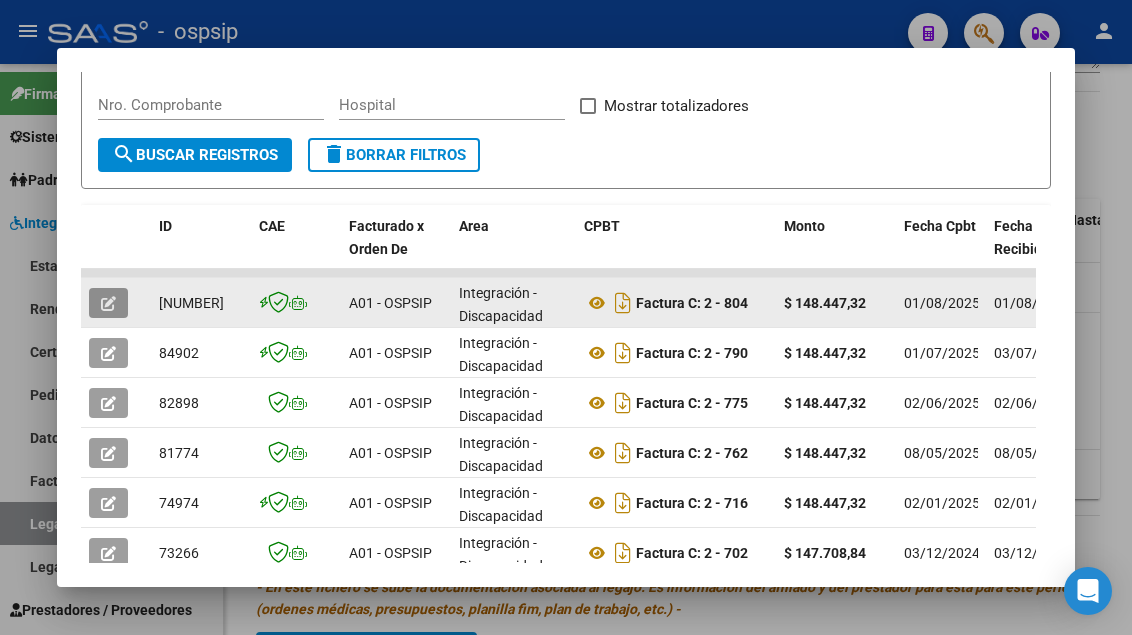click 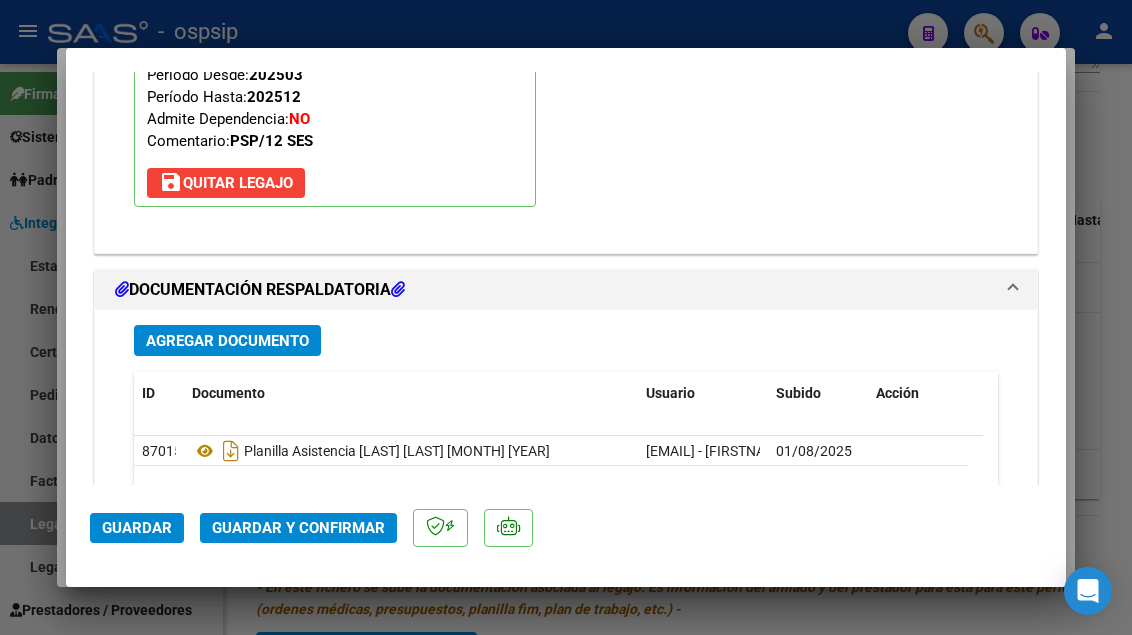 scroll, scrollTop: 2515, scrollLeft: 0, axis: vertical 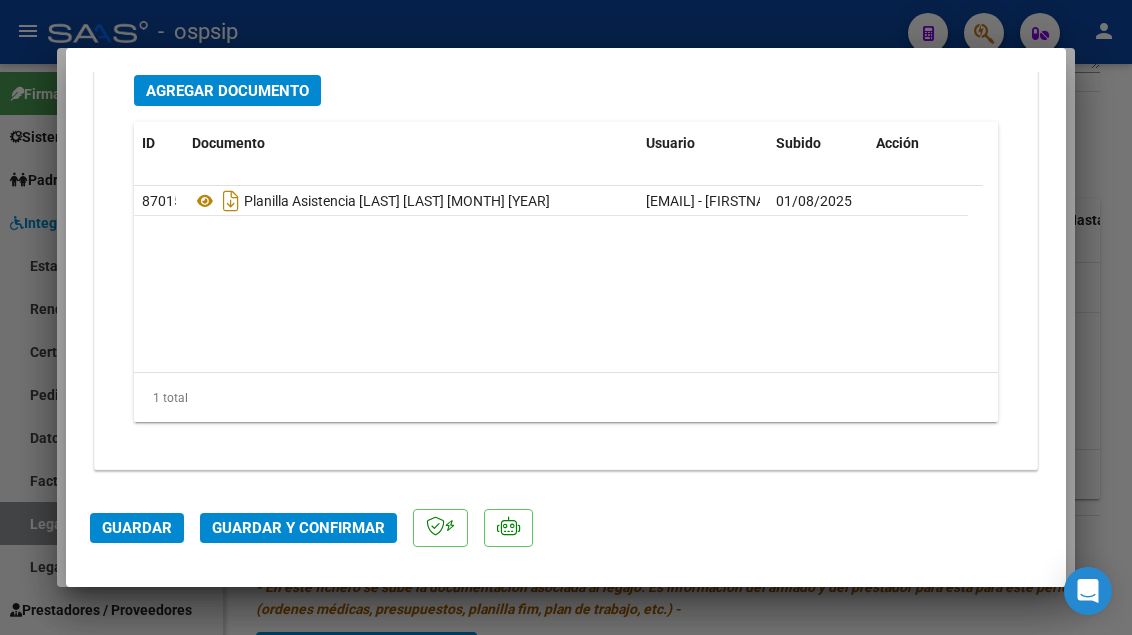 click on "[PHONE] -  [FIRSTNAME] [LASTNAME] - [DATE]" 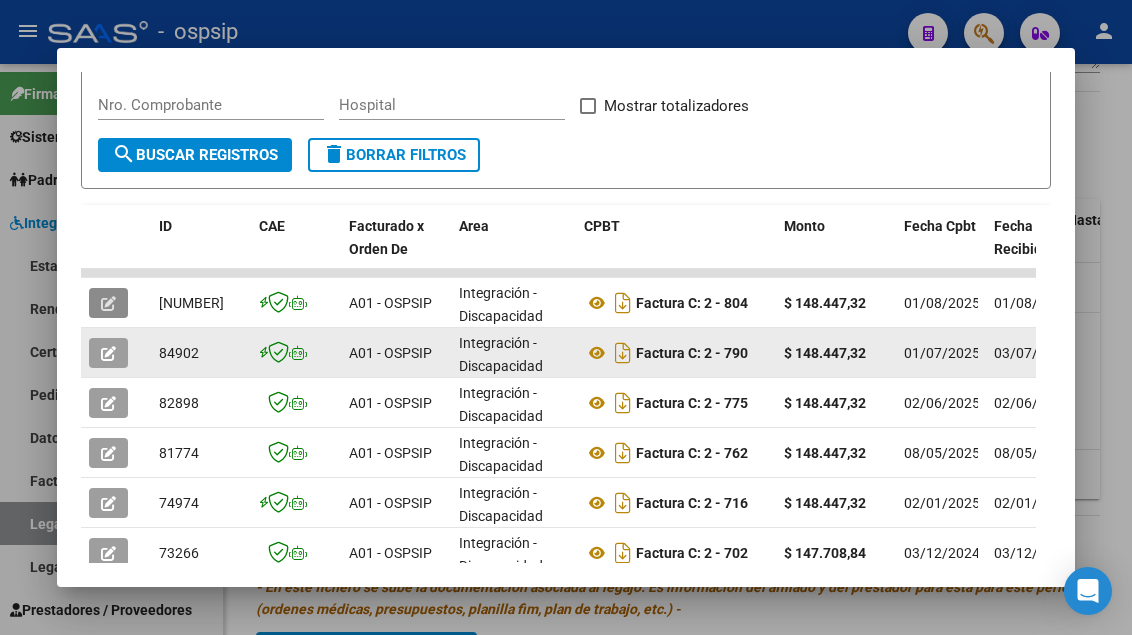 click 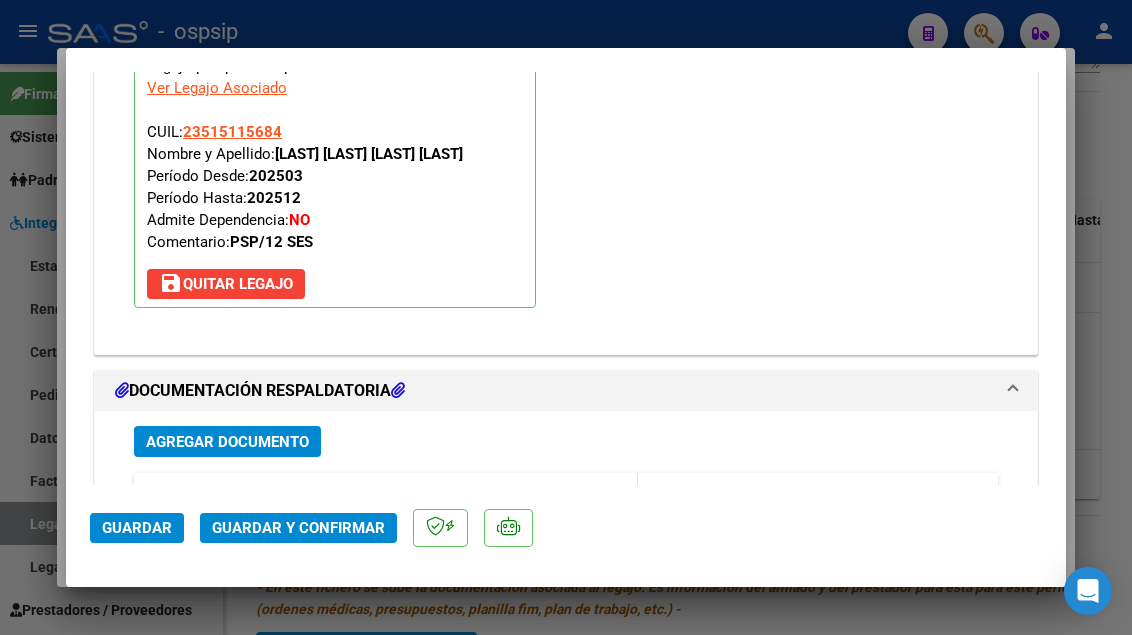 scroll, scrollTop: 2837, scrollLeft: 0, axis: vertical 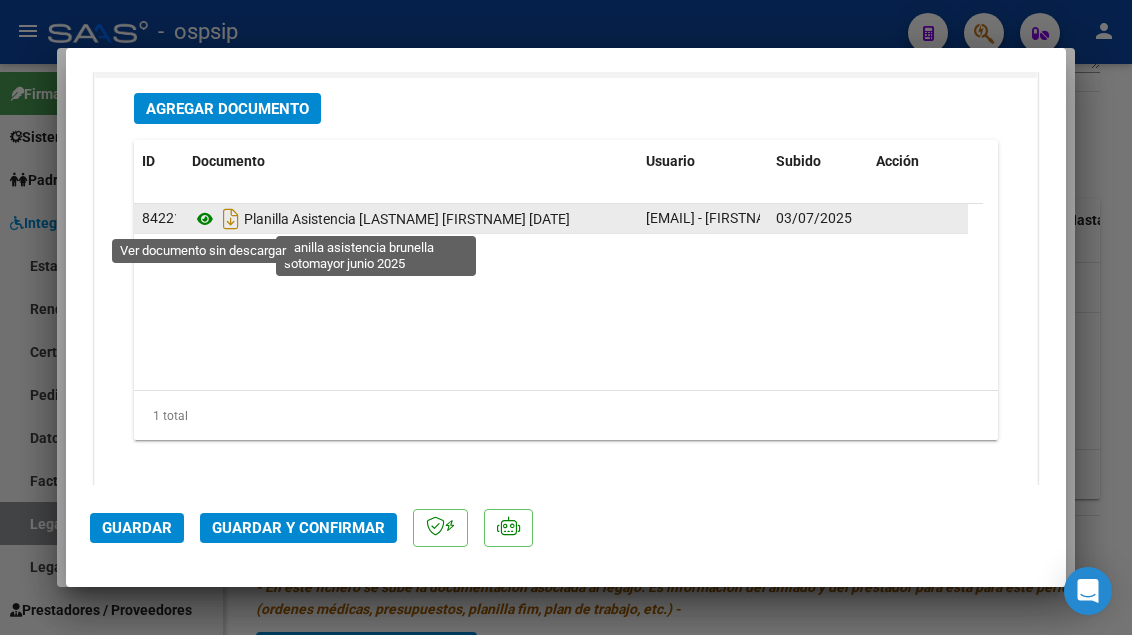 click 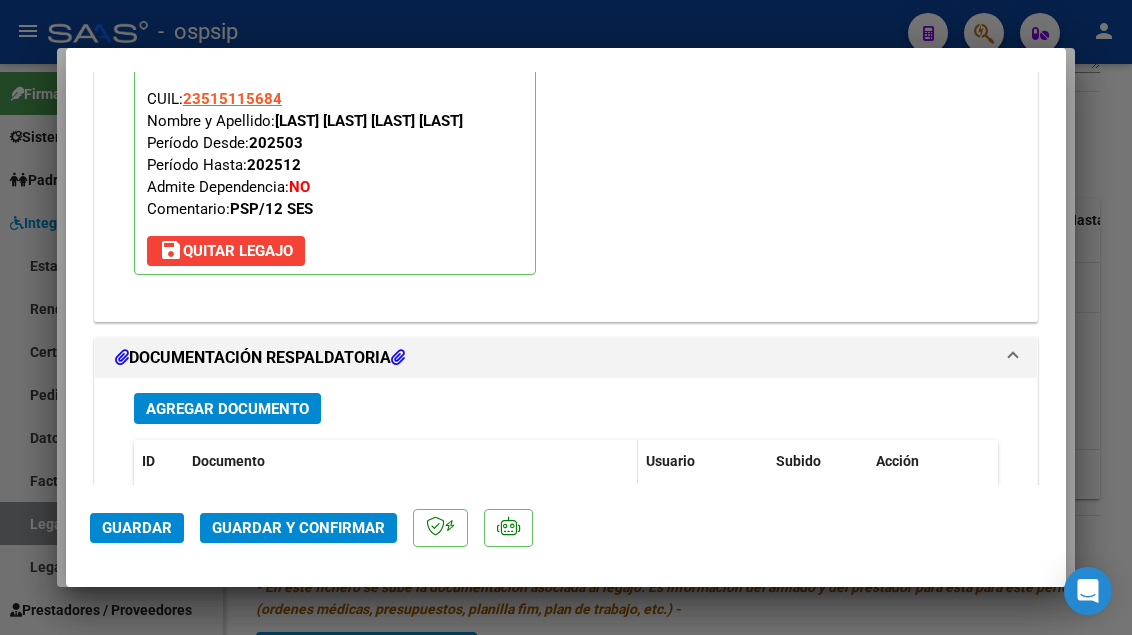 type 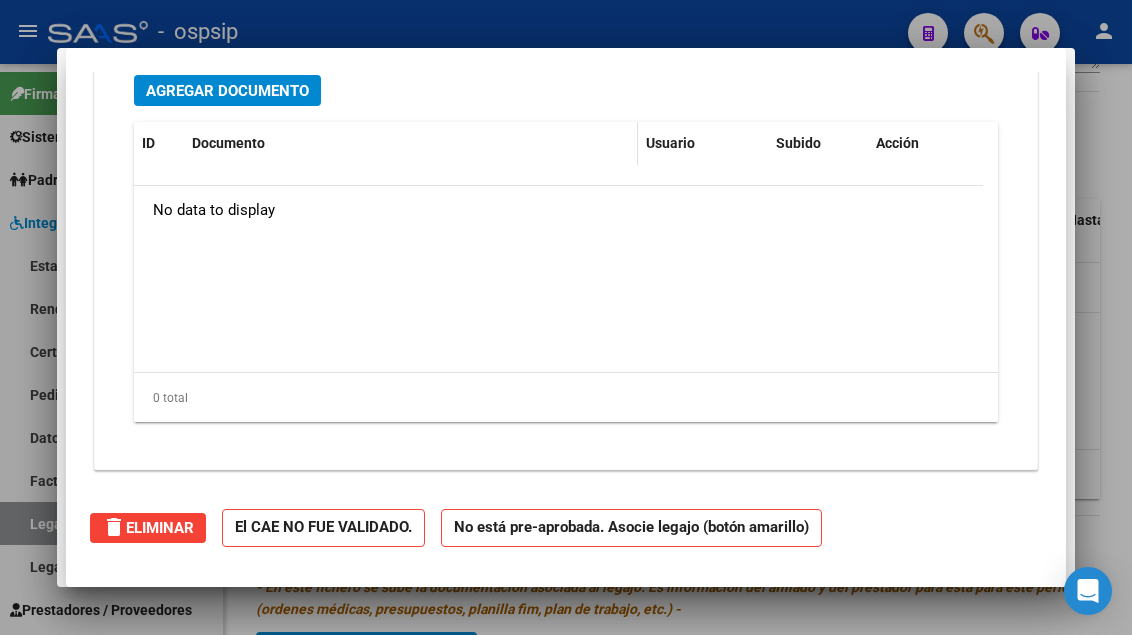 scroll, scrollTop: 2000, scrollLeft: 0, axis: vertical 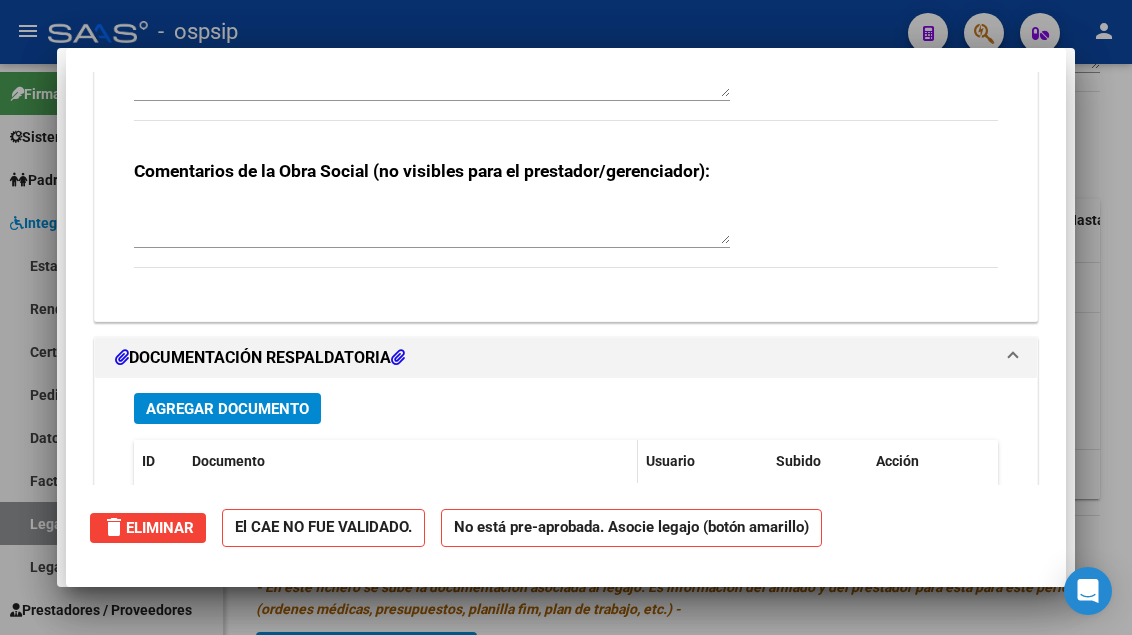 type 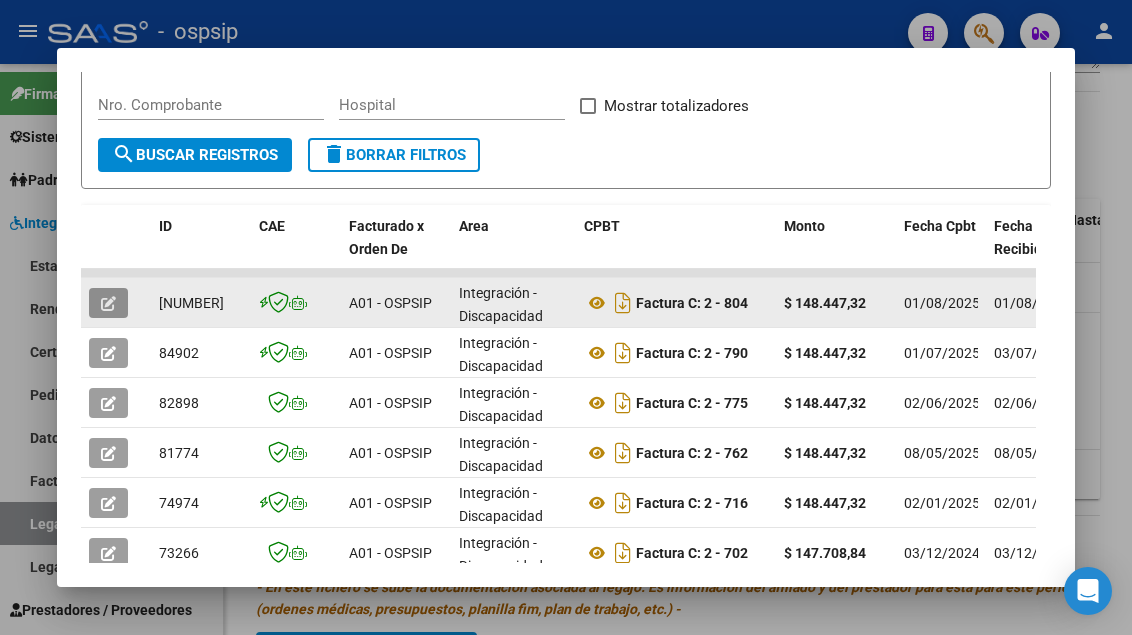 click 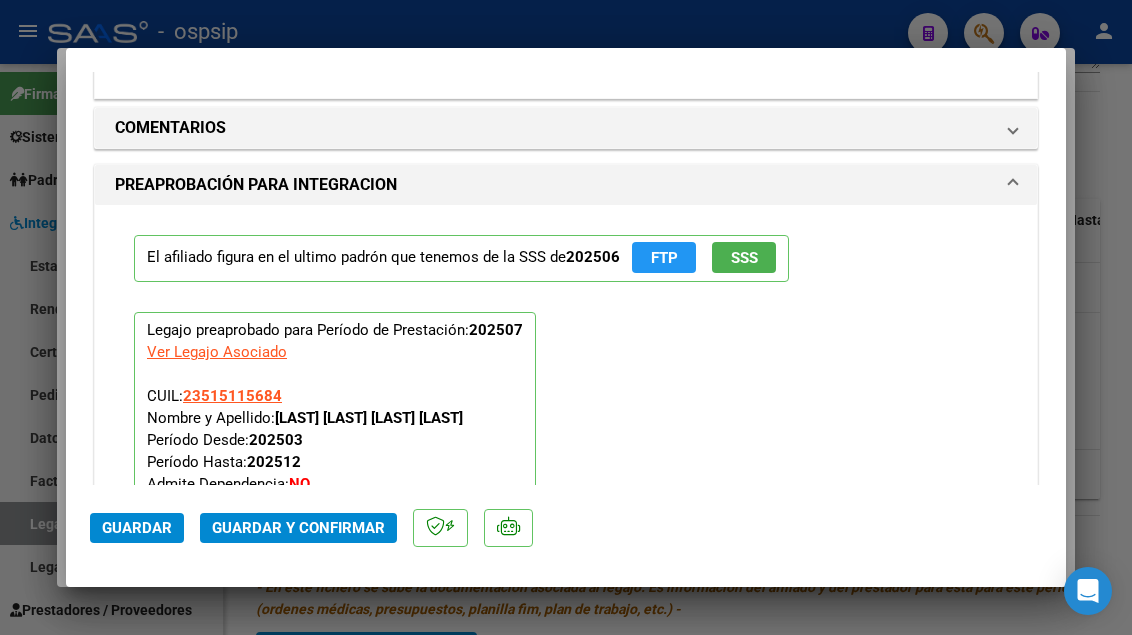 scroll, scrollTop: 2400, scrollLeft: 0, axis: vertical 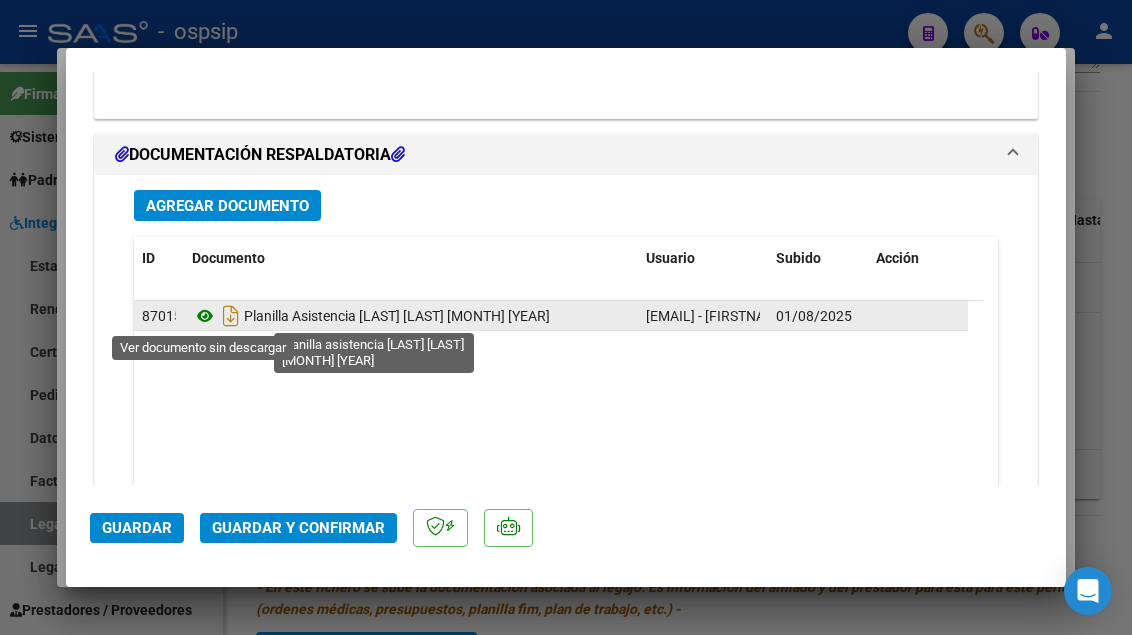 click 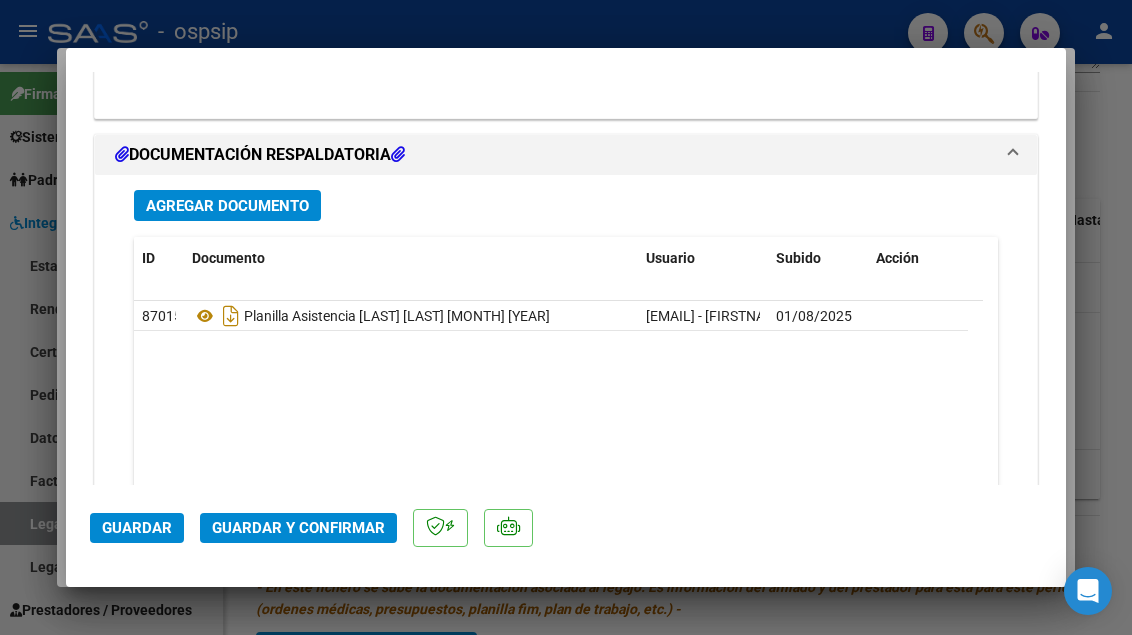 click at bounding box center (566, 317) 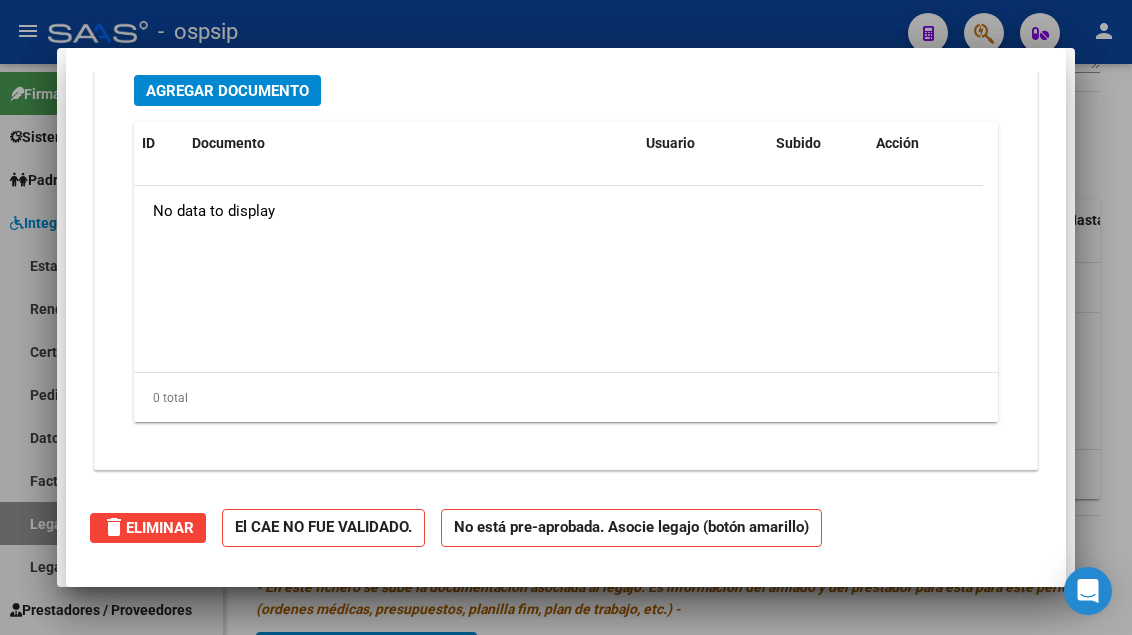 scroll, scrollTop: 0, scrollLeft: 0, axis: both 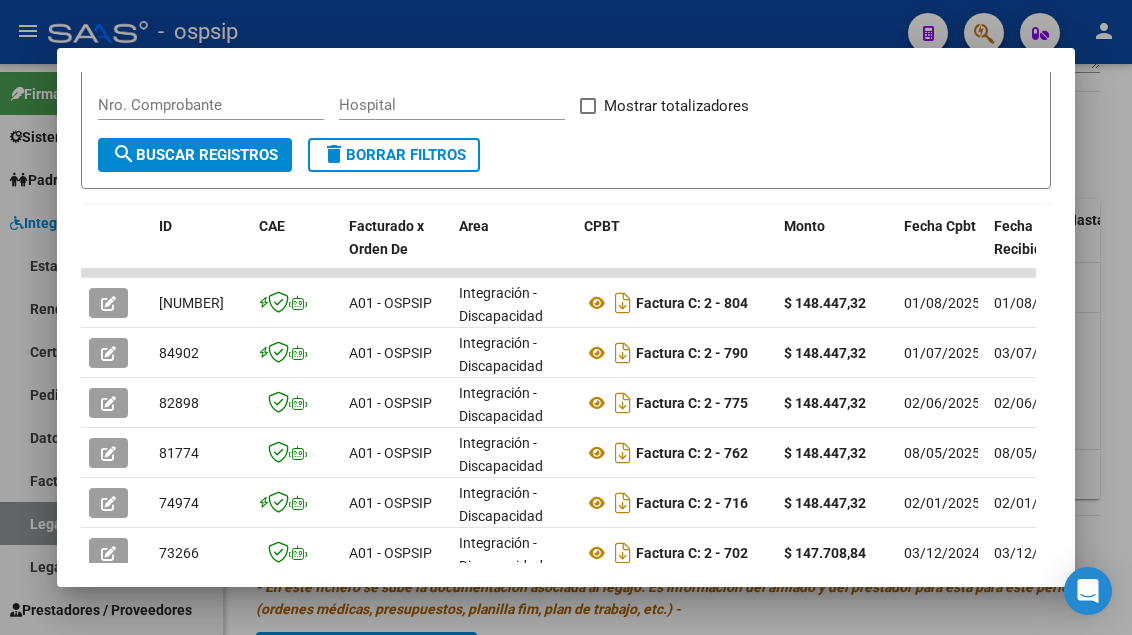 click at bounding box center [566, 317] 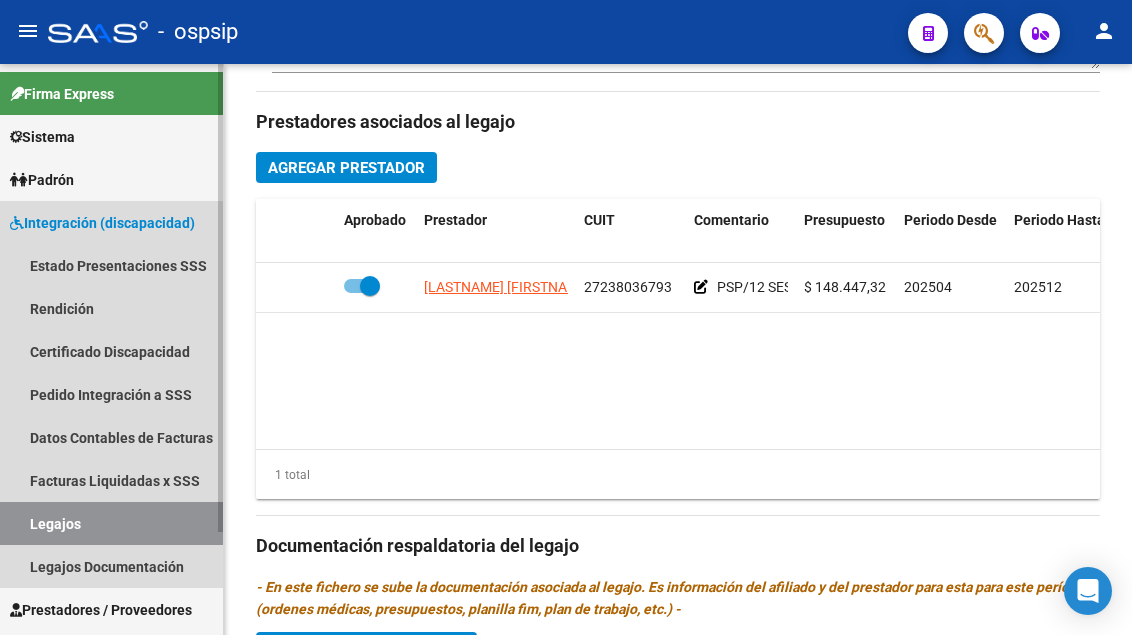 click on "Legajos" at bounding box center [111, 523] 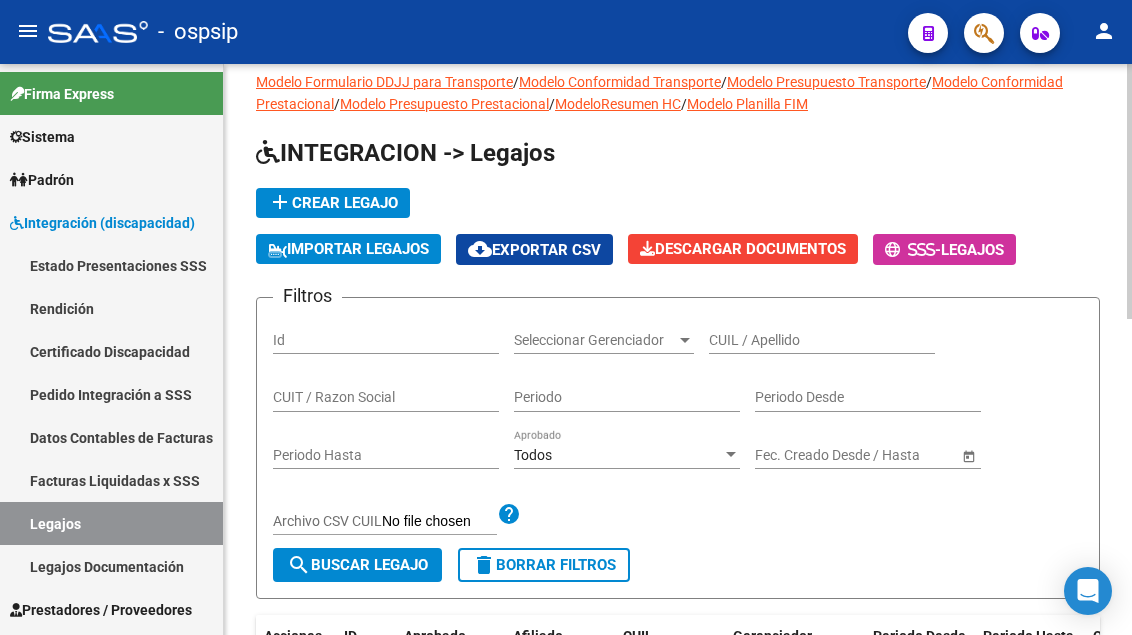 scroll, scrollTop: 8, scrollLeft: 0, axis: vertical 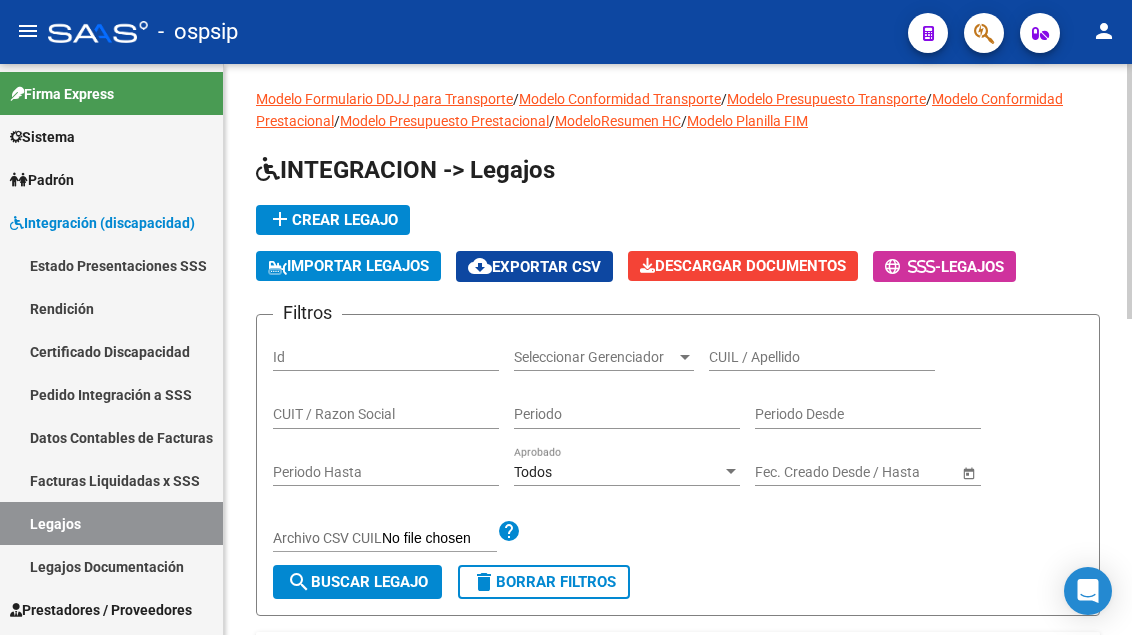 click on "CUIL / Apellido" 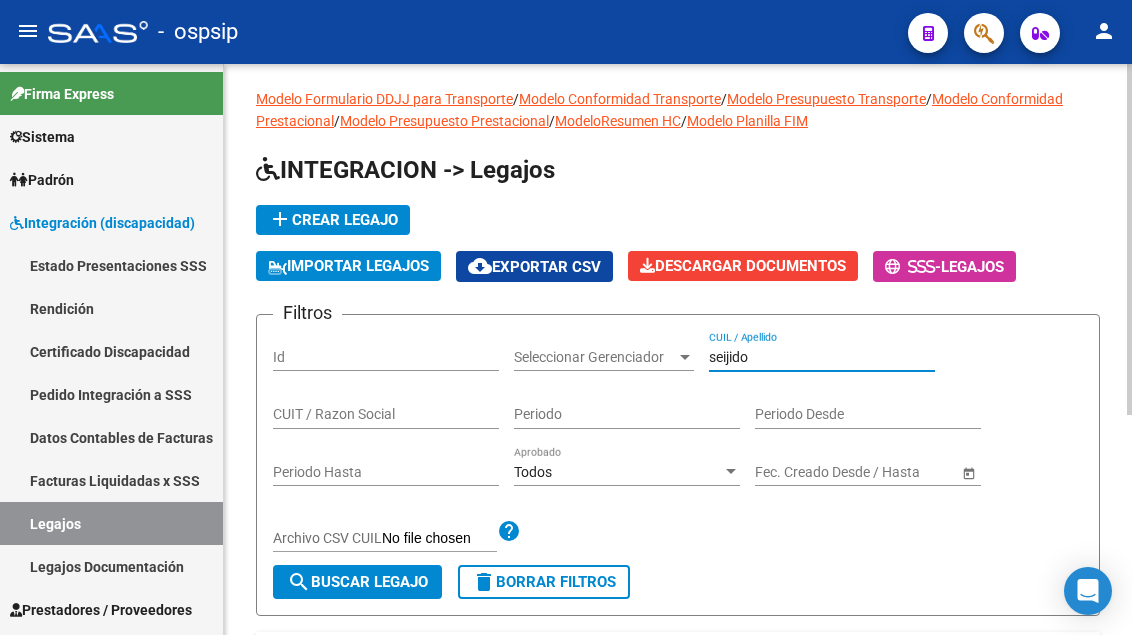 scroll, scrollTop: 308, scrollLeft: 0, axis: vertical 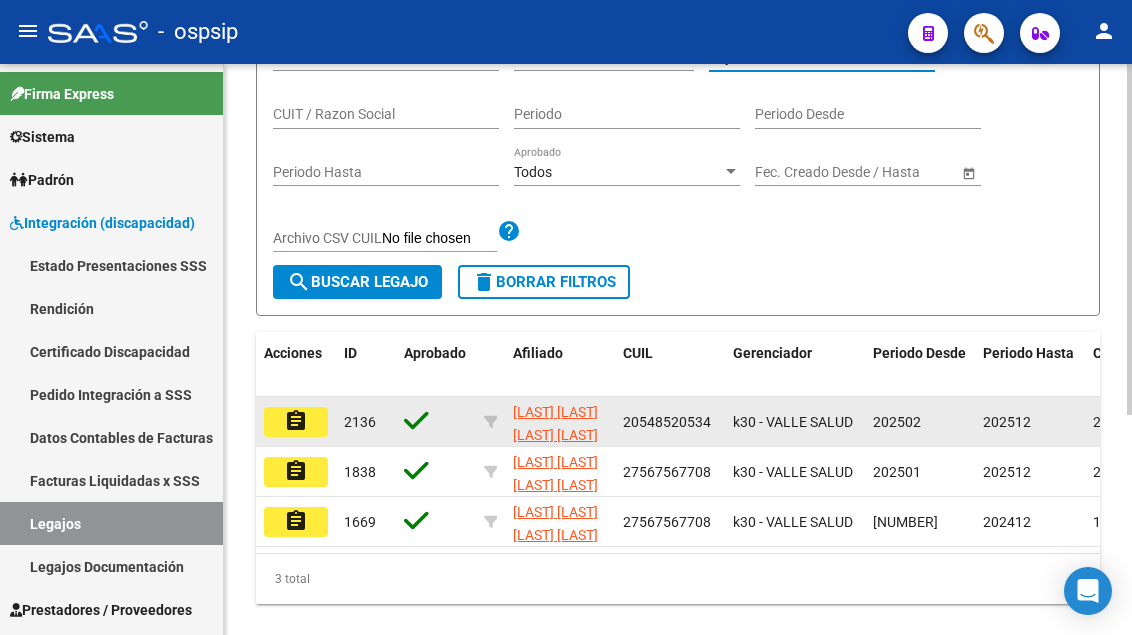type on "seijido" 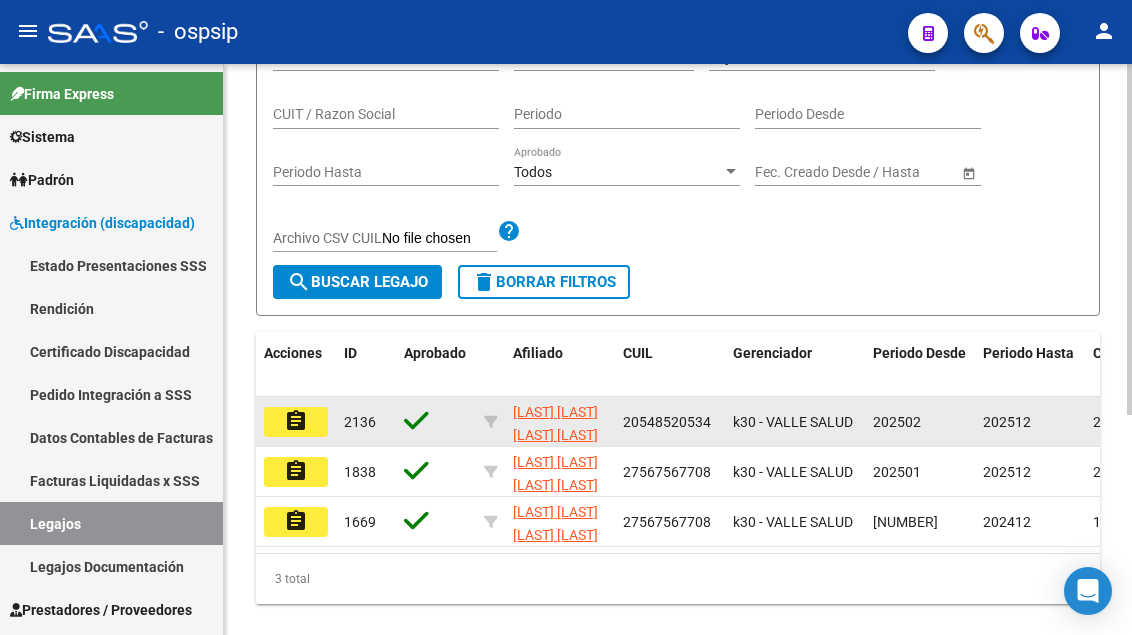 click on "assignment" 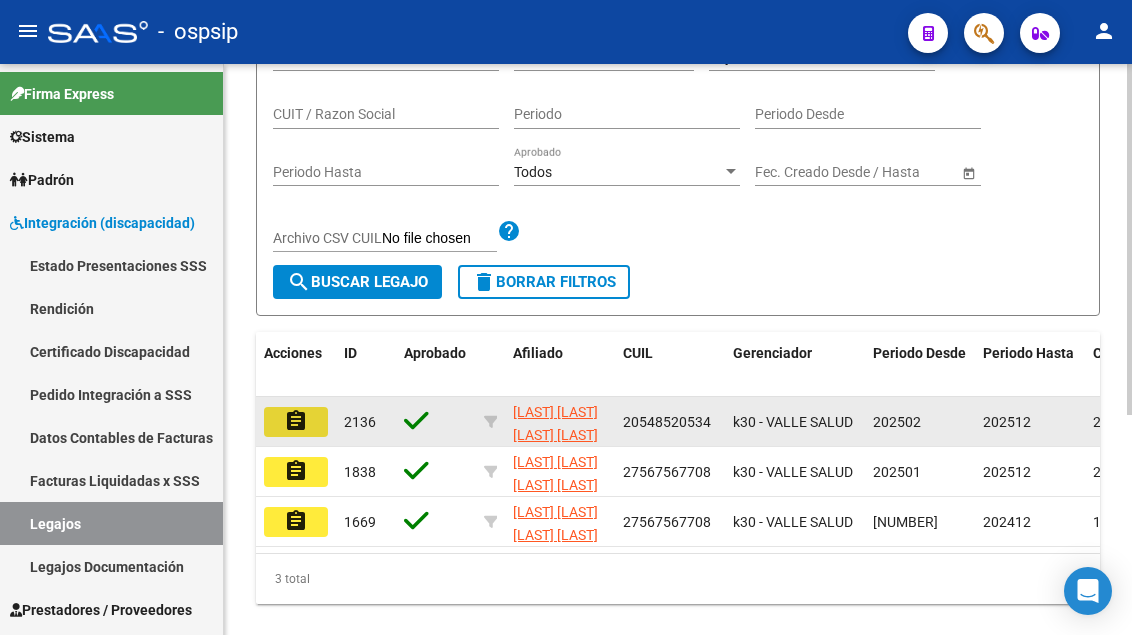click on "assignment" 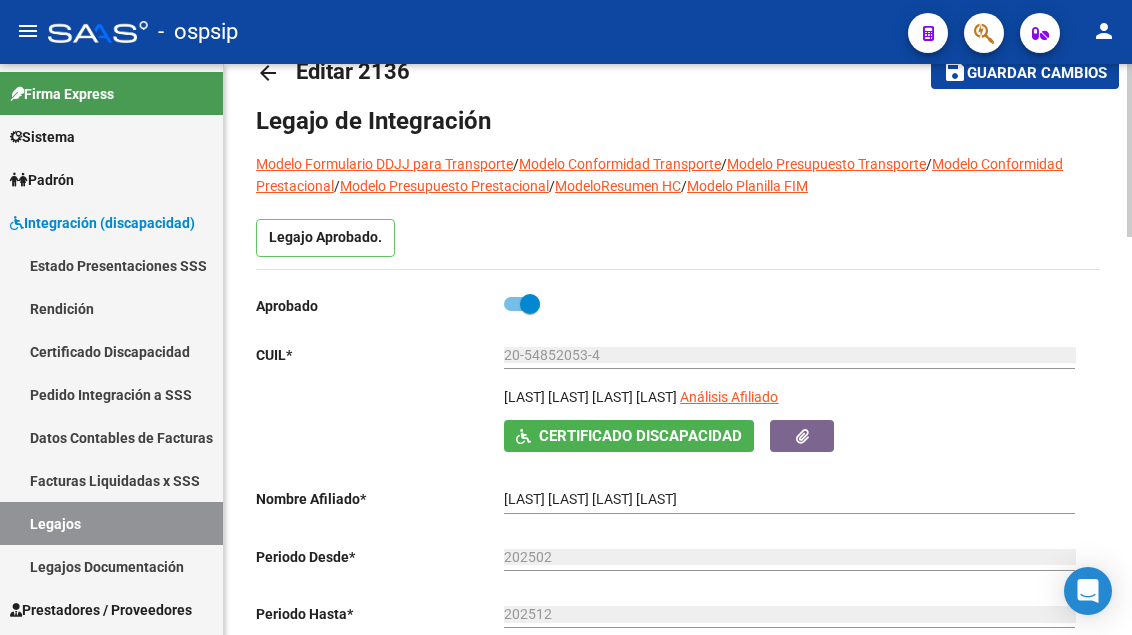 scroll, scrollTop: 100, scrollLeft: 0, axis: vertical 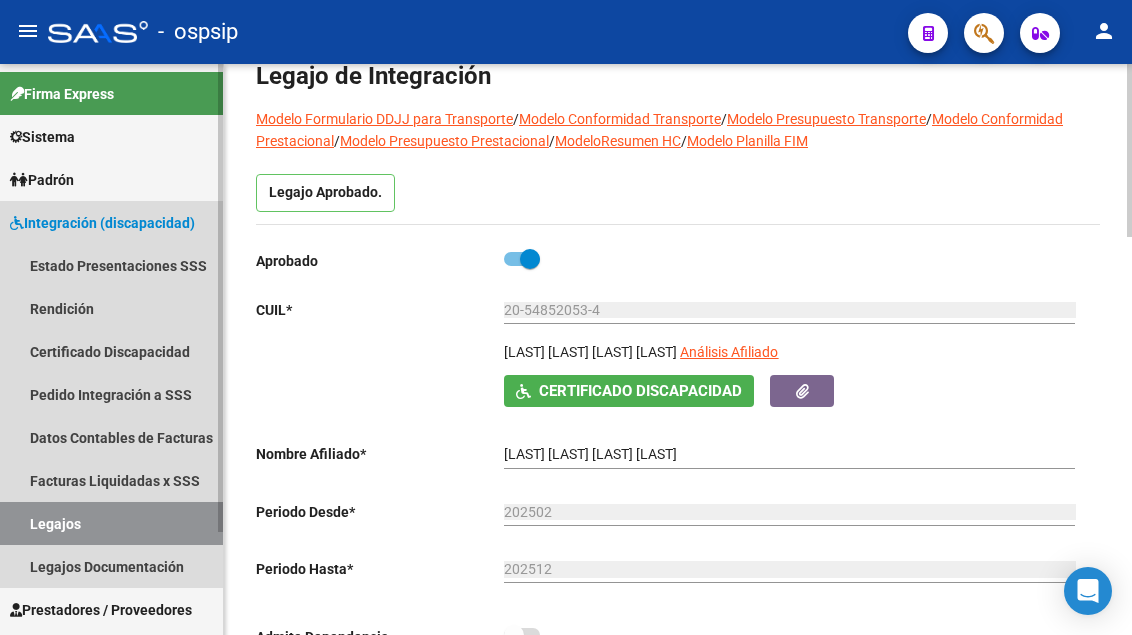 click on "Legajos" at bounding box center (111, 523) 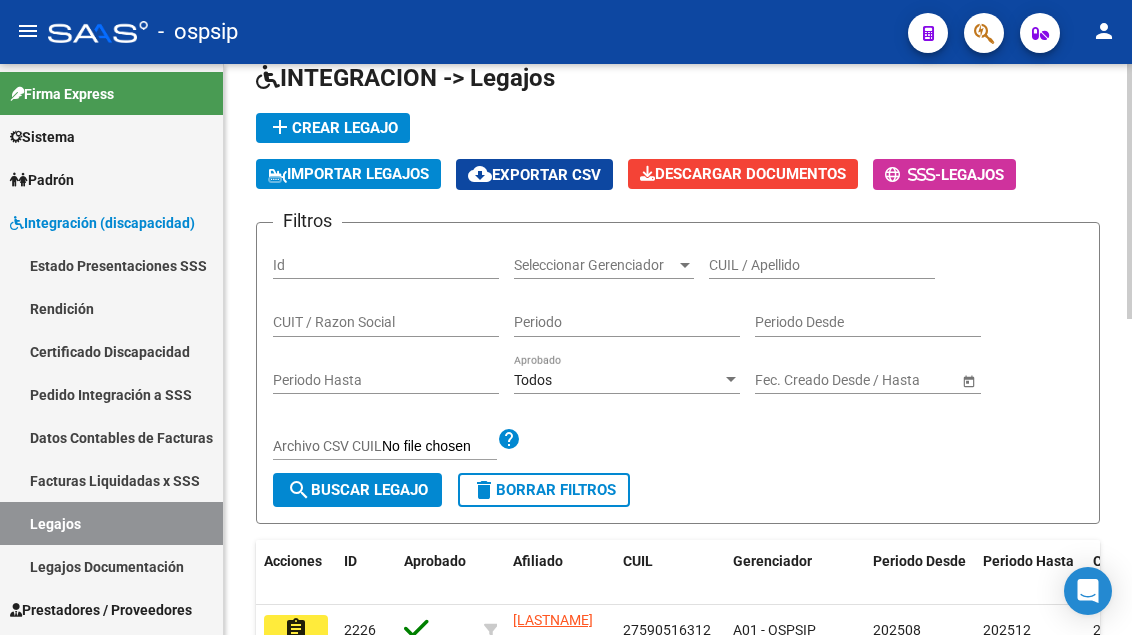 click on "CUIL / Apellido" at bounding box center (822, 265) 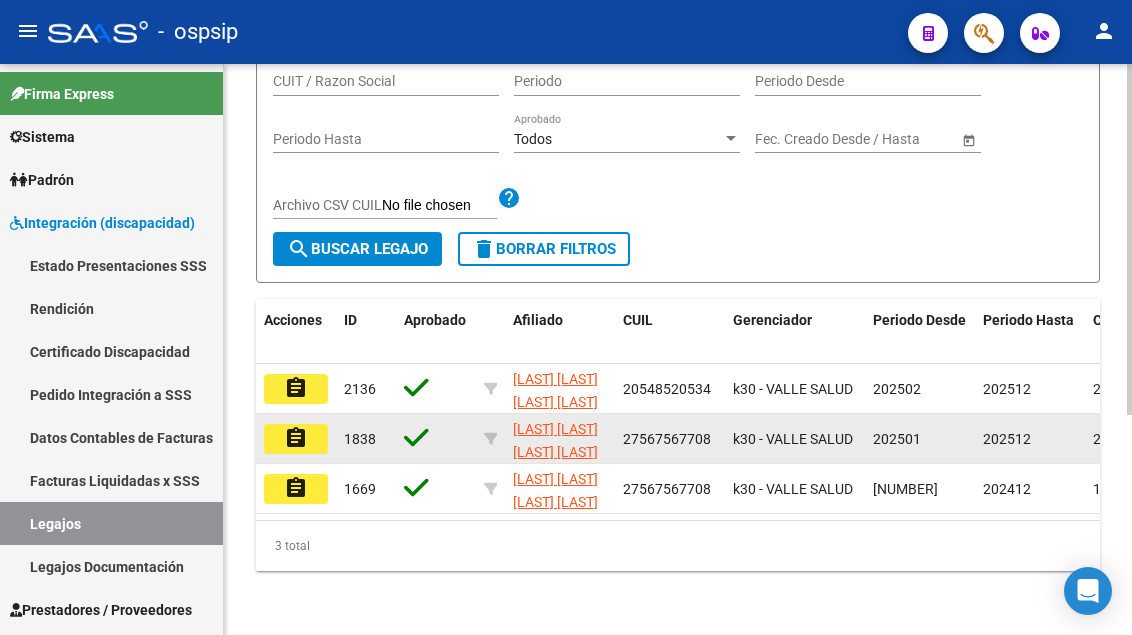 scroll, scrollTop: 358, scrollLeft: 0, axis: vertical 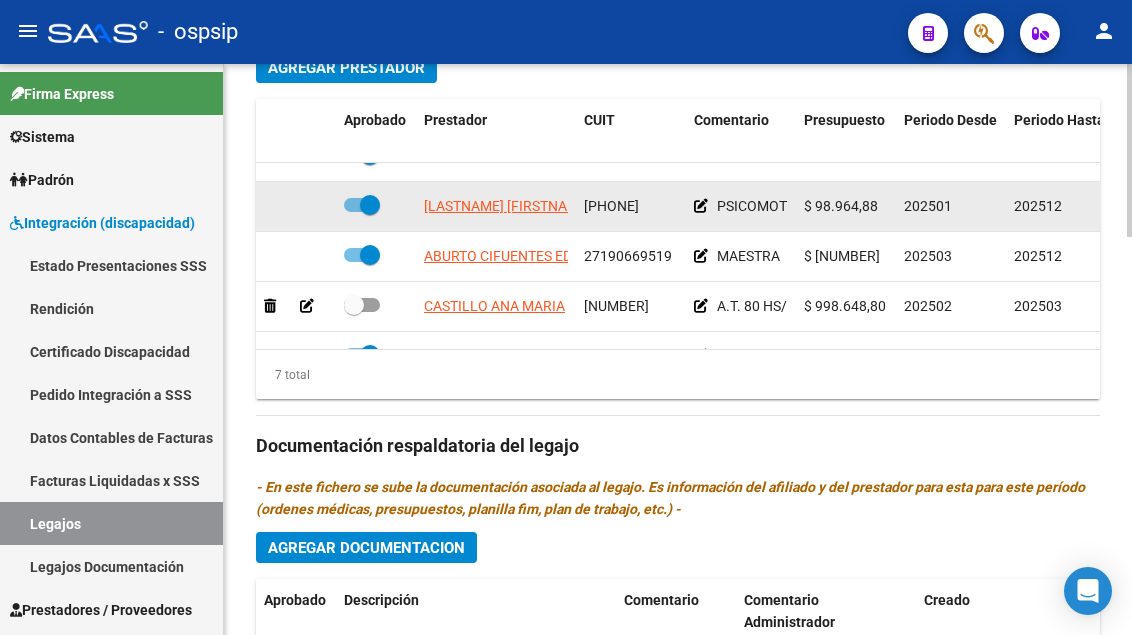 click on "[LASTNAME] [FIRSTNAME] [LASTNAME]" 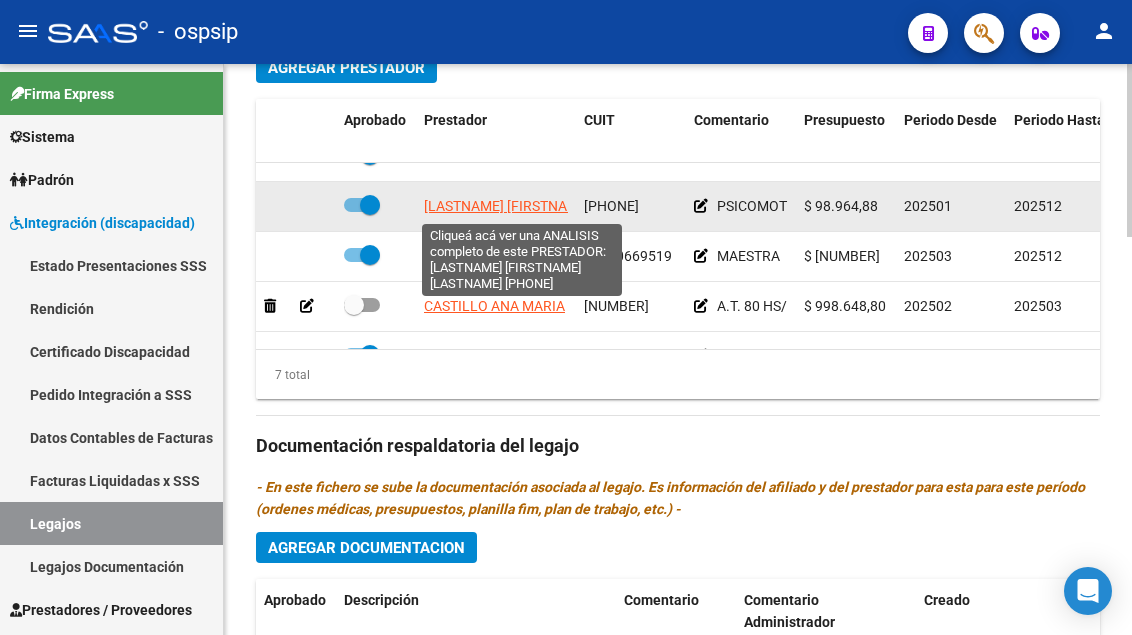 click on "[LASTNAME] [FIRSTNAME] [LASTNAME]" 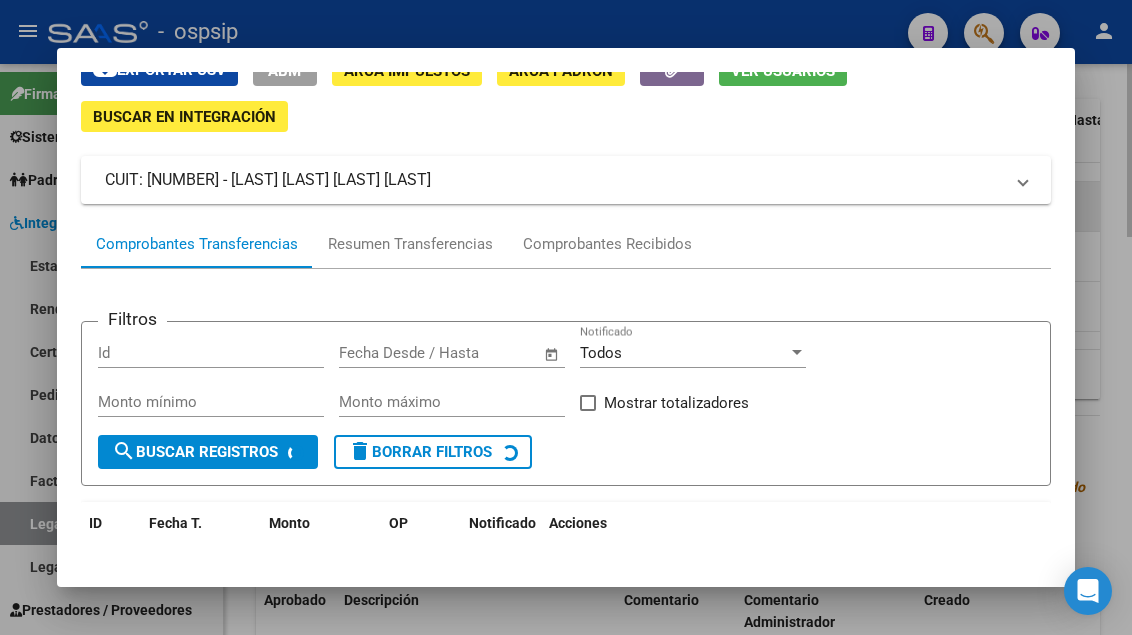 scroll, scrollTop: 186, scrollLeft: 0, axis: vertical 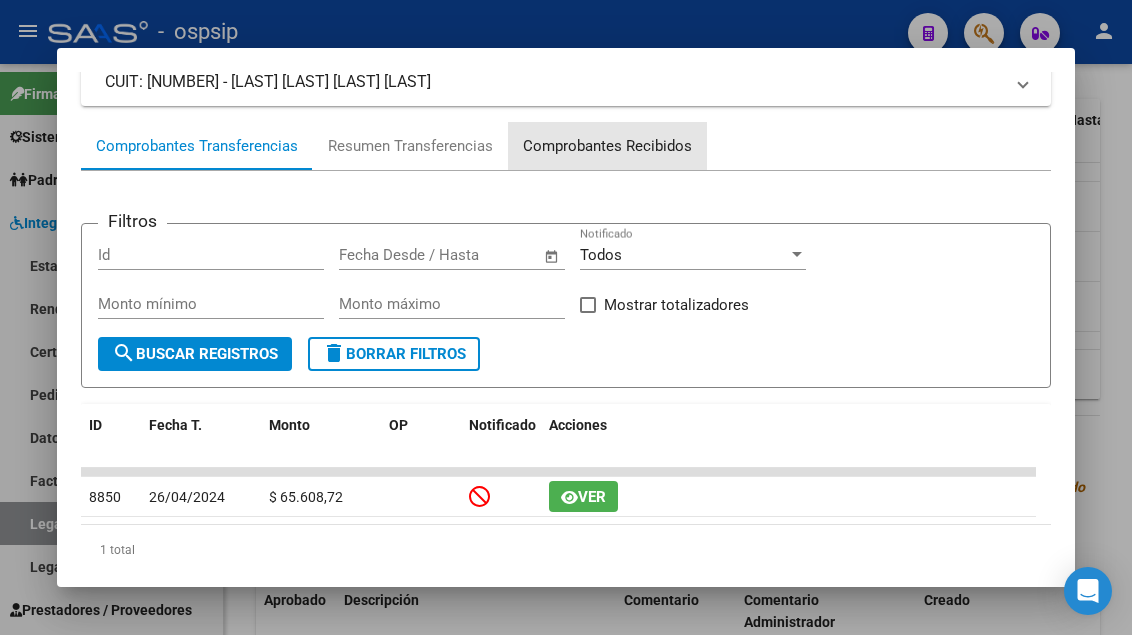 click on "Comprobantes Recibidos" at bounding box center (607, 146) 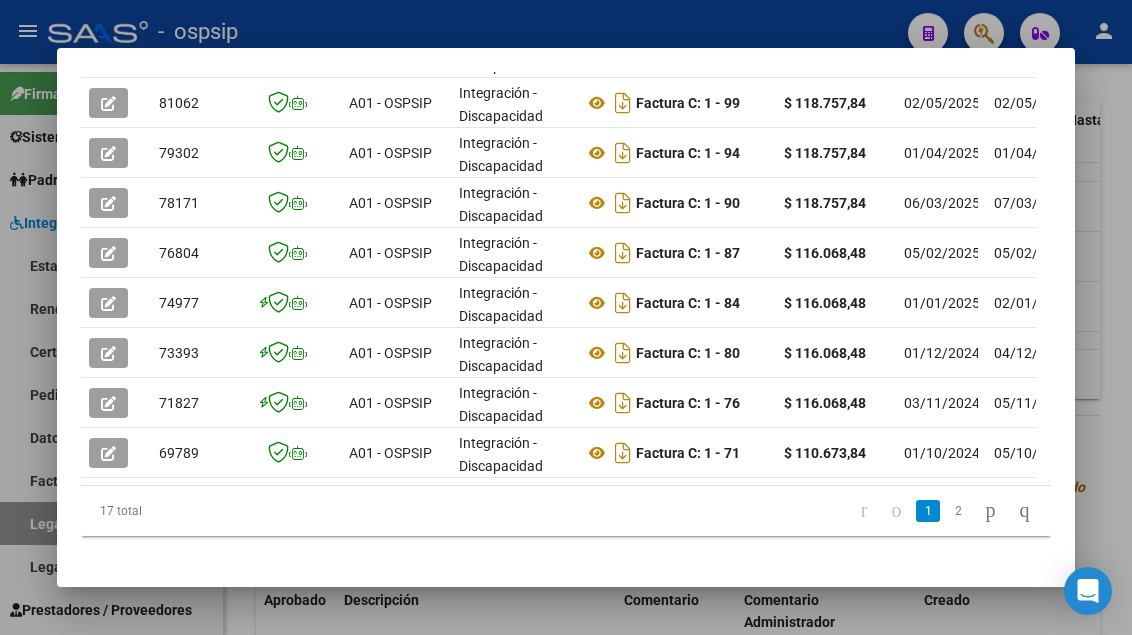 scroll, scrollTop: 485, scrollLeft: 0, axis: vertical 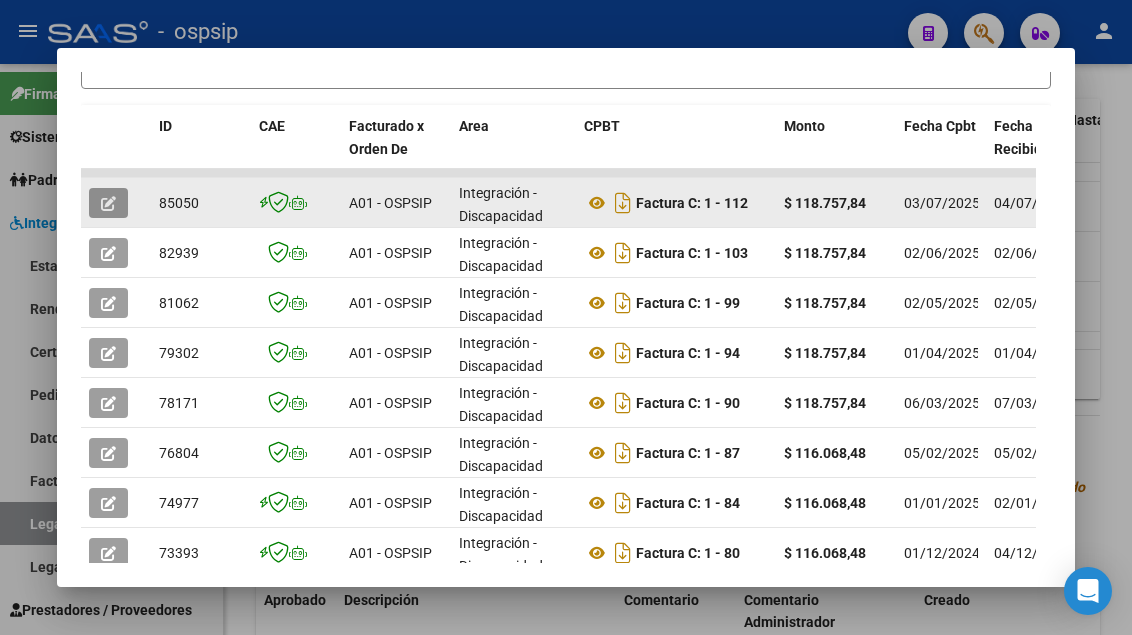 click 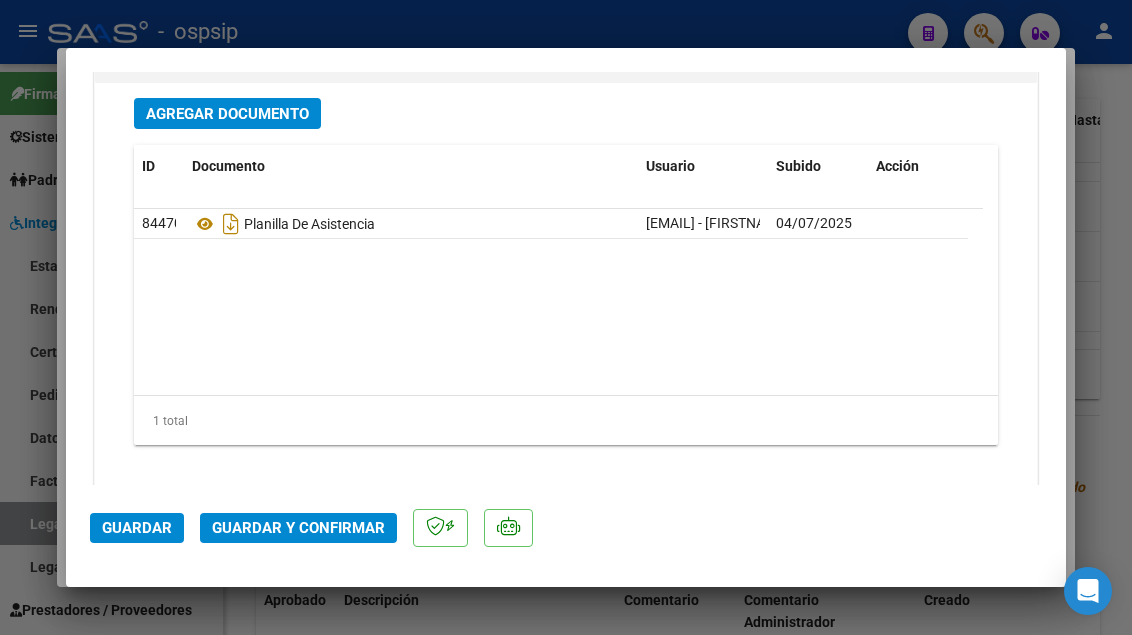scroll, scrollTop: 2837, scrollLeft: 0, axis: vertical 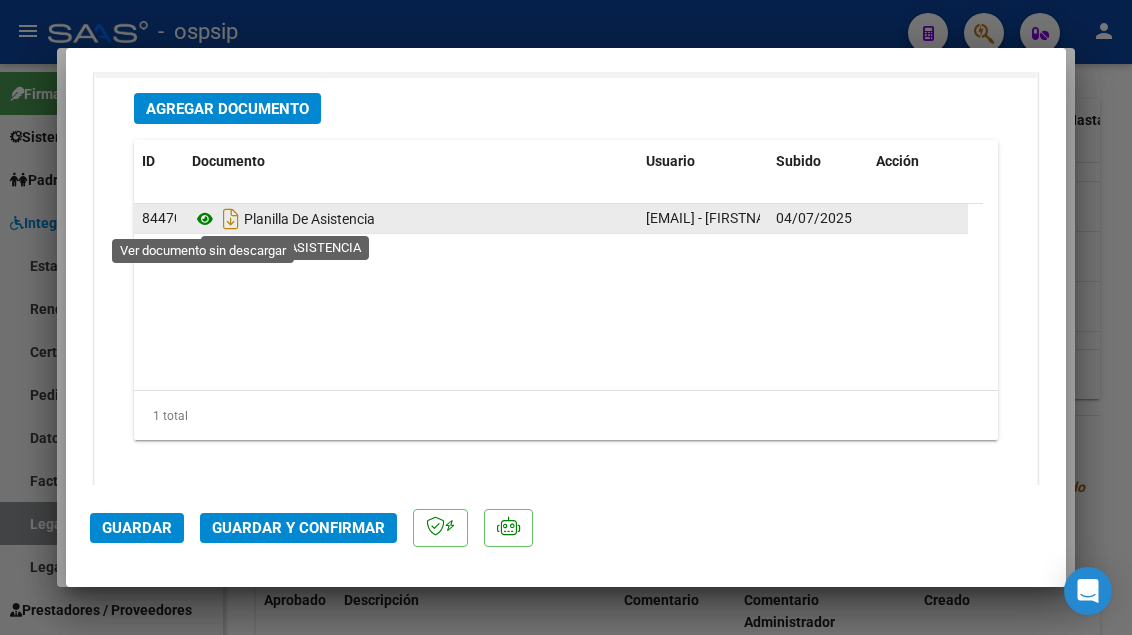 click 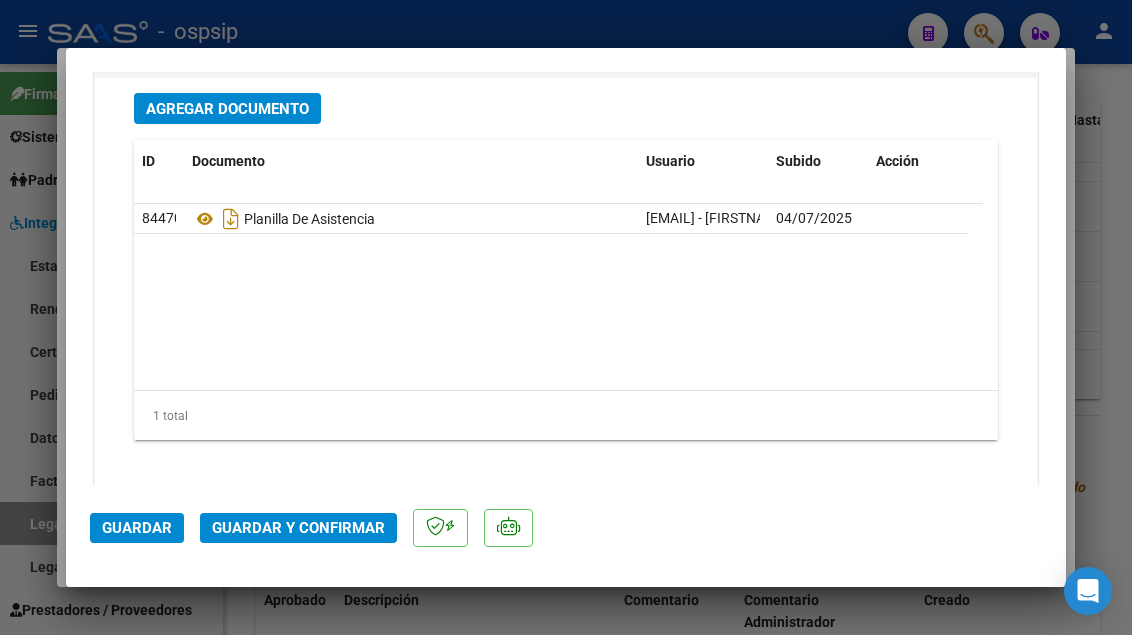 click at bounding box center [566, 317] 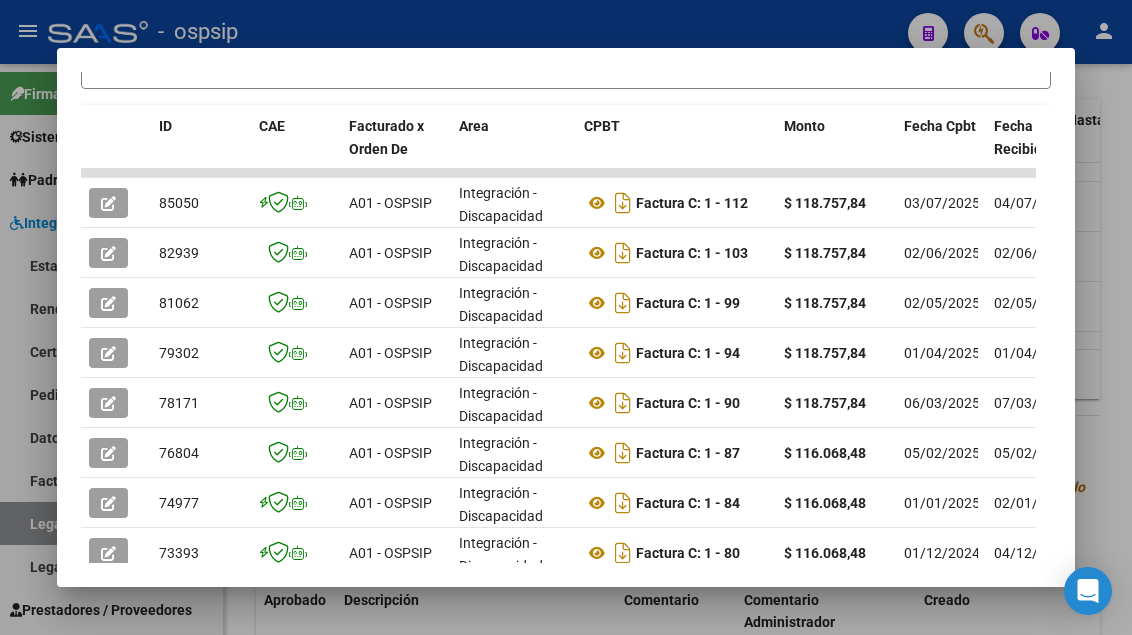 click at bounding box center (566, 317) 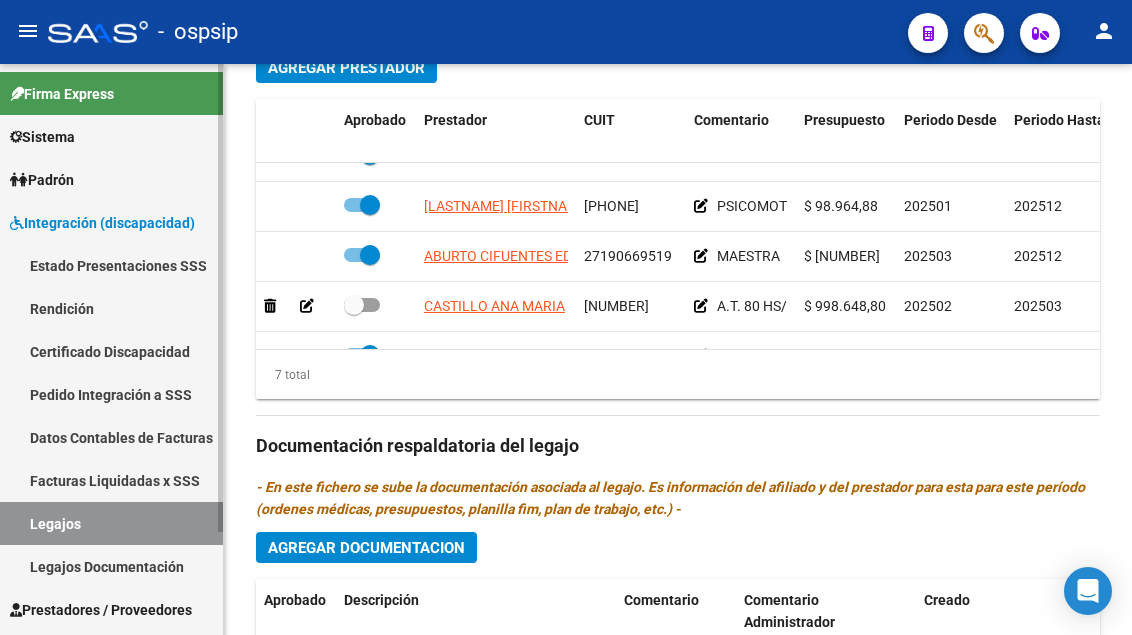 click on "Legajos" at bounding box center [111, 523] 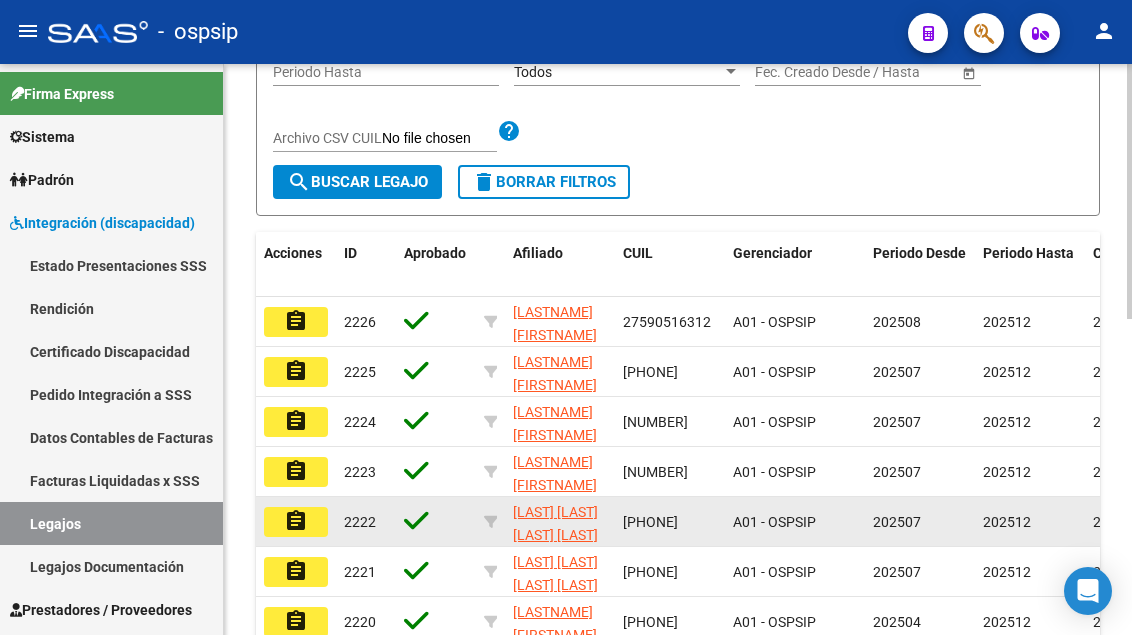 scroll, scrollTop: 108, scrollLeft: 0, axis: vertical 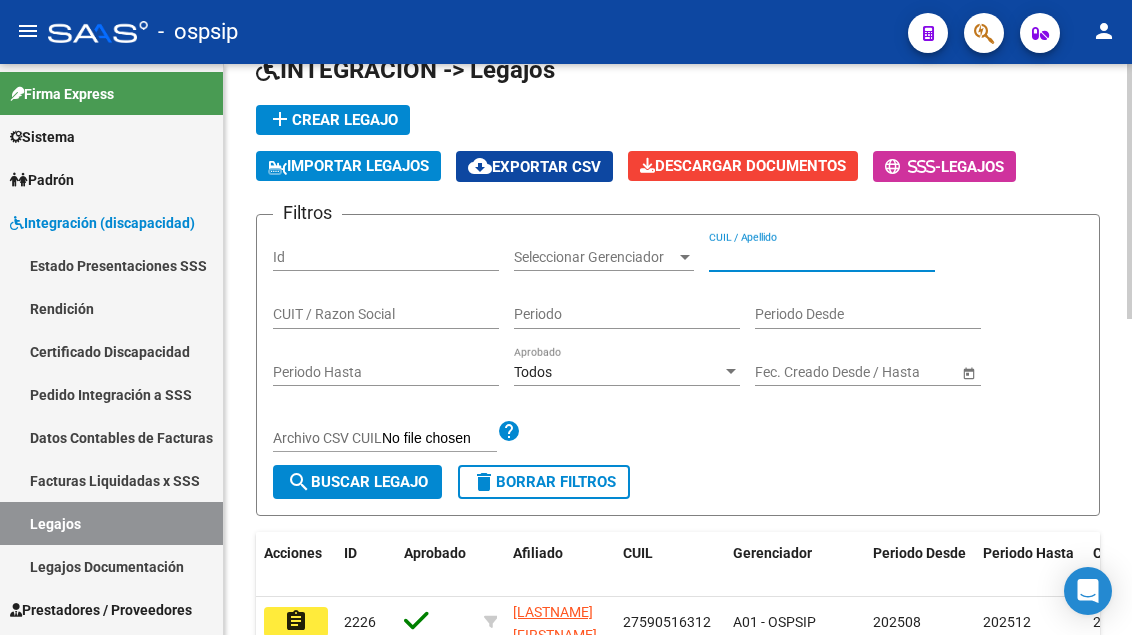 click on "CUIL / Apellido" at bounding box center [822, 257] 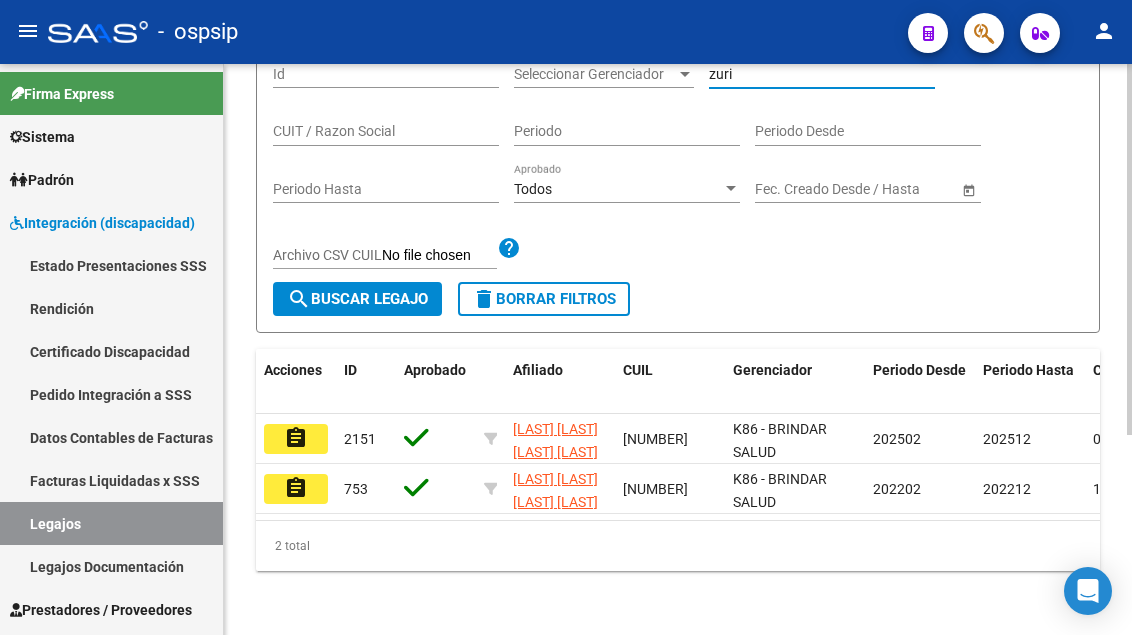 scroll, scrollTop: 308, scrollLeft: 0, axis: vertical 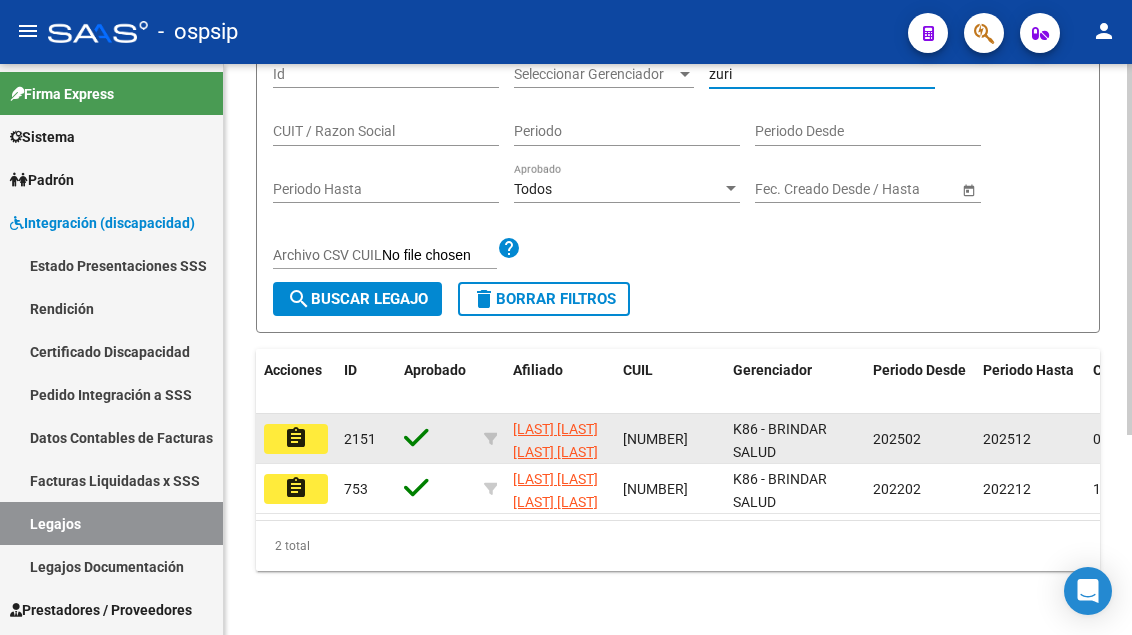 type on "zuri" 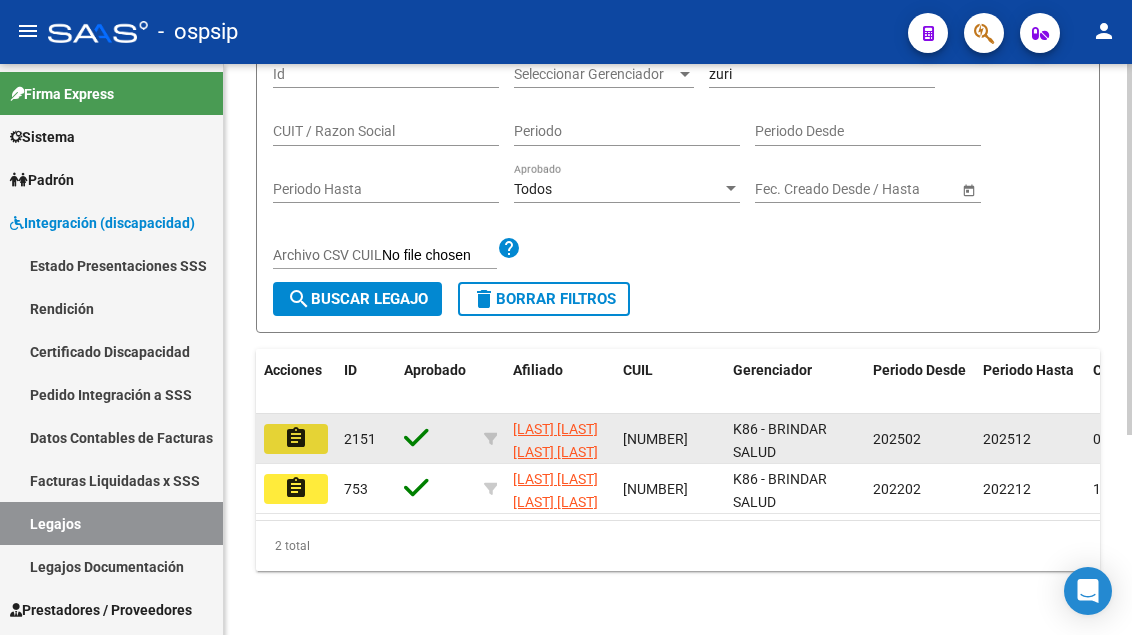 click on "assignment" 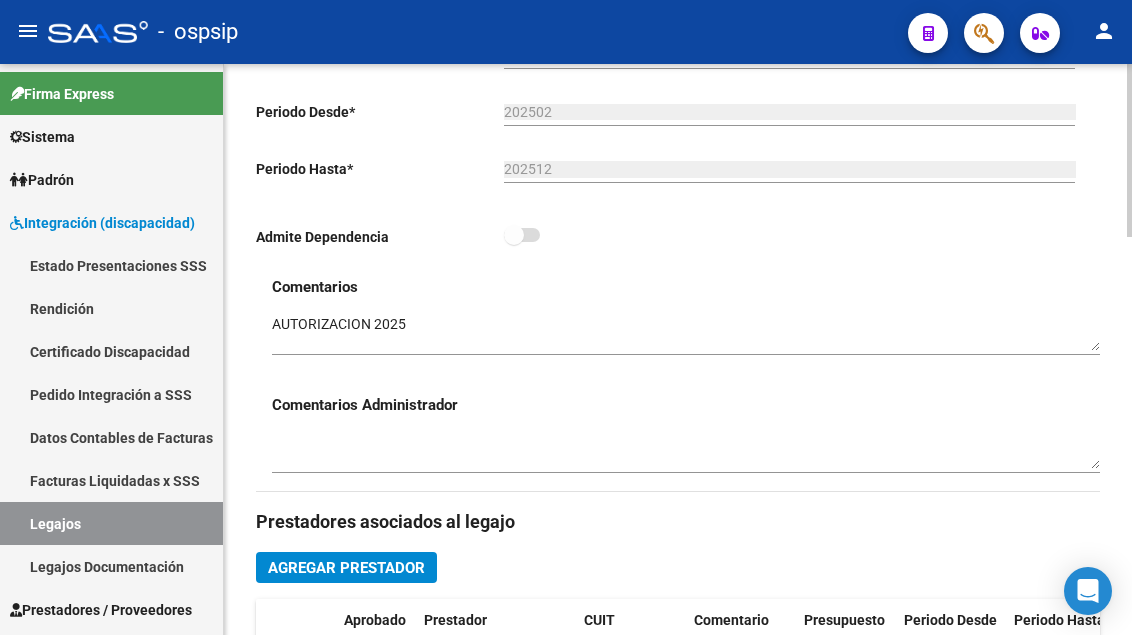 scroll, scrollTop: 1000, scrollLeft: 0, axis: vertical 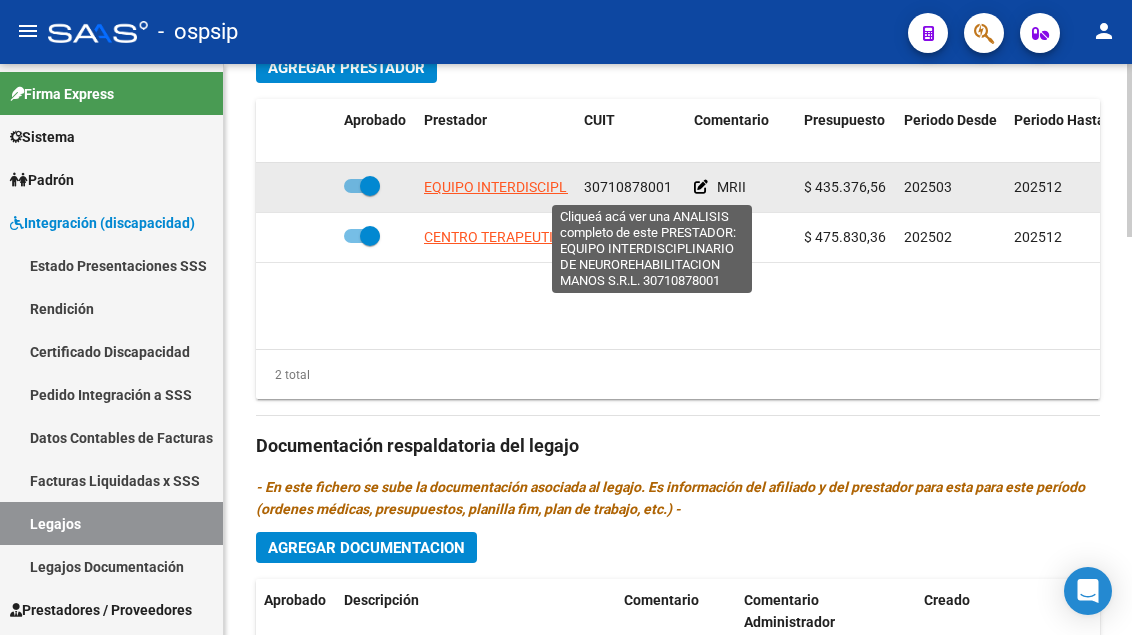 click on "EQUIPO INTERDISCIPLINARIO DE NEUROREHABILITACION MANOS S.R.L." 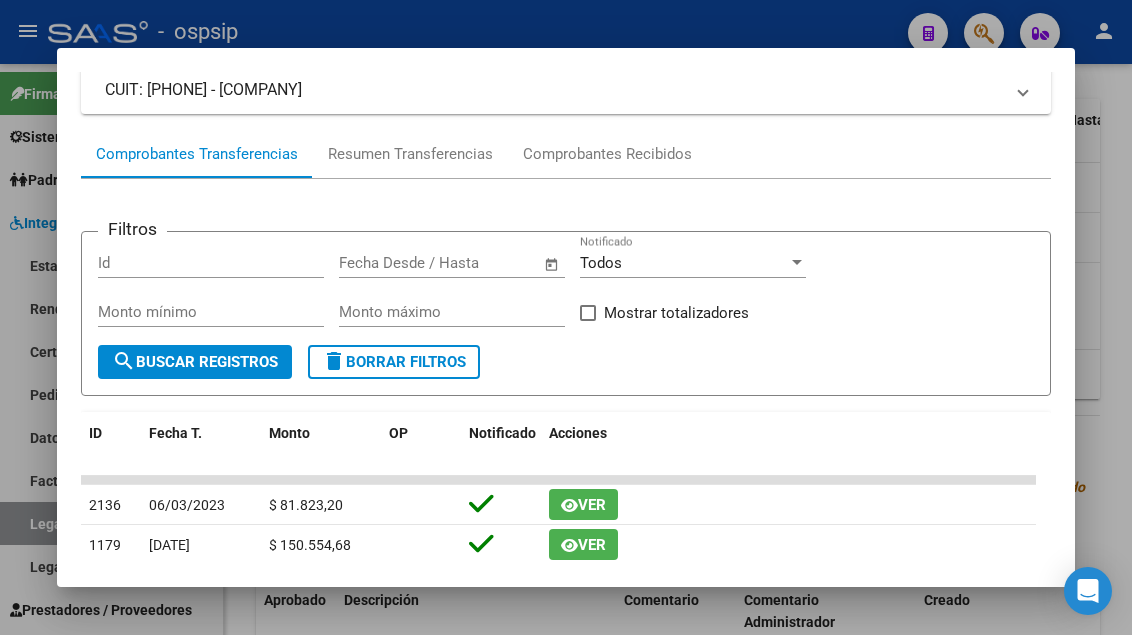 scroll, scrollTop: 177, scrollLeft: 0, axis: vertical 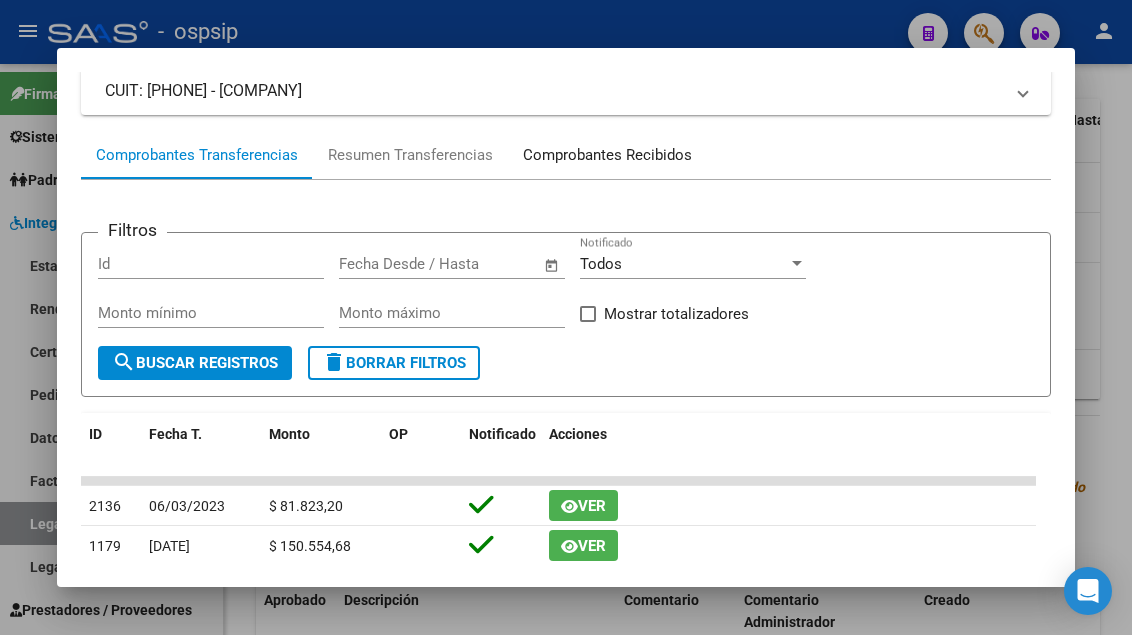 click on "Comprobantes Recibidos" at bounding box center [607, 155] 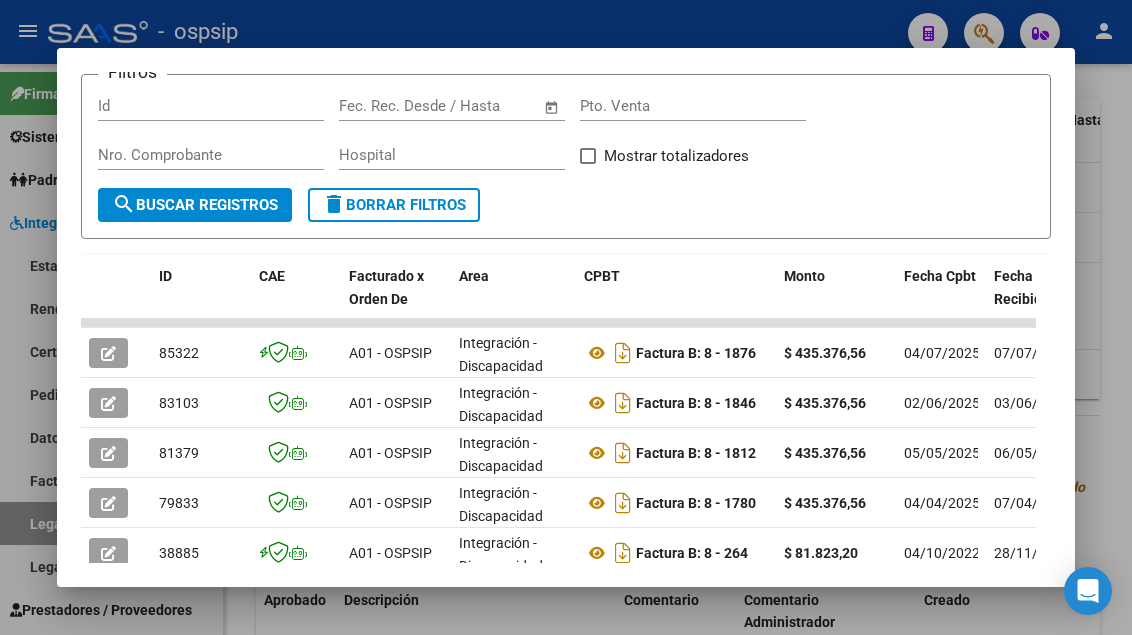 scroll, scrollTop: 485, scrollLeft: 0, axis: vertical 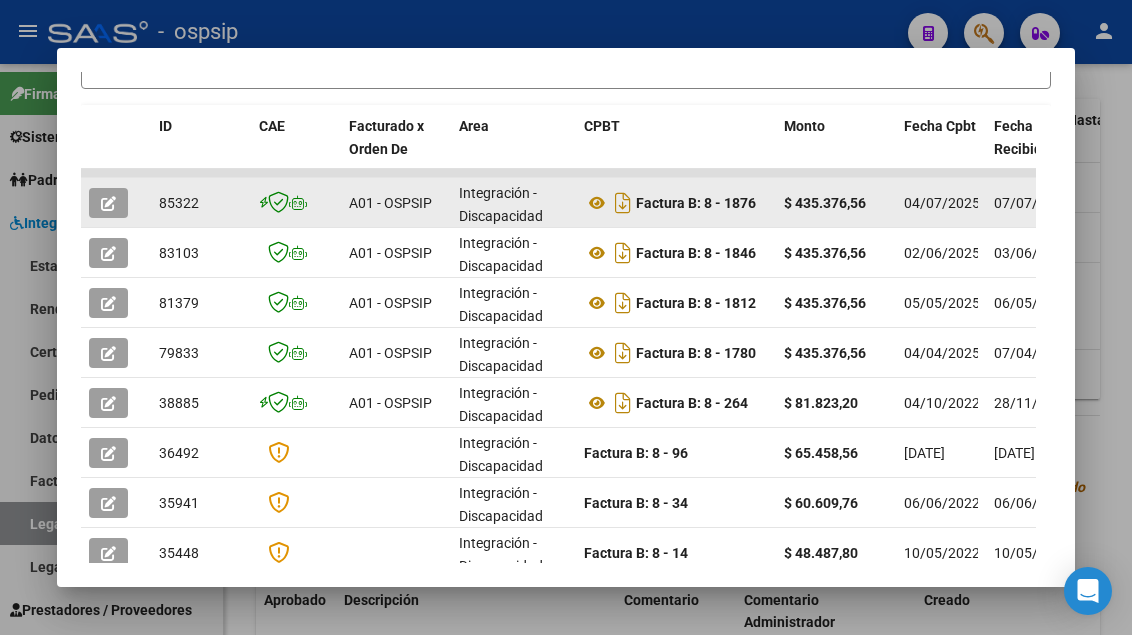click 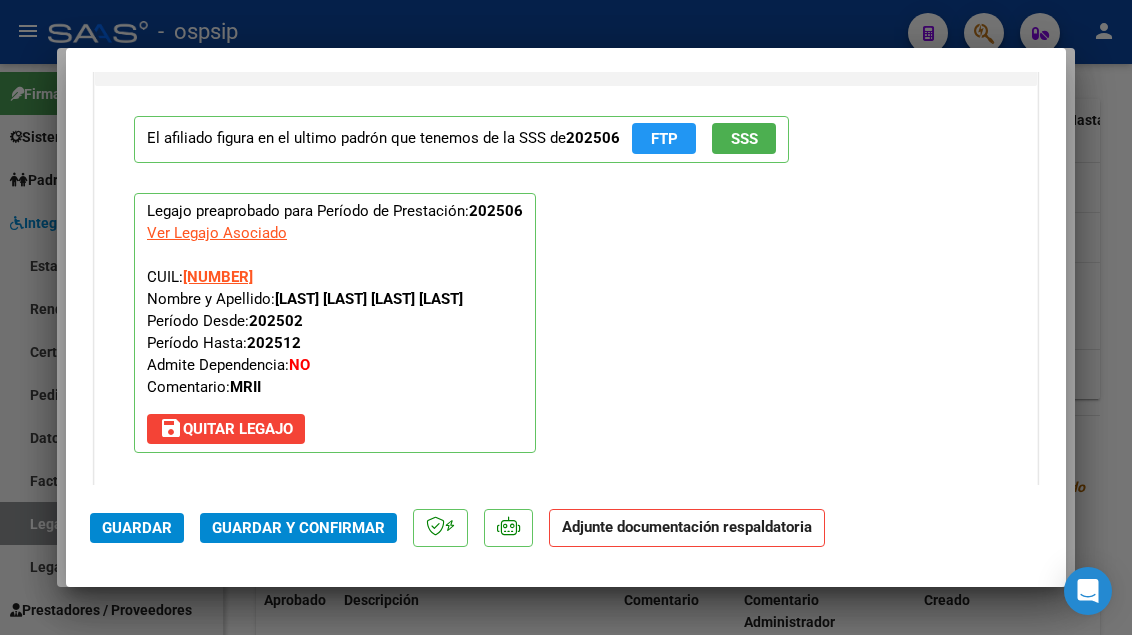 scroll, scrollTop: 2015, scrollLeft: 0, axis: vertical 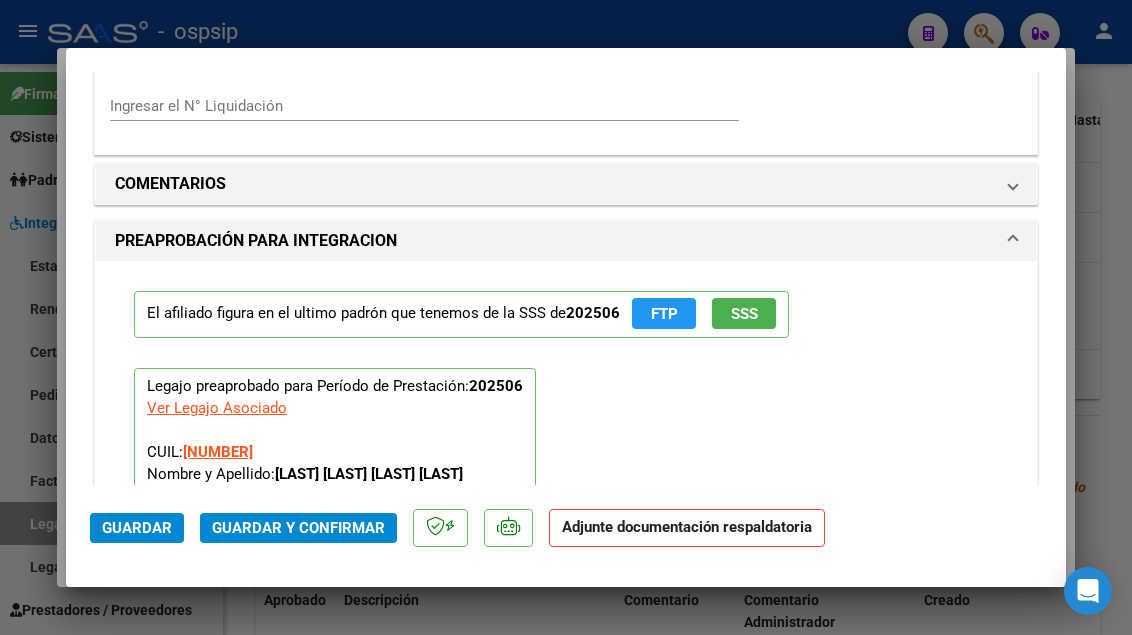 type 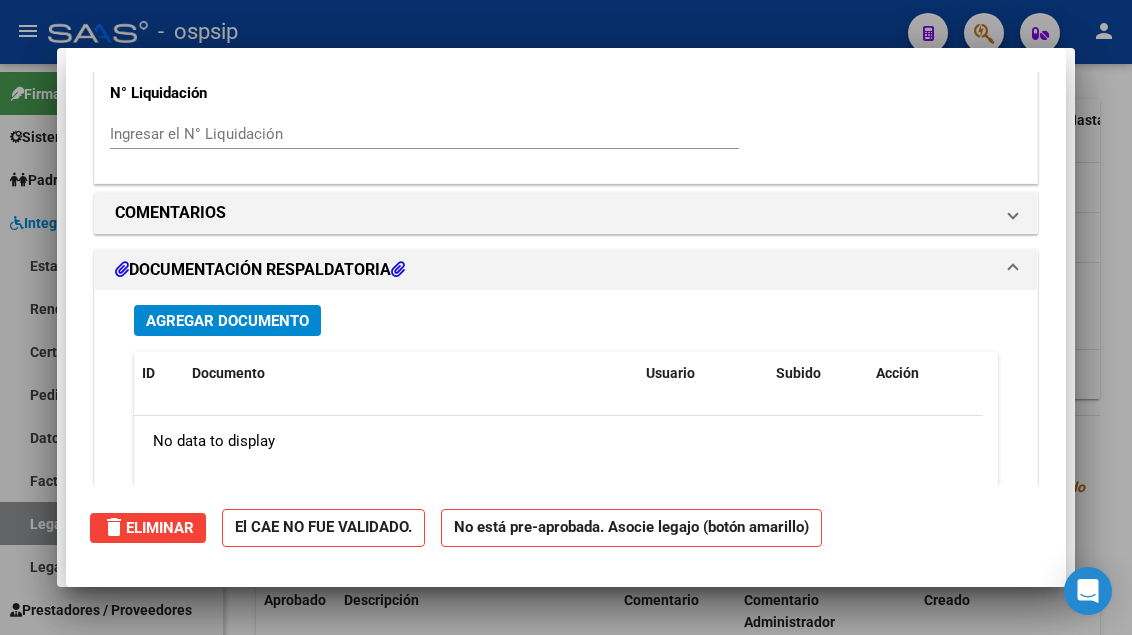 type 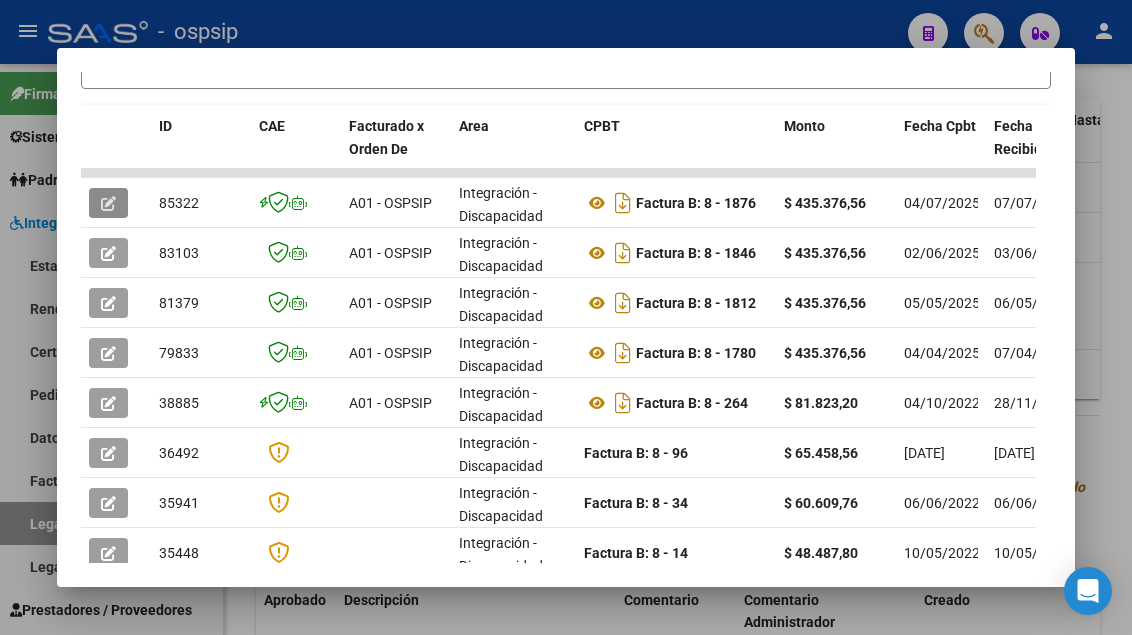 click at bounding box center (566, 317) 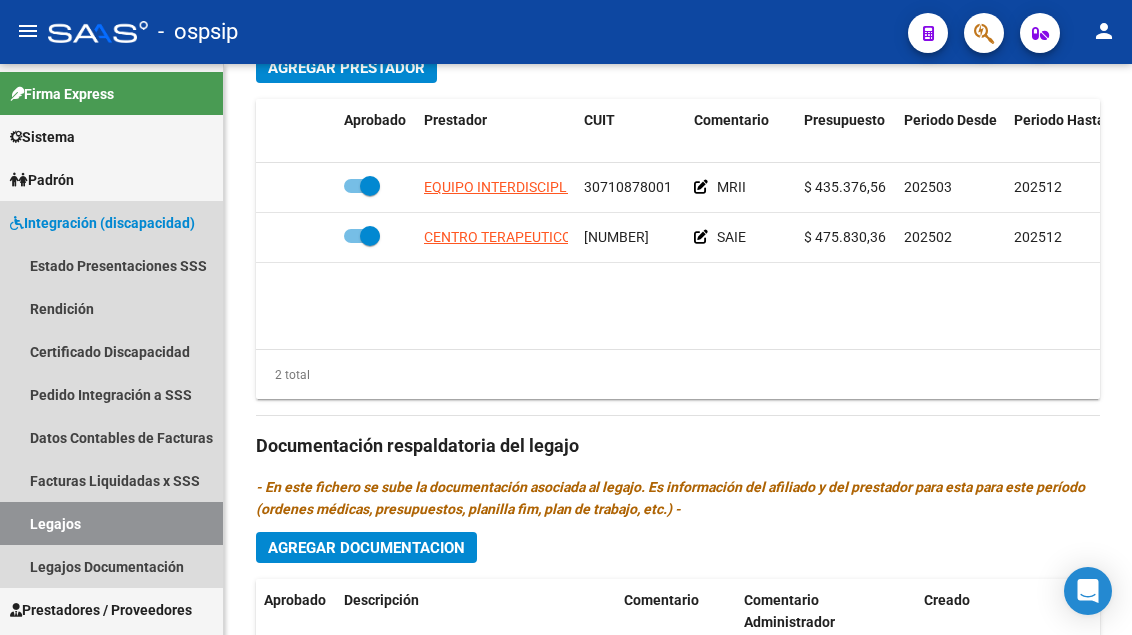 click on "Legajos" at bounding box center [111, 523] 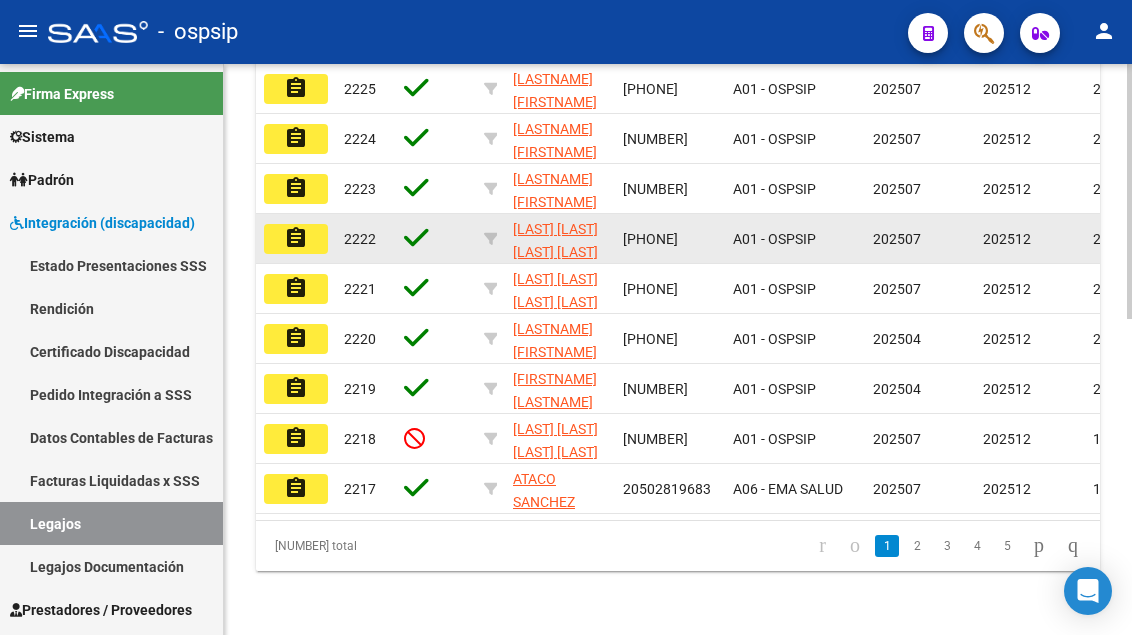 scroll, scrollTop: 508, scrollLeft: 0, axis: vertical 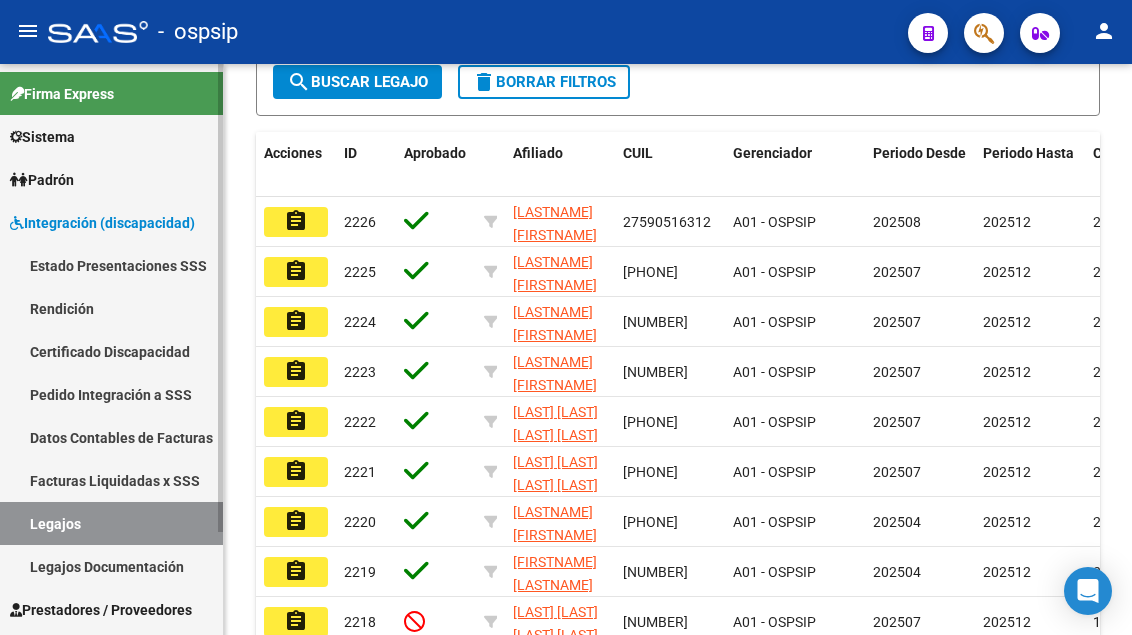 click on "Legajos" at bounding box center (111, 523) 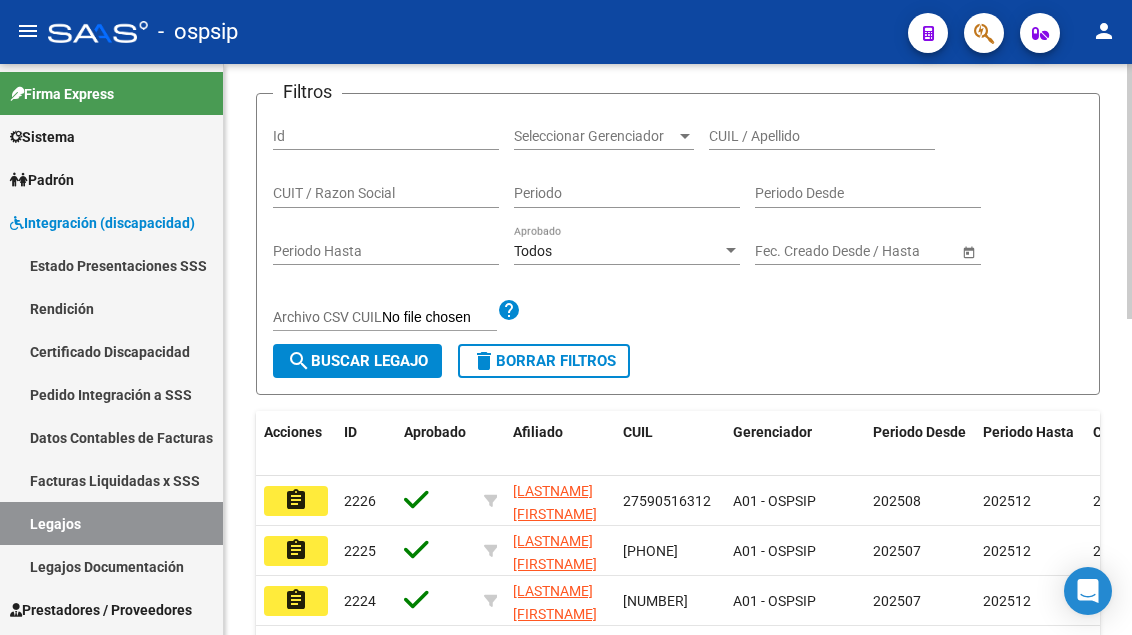 scroll, scrollTop: 208, scrollLeft: 0, axis: vertical 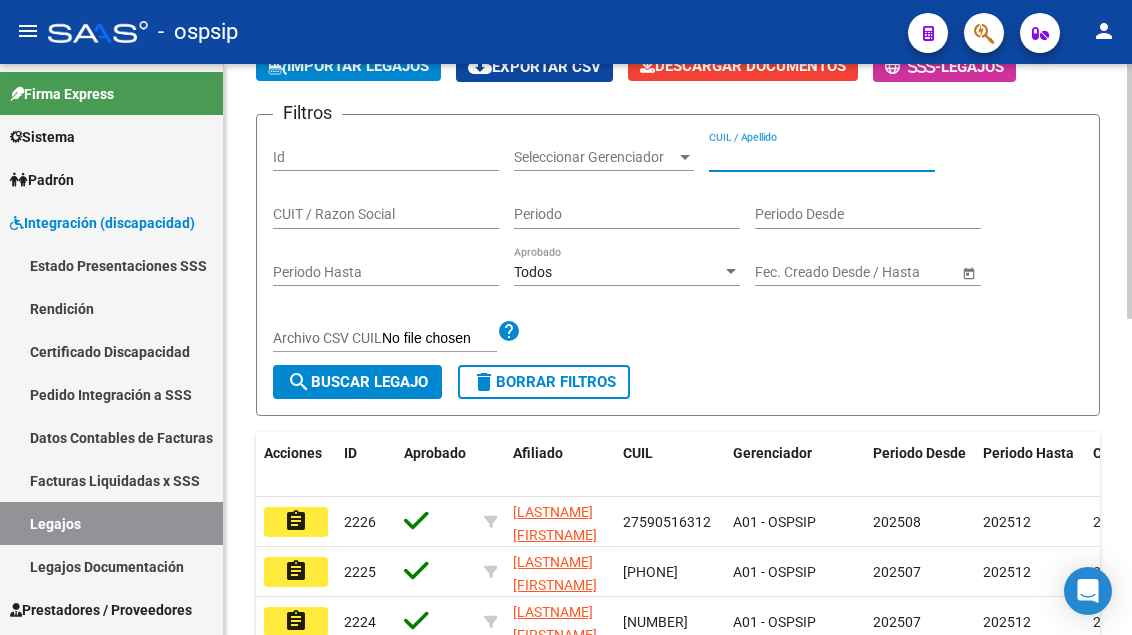 click on "CUIL / Apellido" at bounding box center (822, 157) 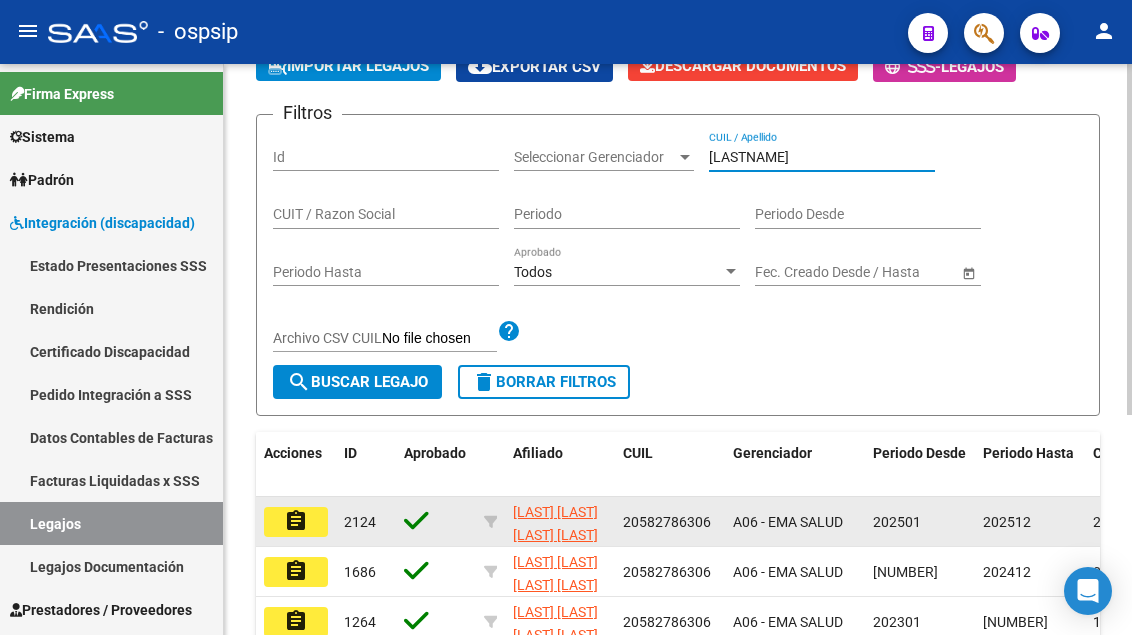 type on "[LASTNAME]" 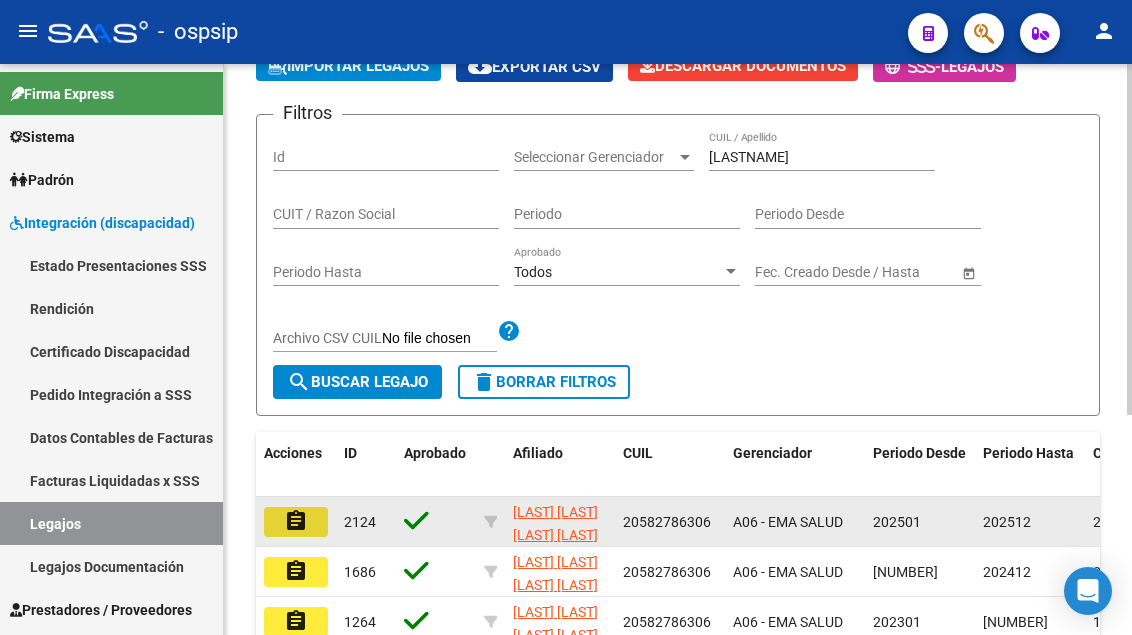 click on "assignment" 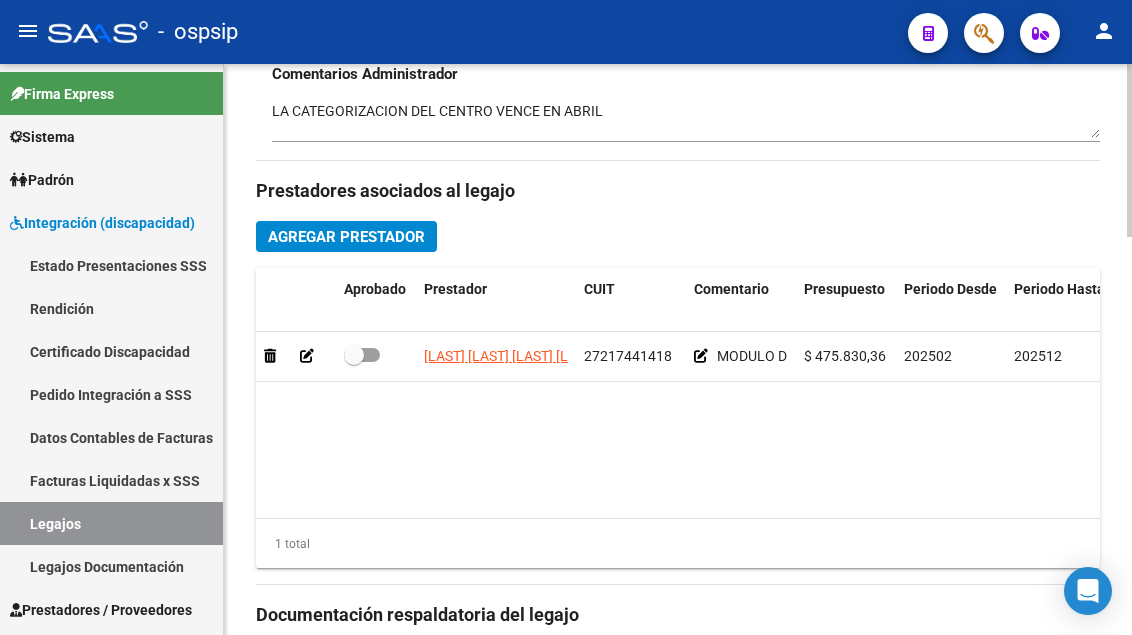 scroll, scrollTop: 900, scrollLeft: 0, axis: vertical 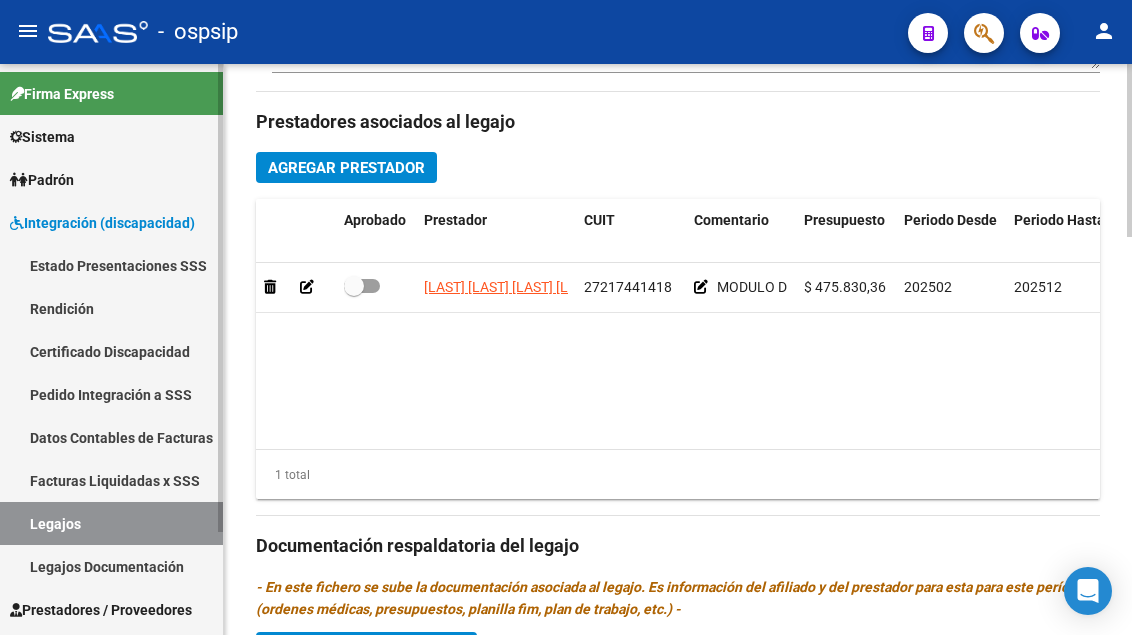 click on "Legajos" at bounding box center (111, 523) 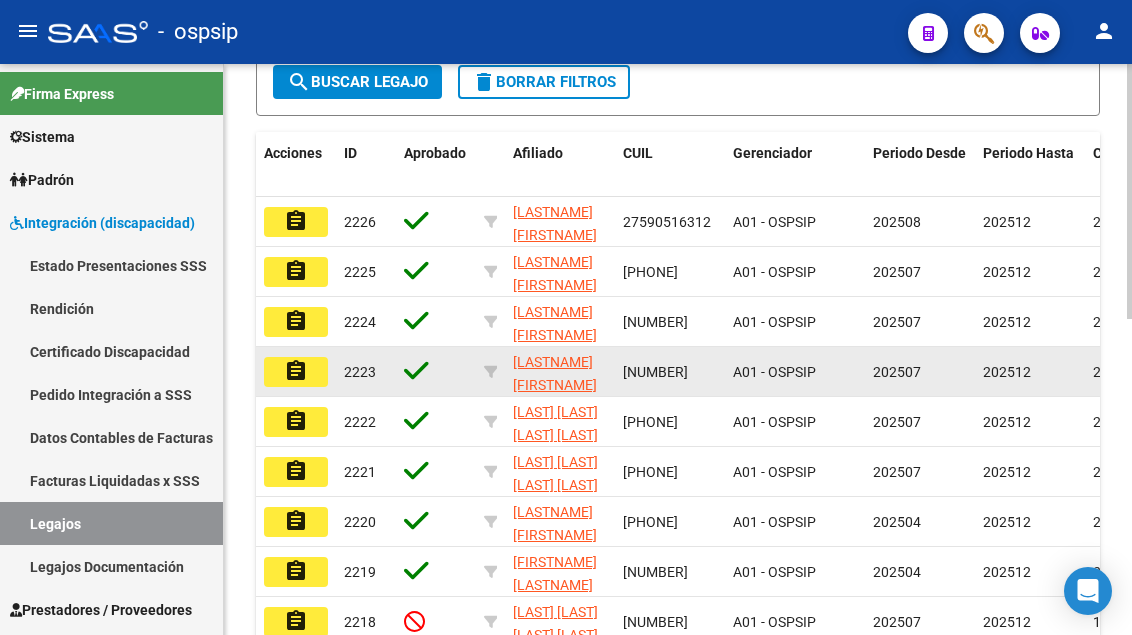 scroll, scrollTop: 108, scrollLeft: 0, axis: vertical 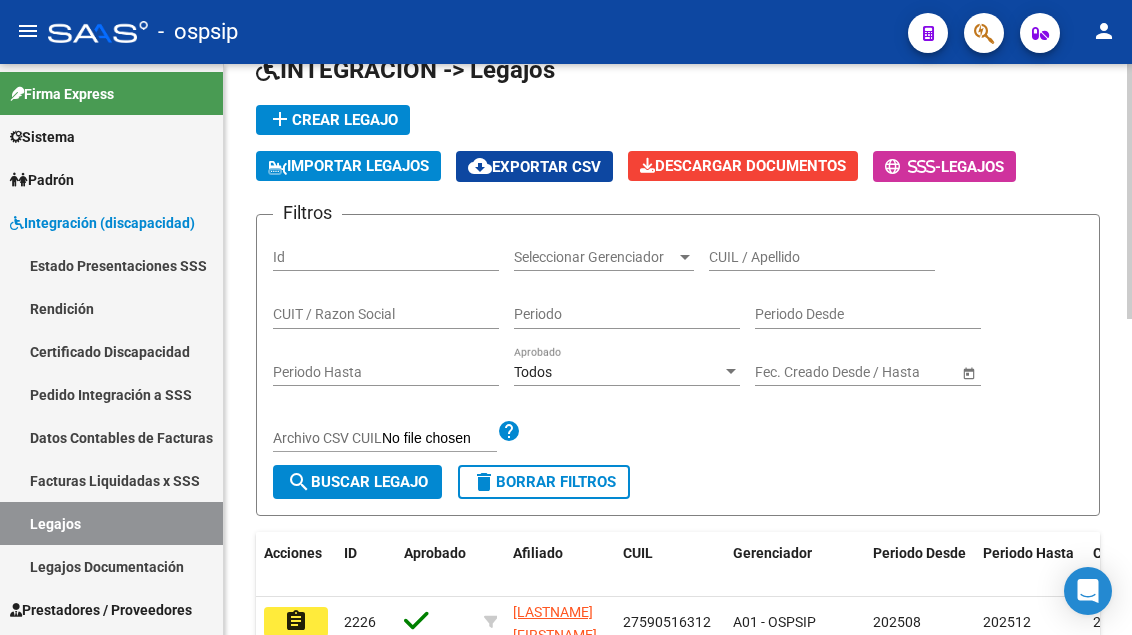 click on "CUIL / Apellido" 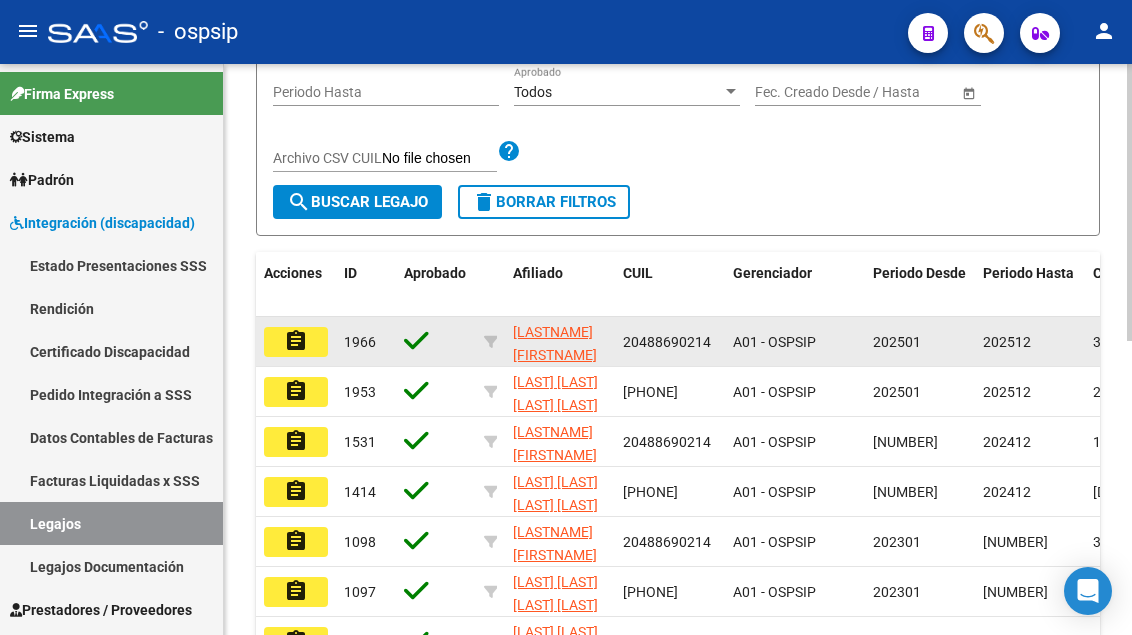 scroll, scrollTop: 408, scrollLeft: 0, axis: vertical 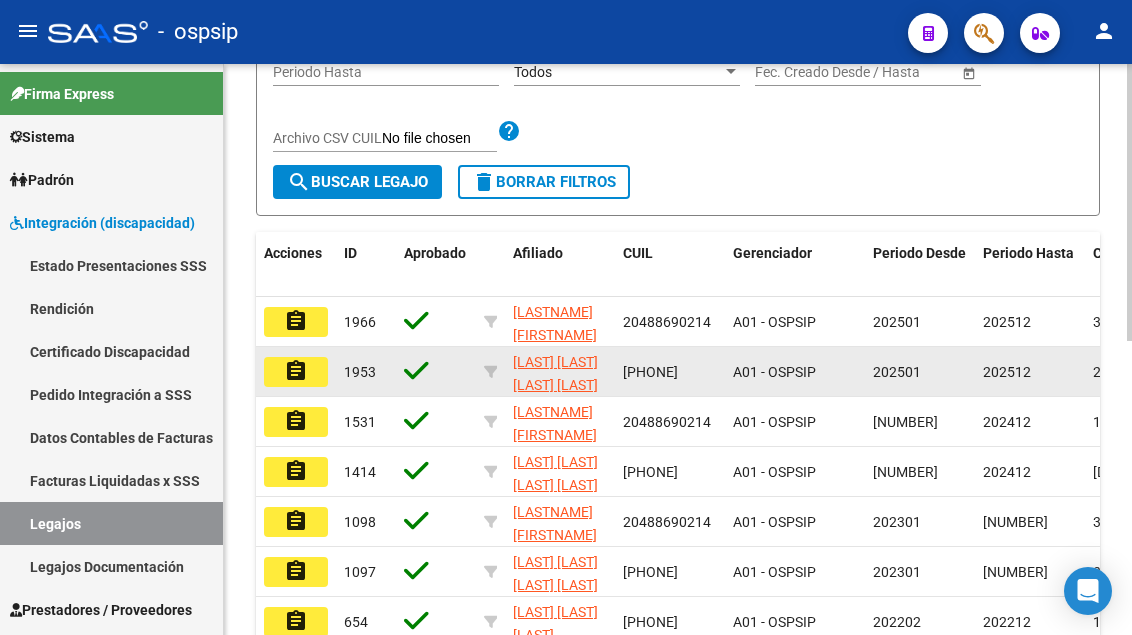 type on "[LAST]" 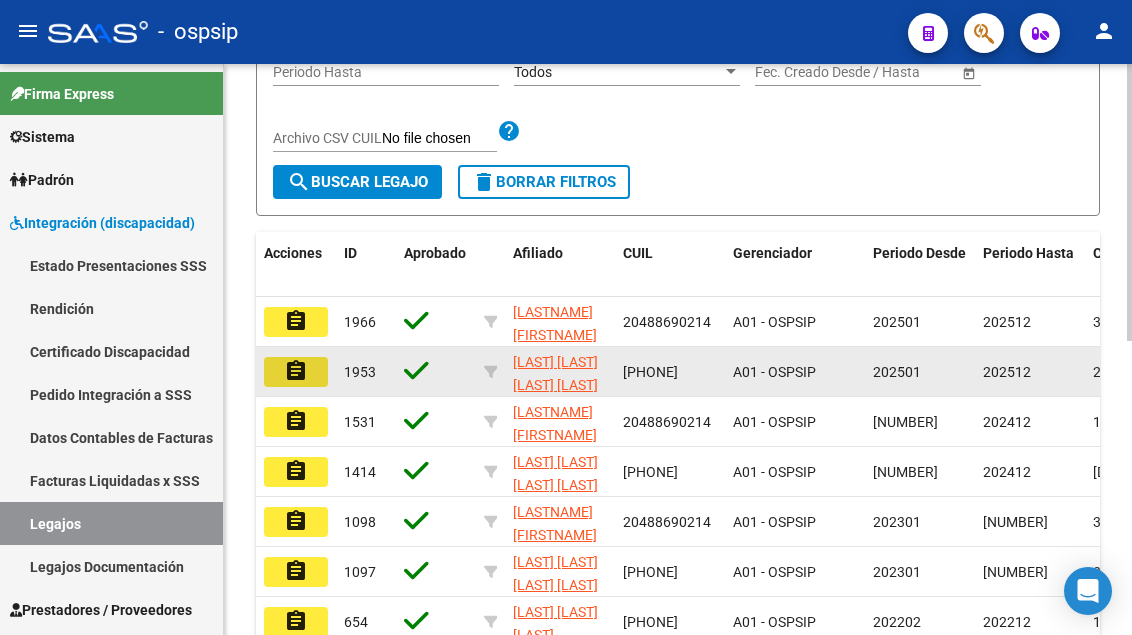 click on "assignment" 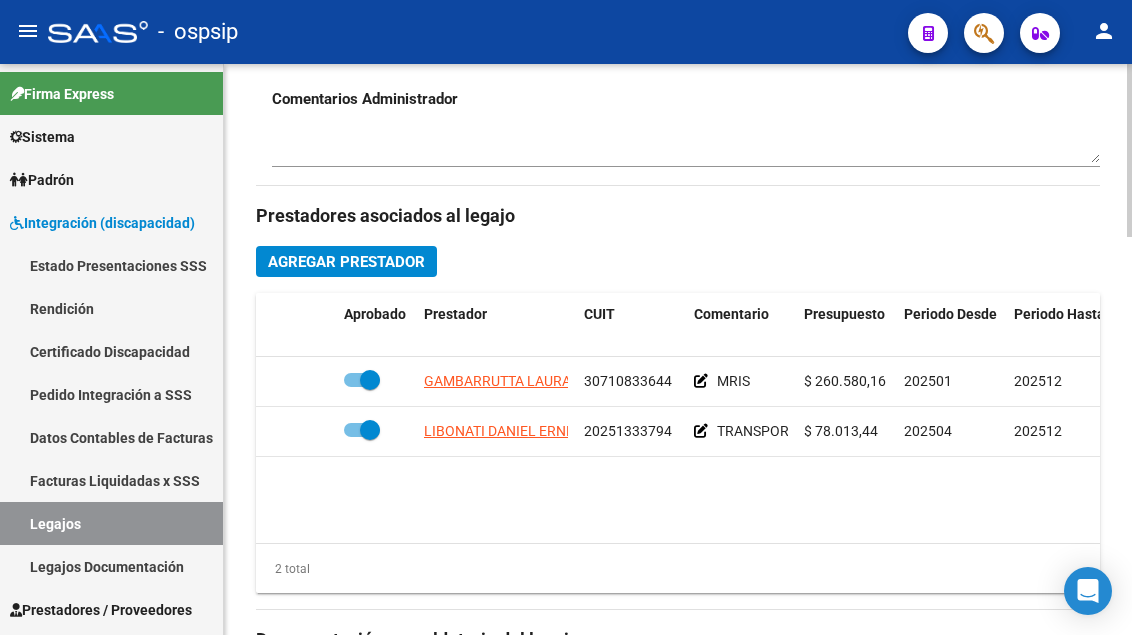 scroll, scrollTop: 900, scrollLeft: 0, axis: vertical 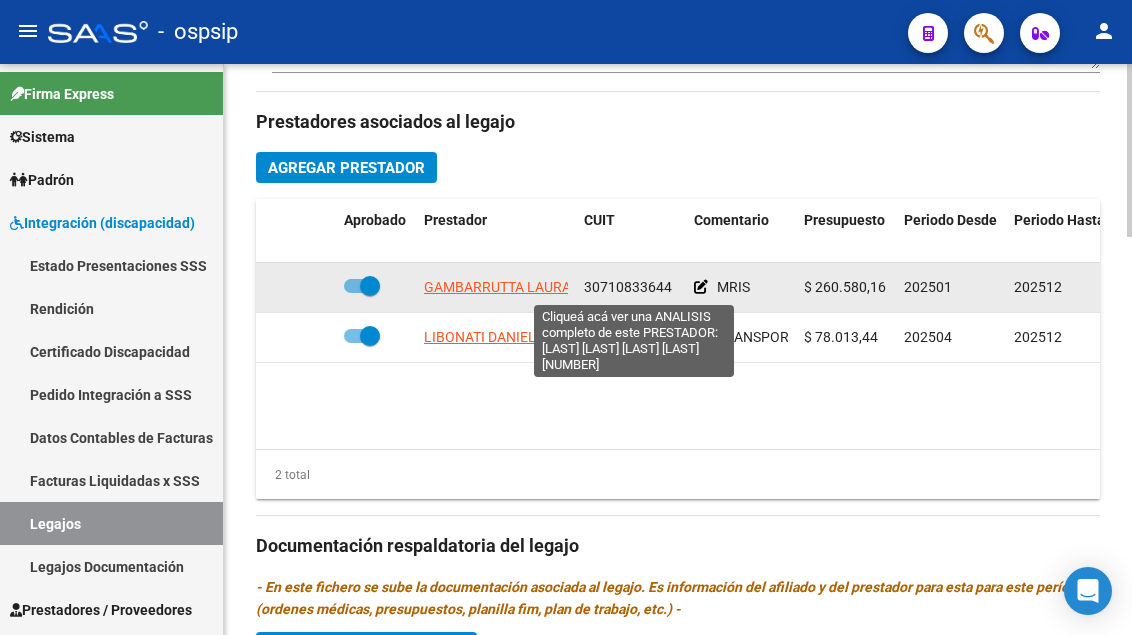 click on "GAMBARRUTTA LAURA CECILIA Y RUBILLO ROSANA CLAUDIA S.H." 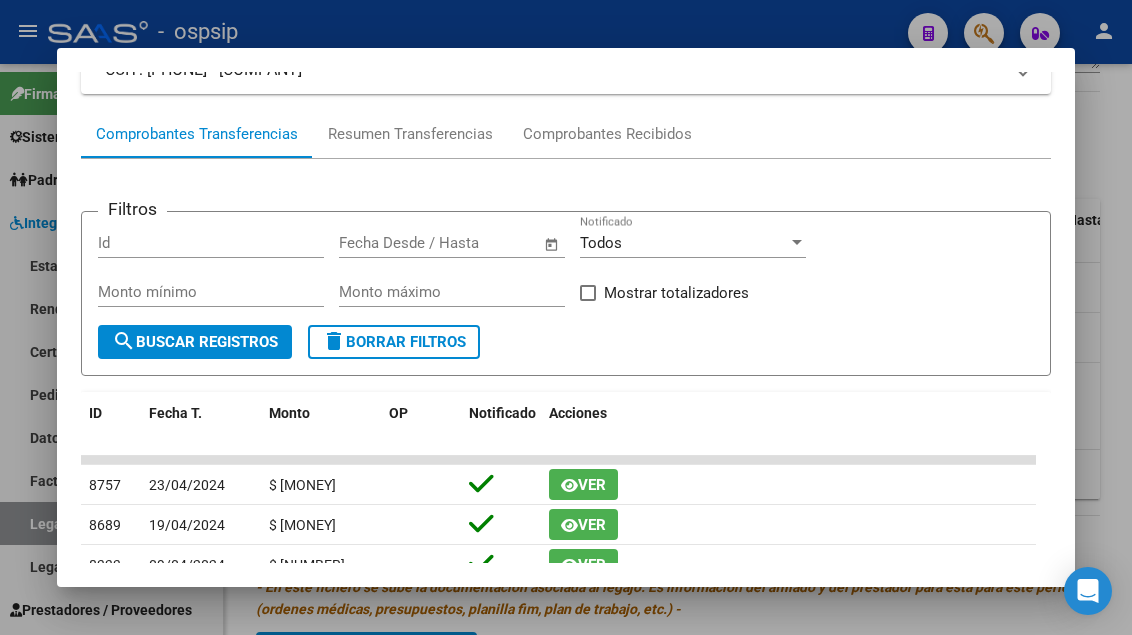 scroll, scrollTop: 200, scrollLeft: 0, axis: vertical 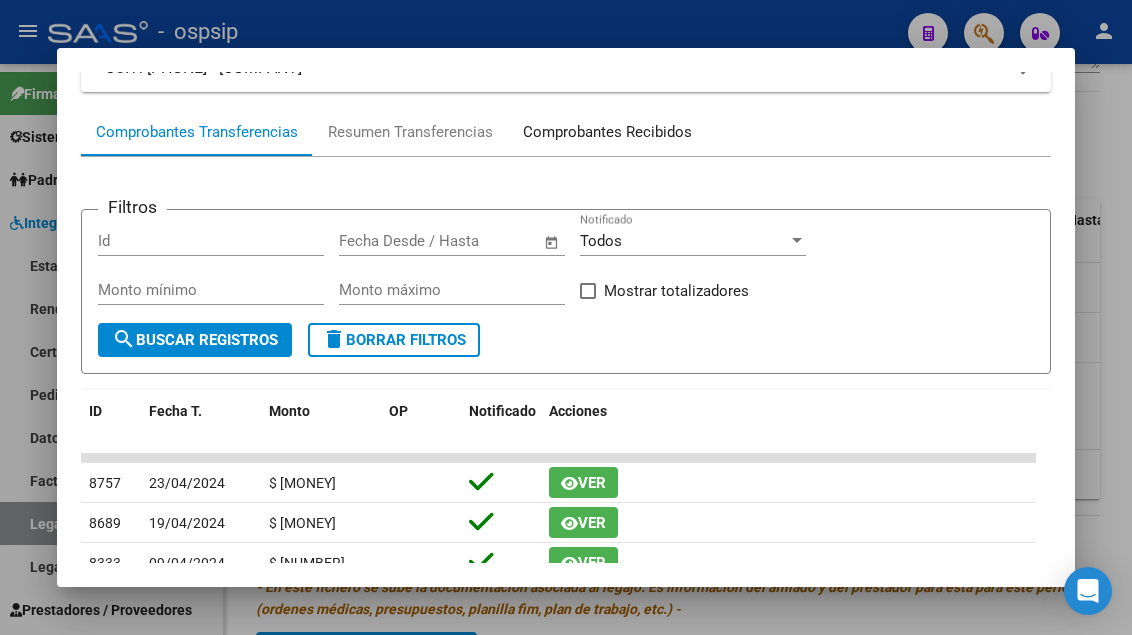 click on "Comprobantes Recibidos" at bounding box center [607, 132] 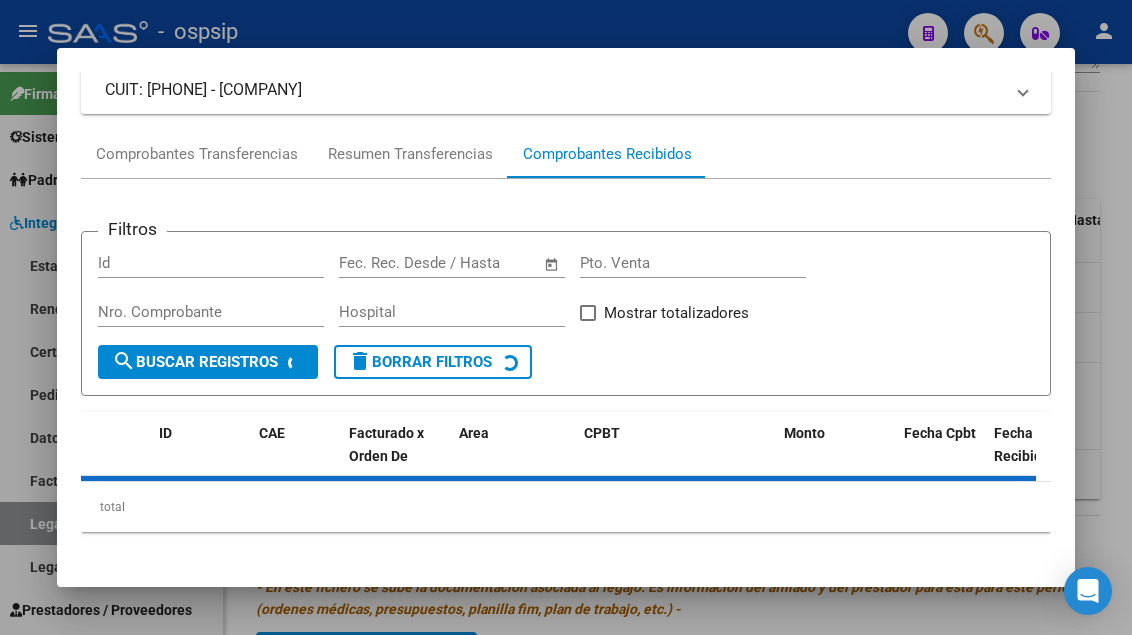 scroll, scrollTop: 185, scrollLeft: 0, axis: vertical 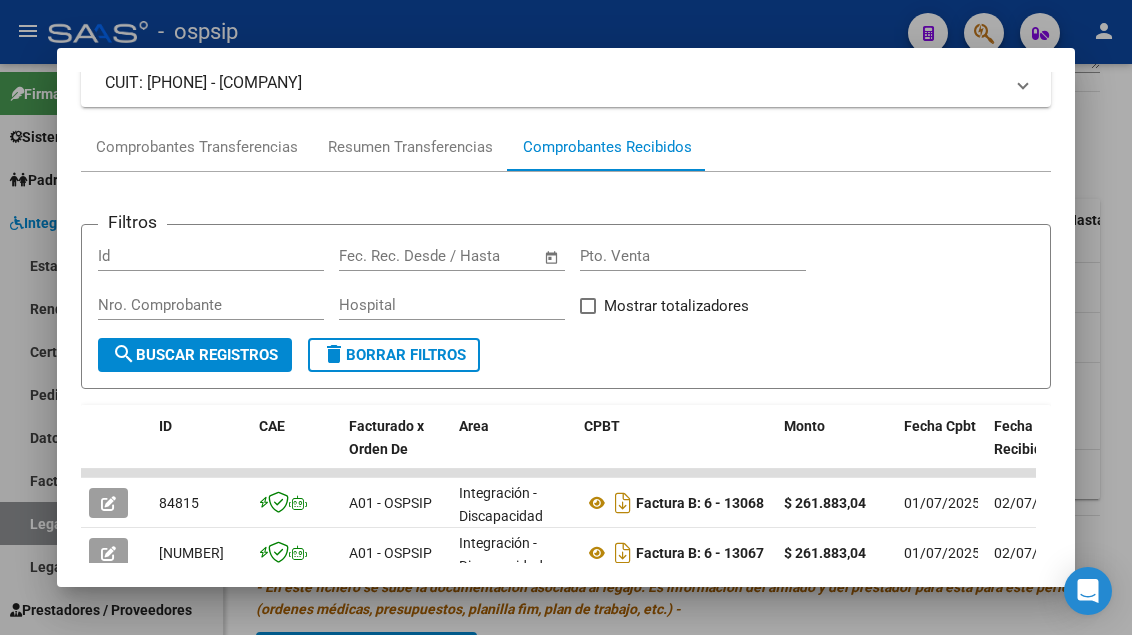 click at bounding box center (566, 317) 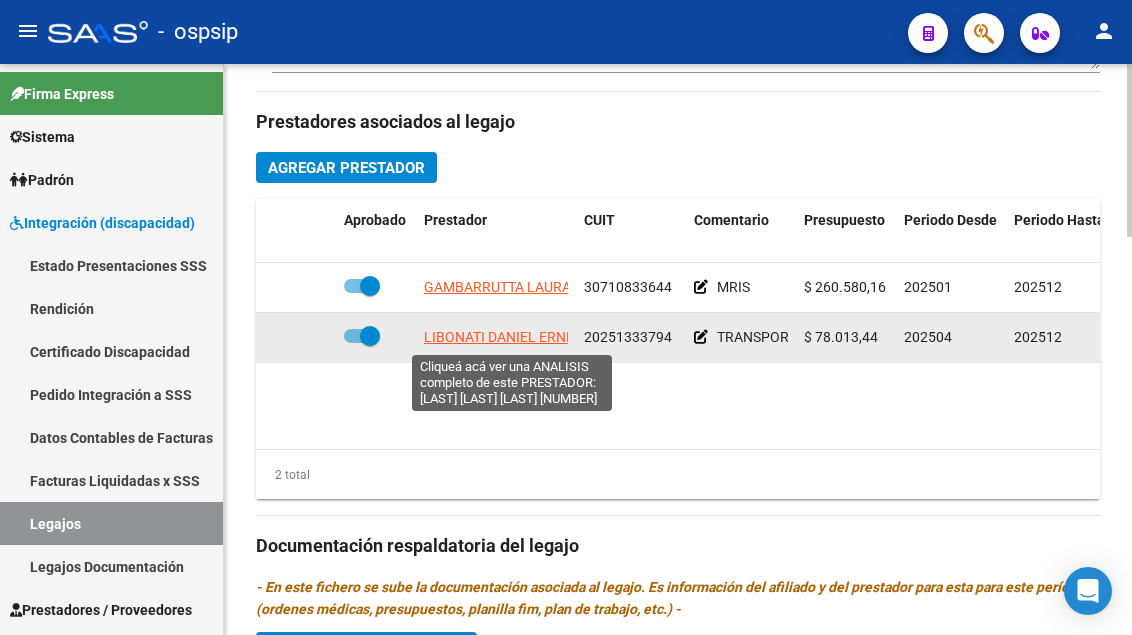 click on "LIBONATI DANIEL ERNESTO" 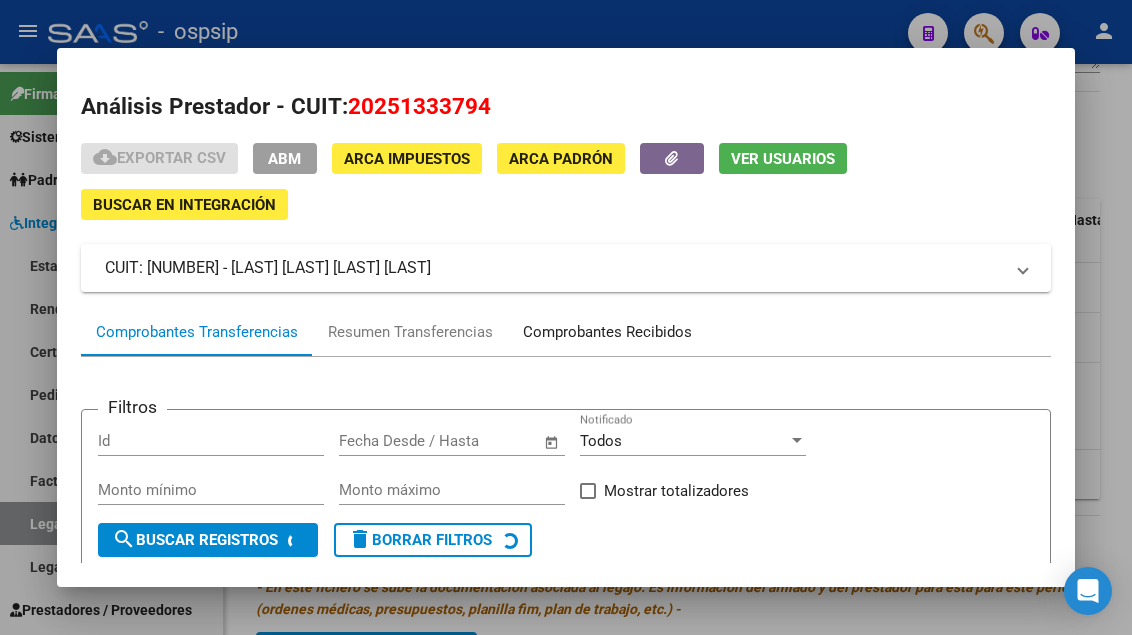 click on "Comprobantes Recibidos" at bounding box center (607, 332) 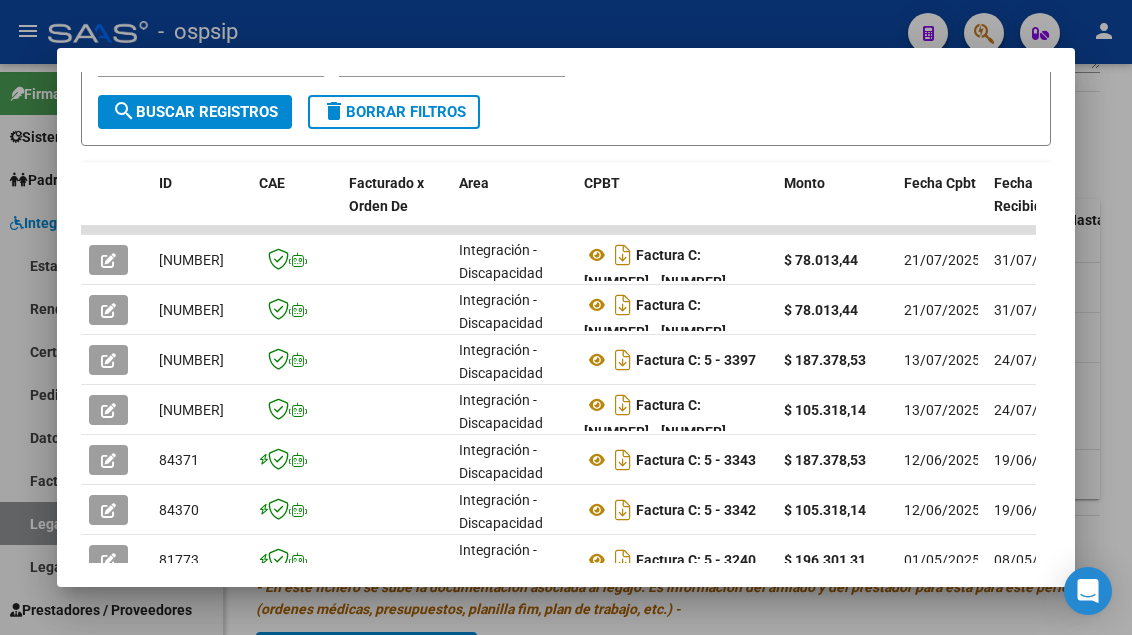 scroll, scrollTop: 430, scrollLeft: 0, axis: vertical 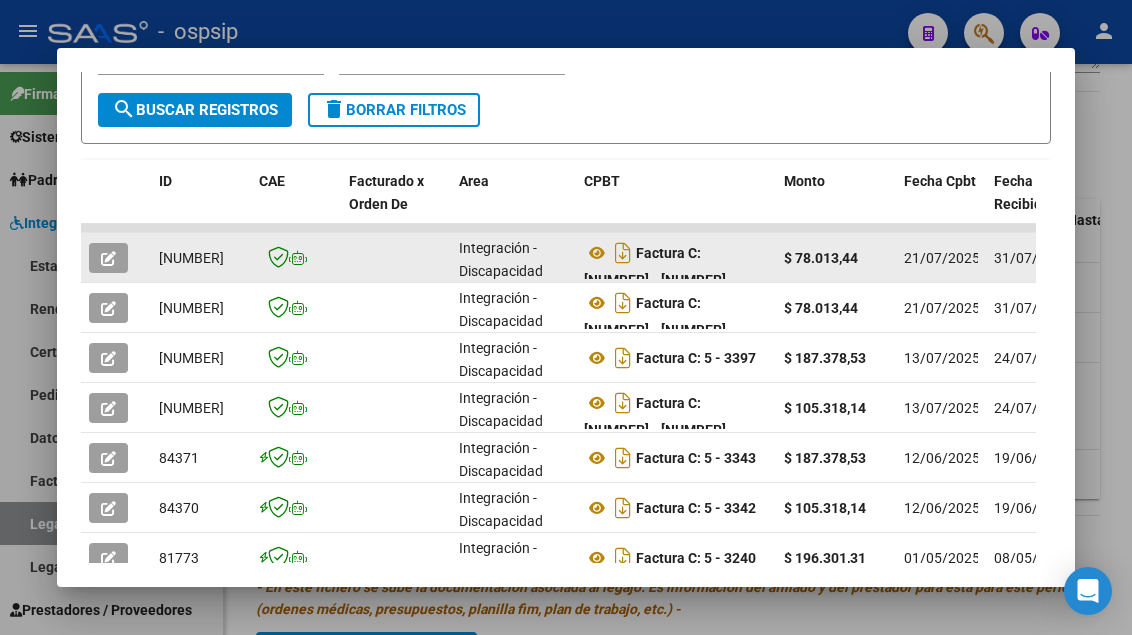 click 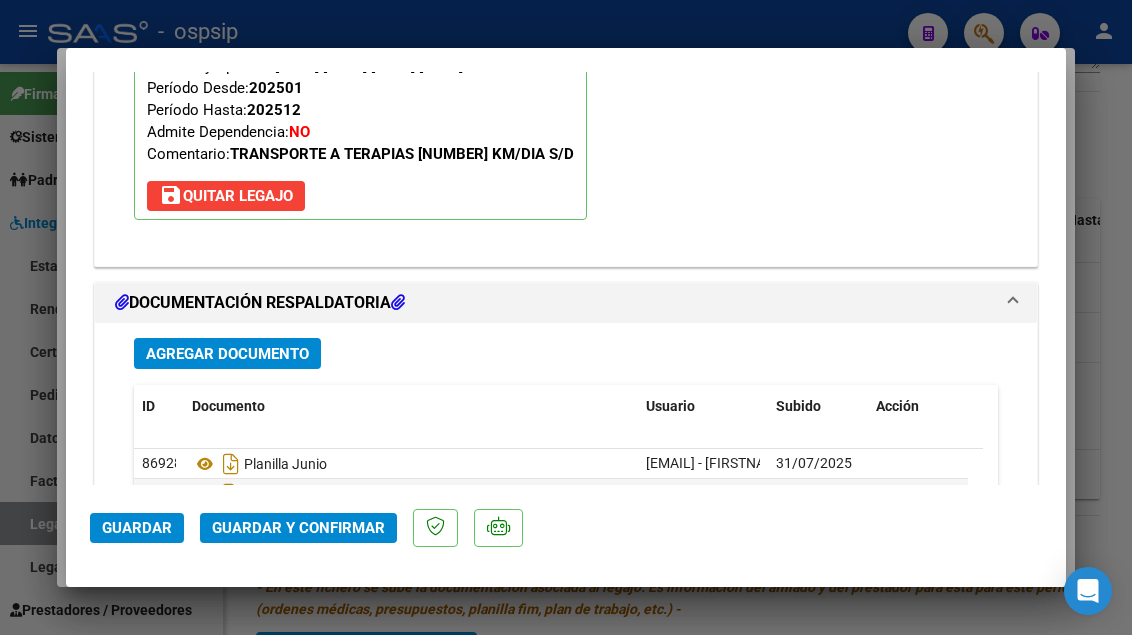 scroll, scrollTop: 2855, scrollLeft: 0, axis: vertical 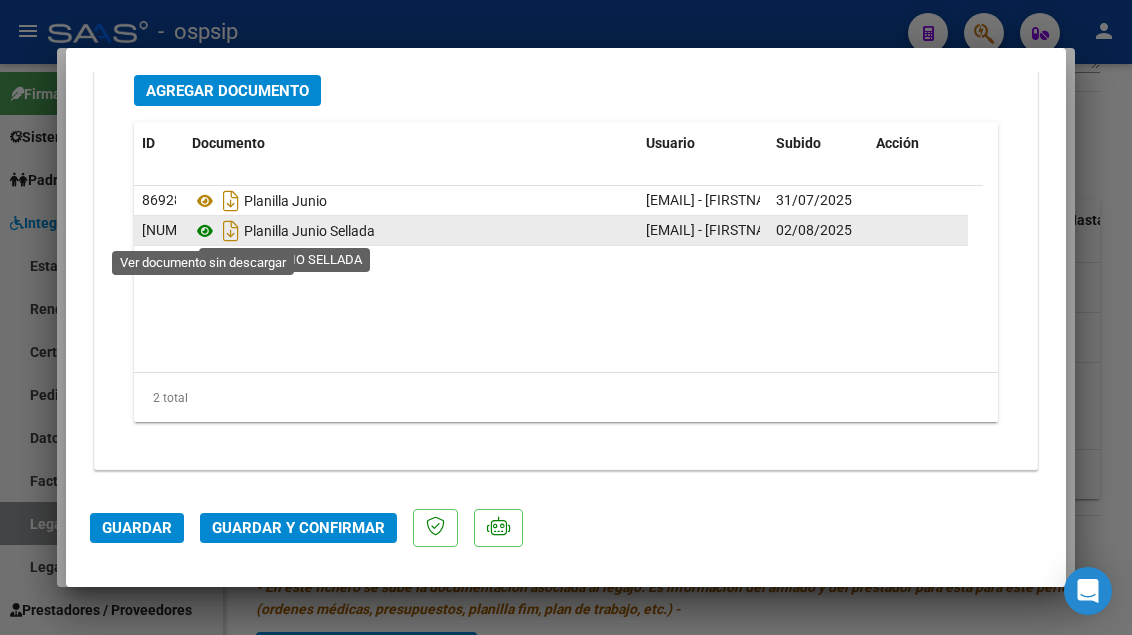 click 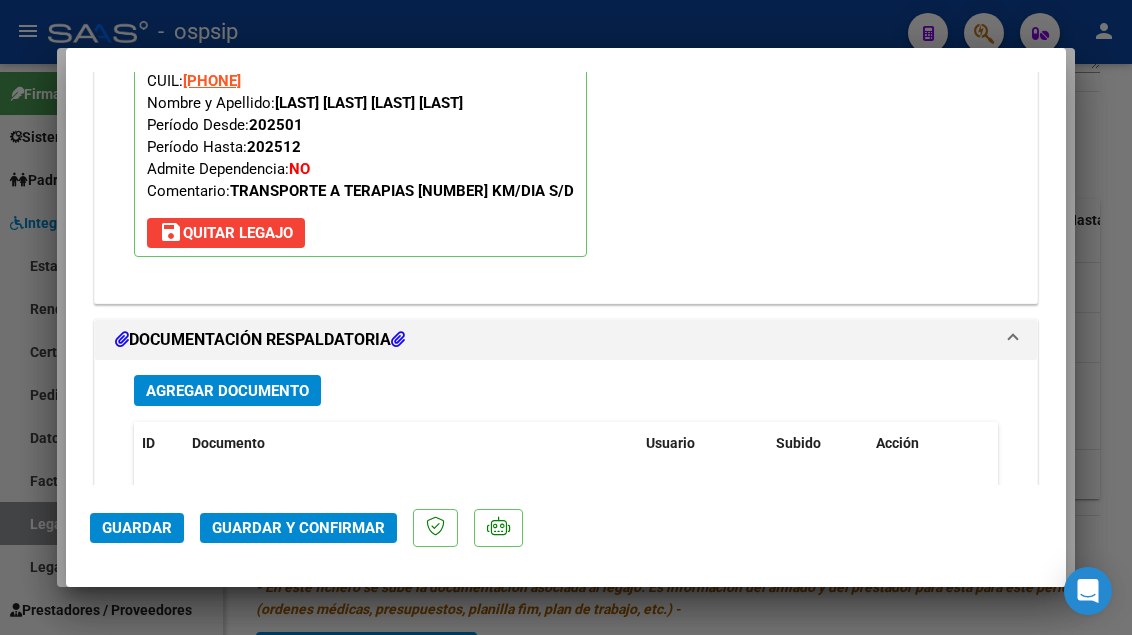 scroll, scrollTop: 2755, scrollLeft: 0, axis: vertical 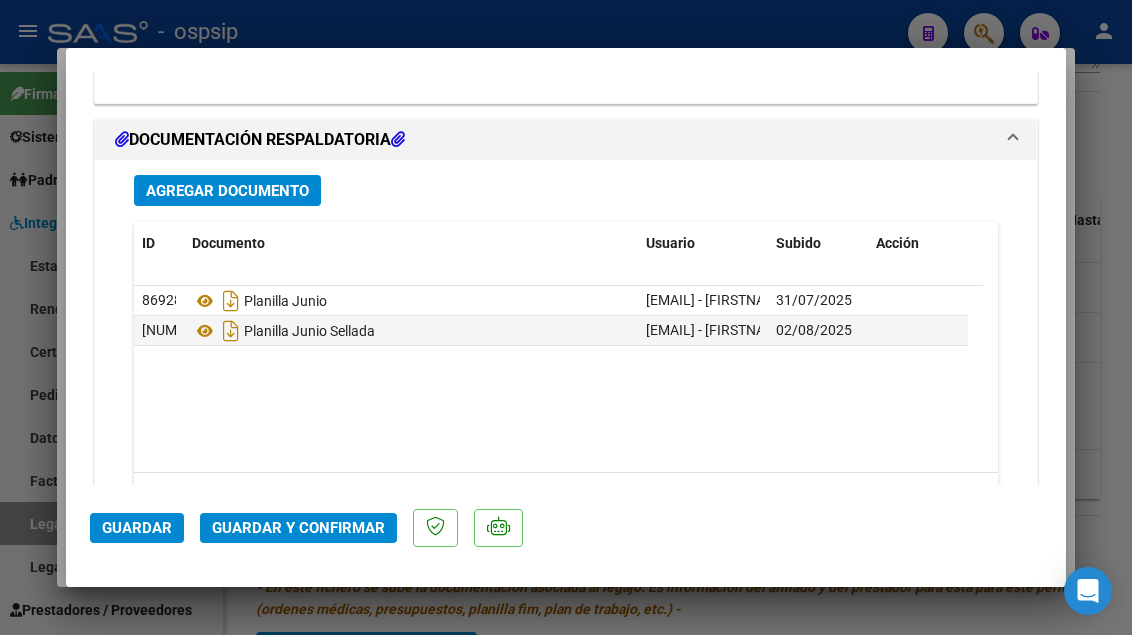 type 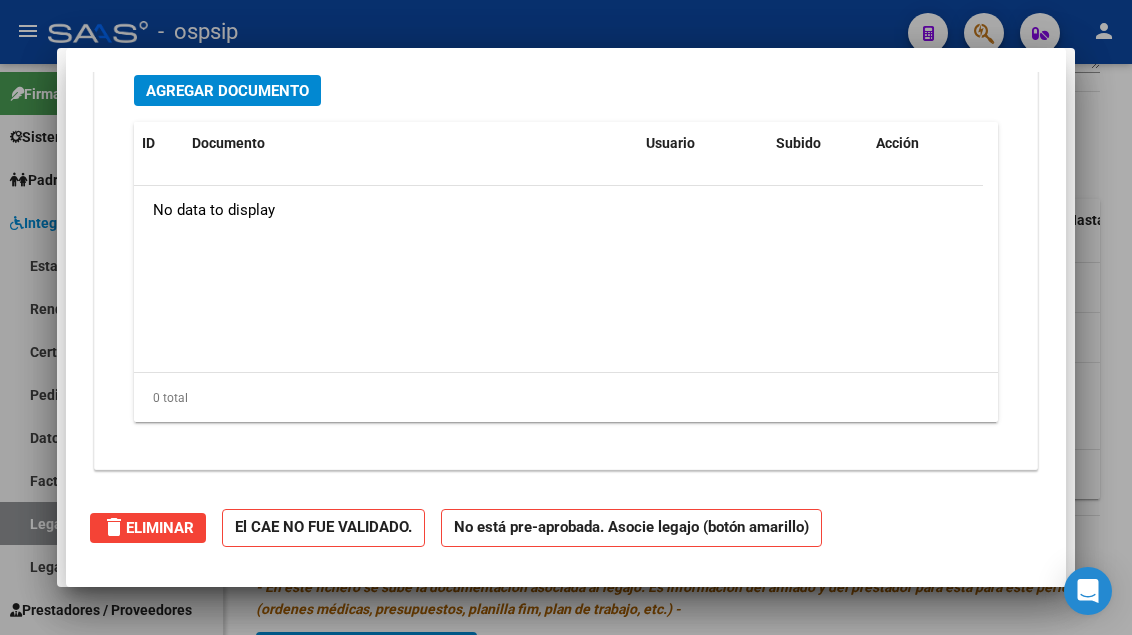 scroll, scrollTop: 0, scrollLeft: 0, axis: both 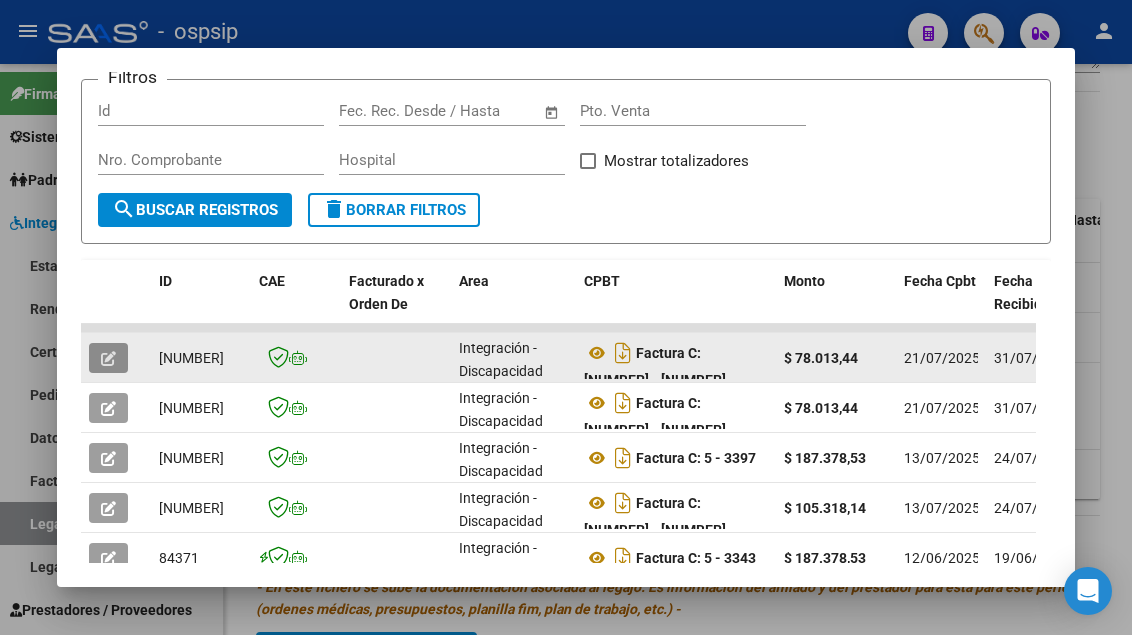 click 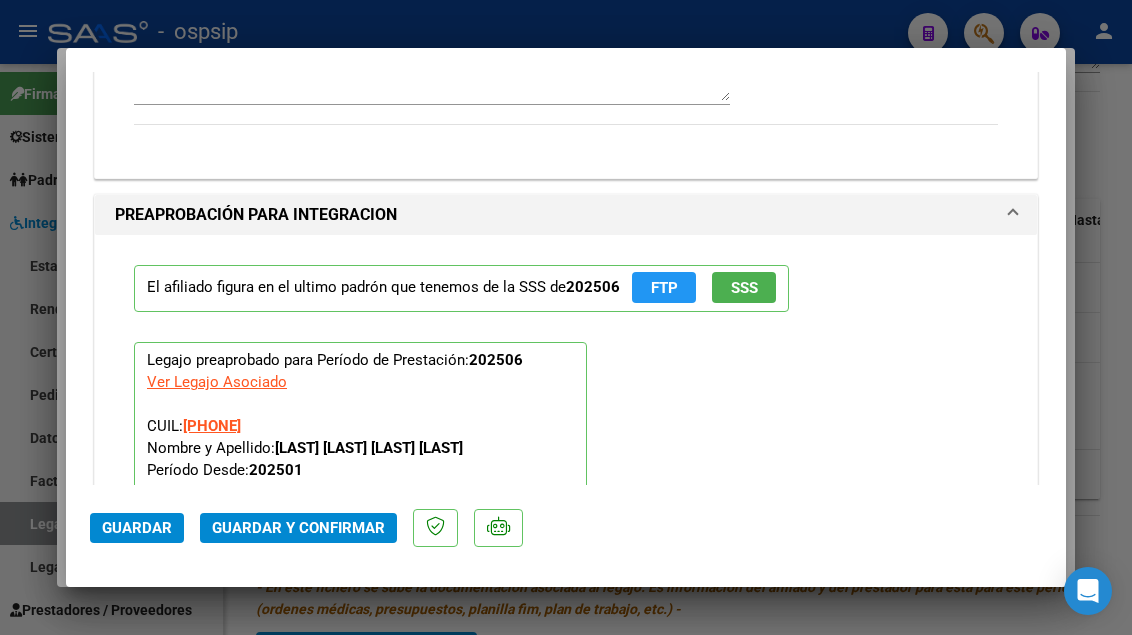 scroll, scrollTop: 2438, scrollLeft: 0, axis: vertical 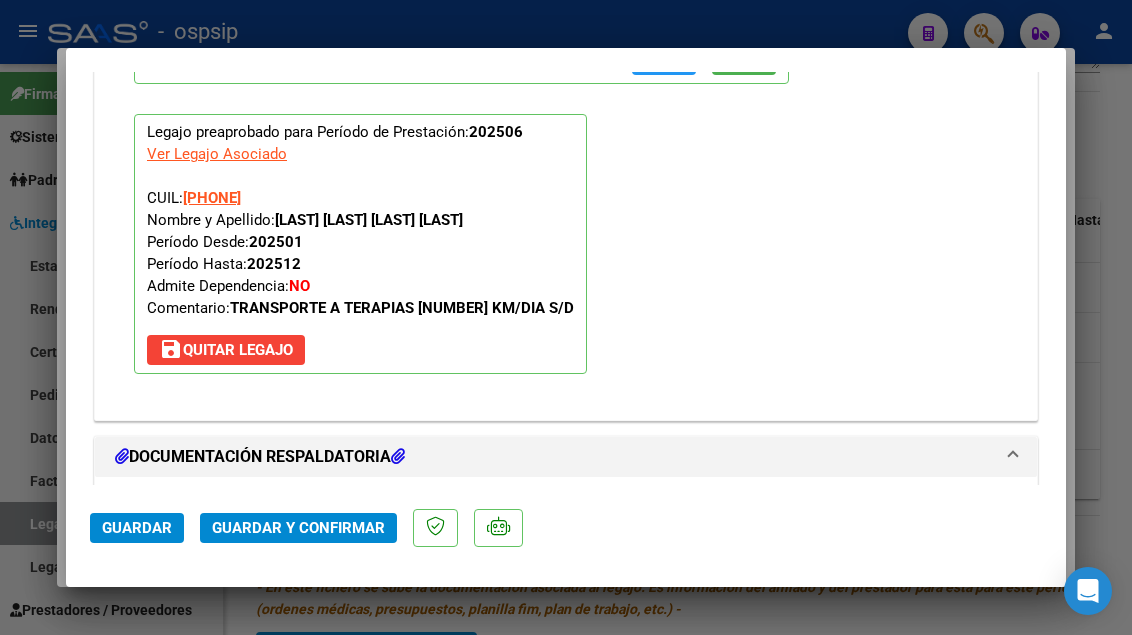 click at bounding box center [566, 317] 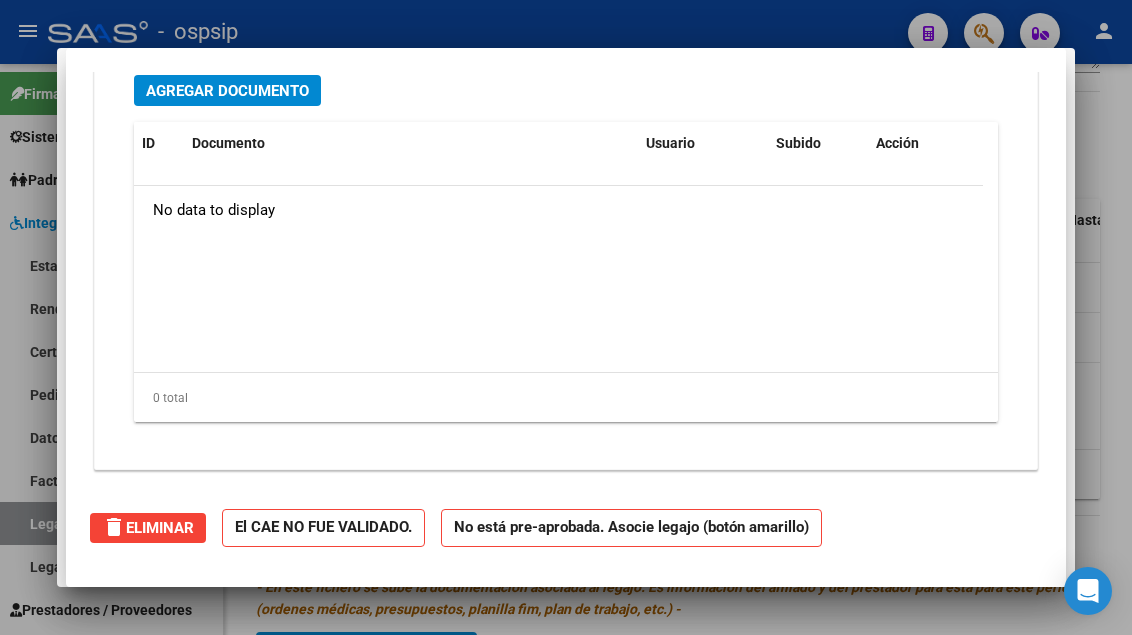 scroll, scrollTop: 0, scrollLeft: 0, axis: both 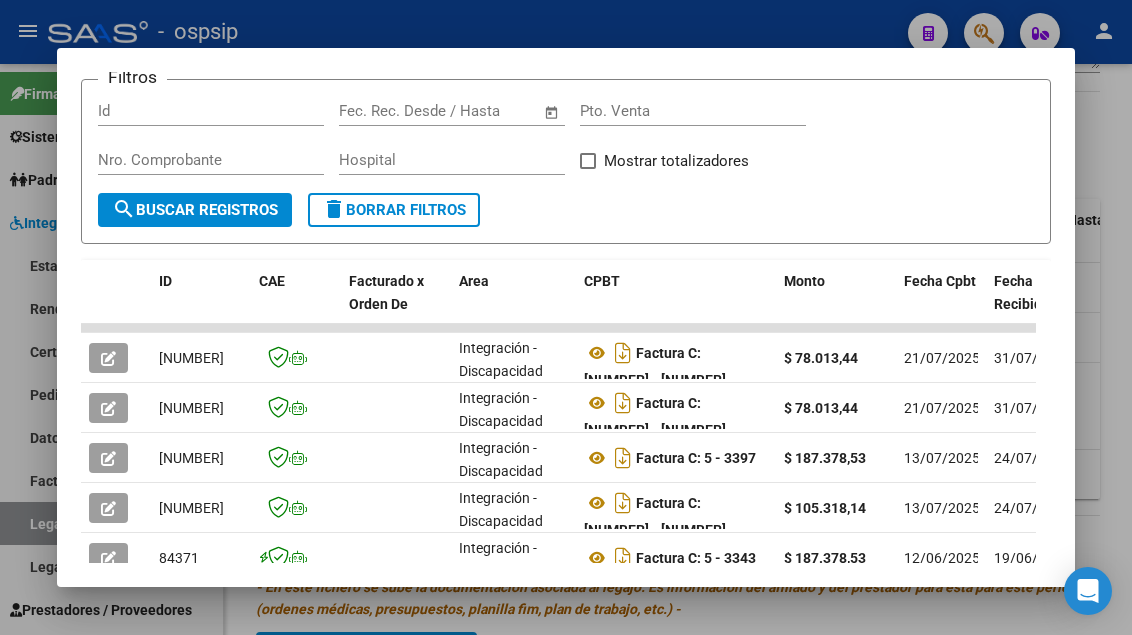 click at bounding box center (566, 317) 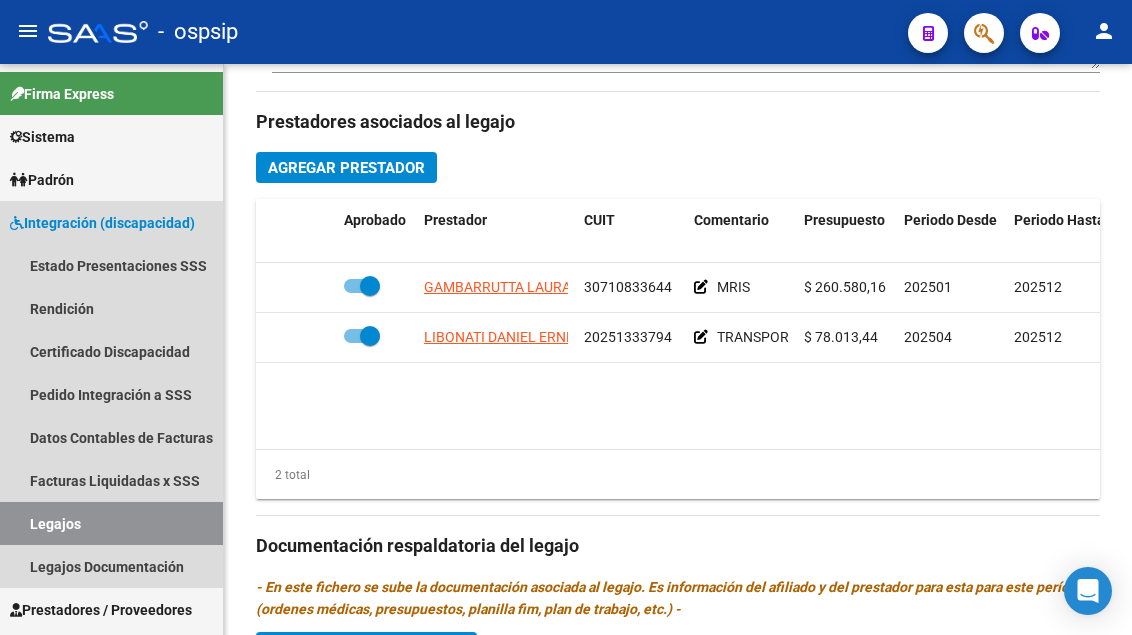 click on "Legajos" at bounding box center (111, 523) 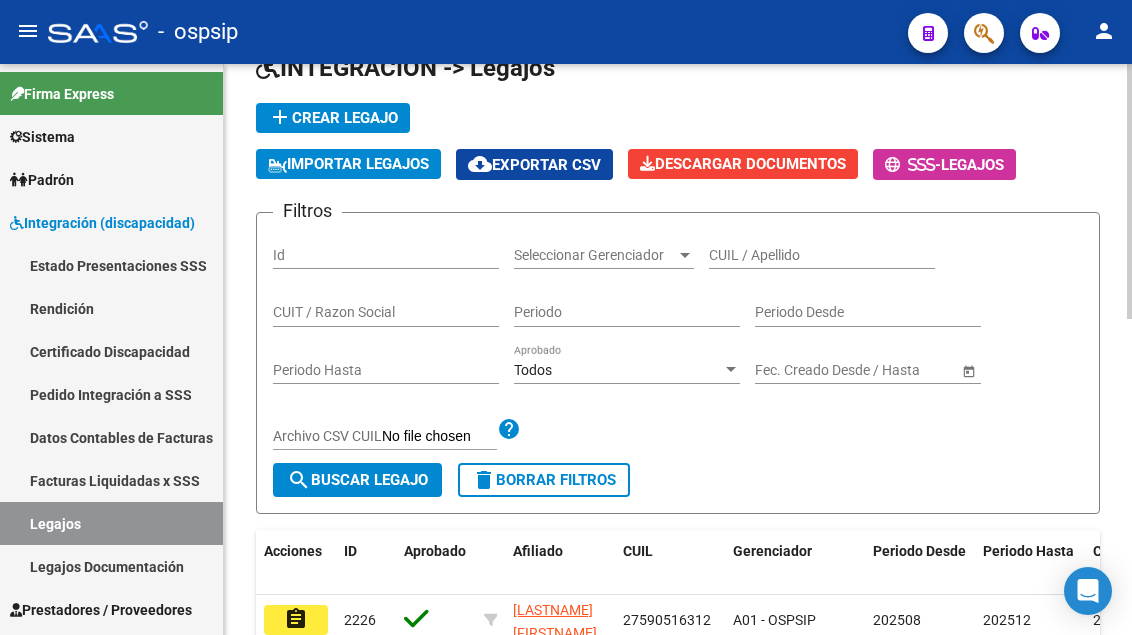 scroll, scrollTop: 108, scrollLeft: 0, axis: vertical 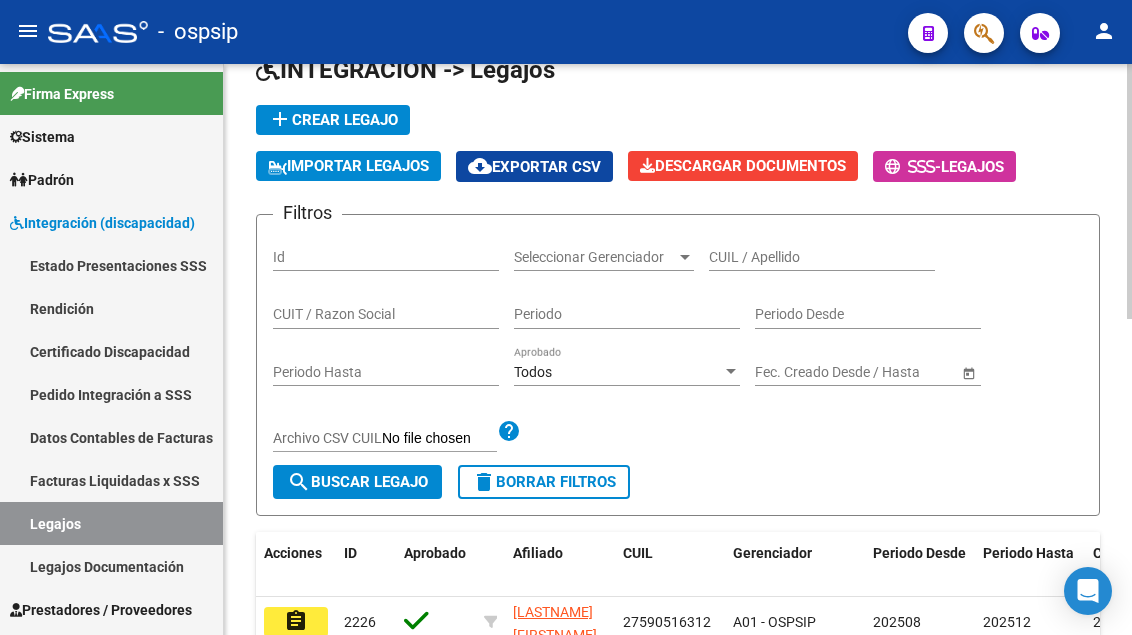 click on "CUIL / Apellido" at bounding box center (822, 257) 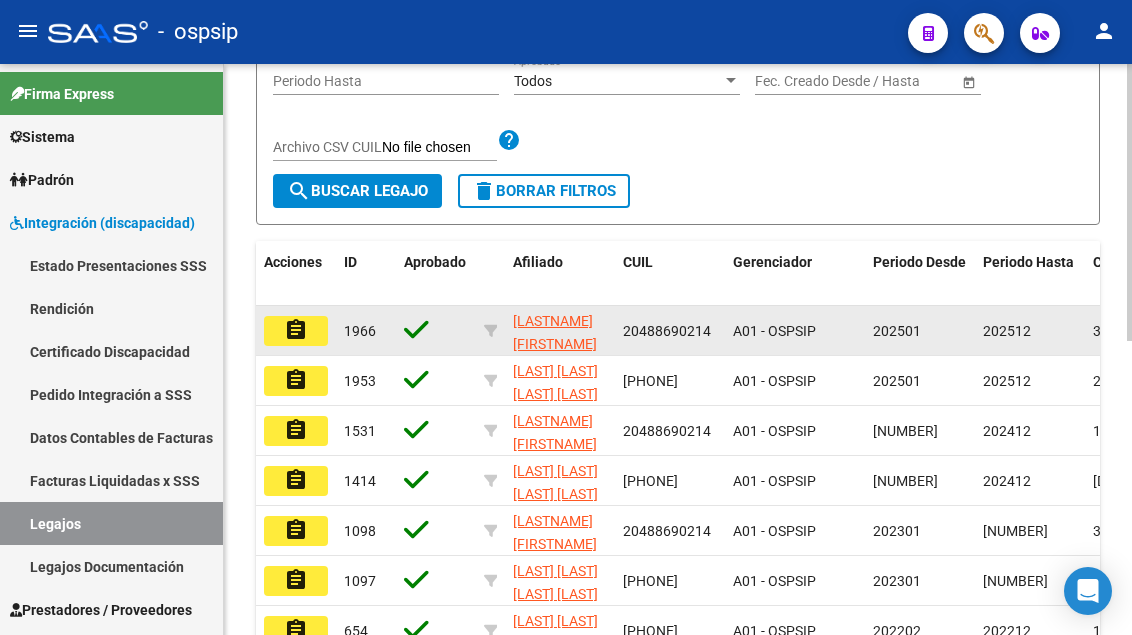 scroll, scrollTop: 408, scrollLeft: 0, axis: vertical 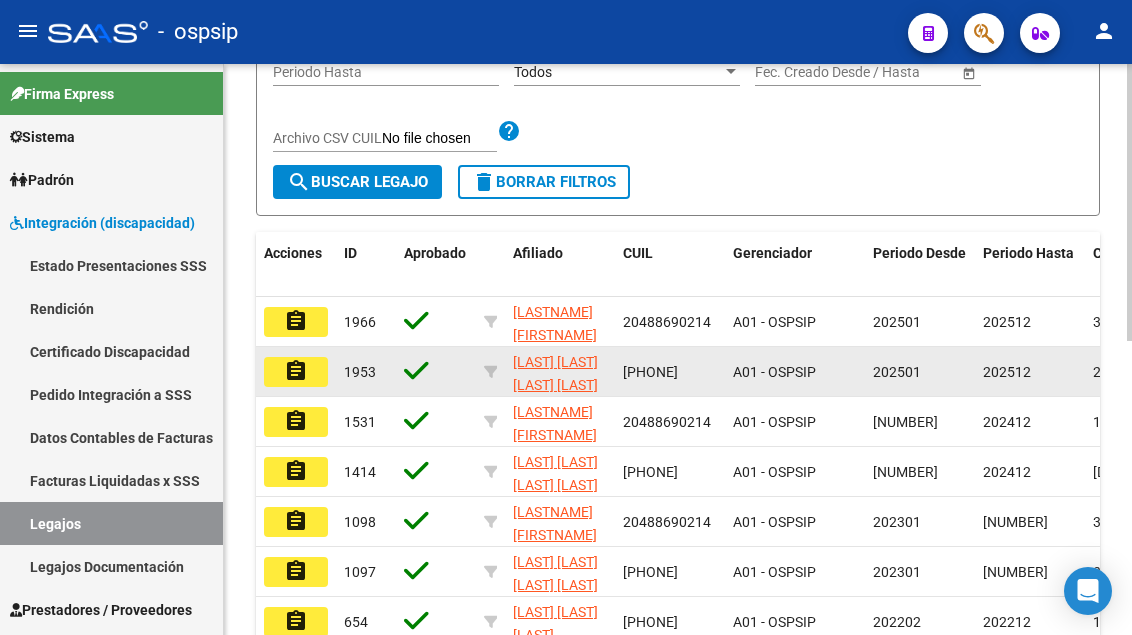 type on "[LAST]" 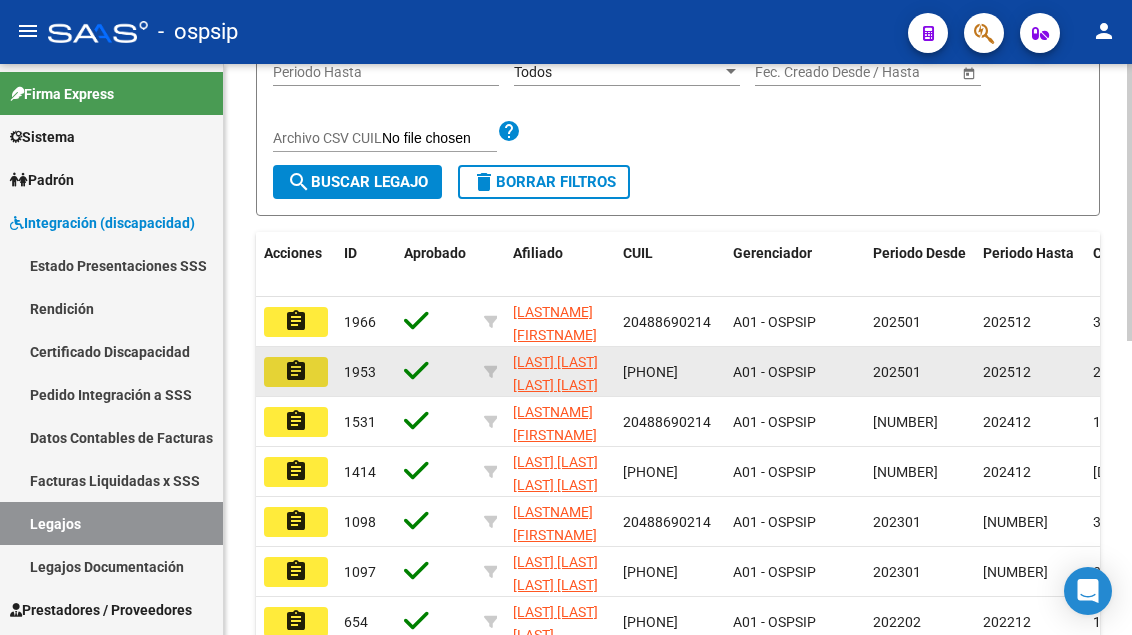 click on "assignment" 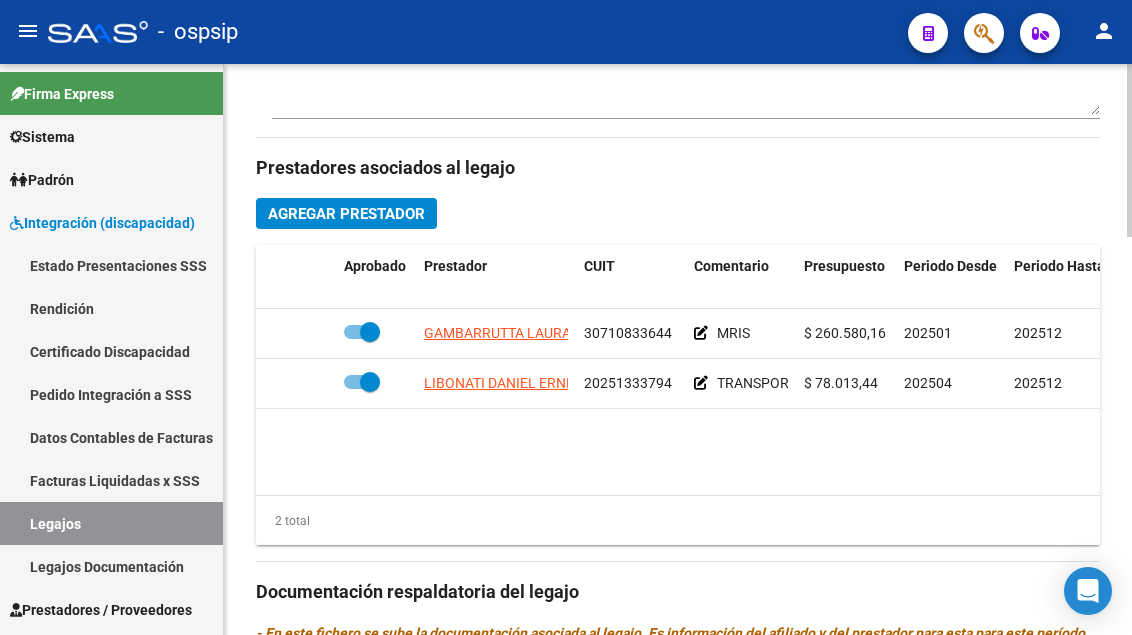 scroll, scrollTop: 900, scrollLeft: 0, axis: vertical 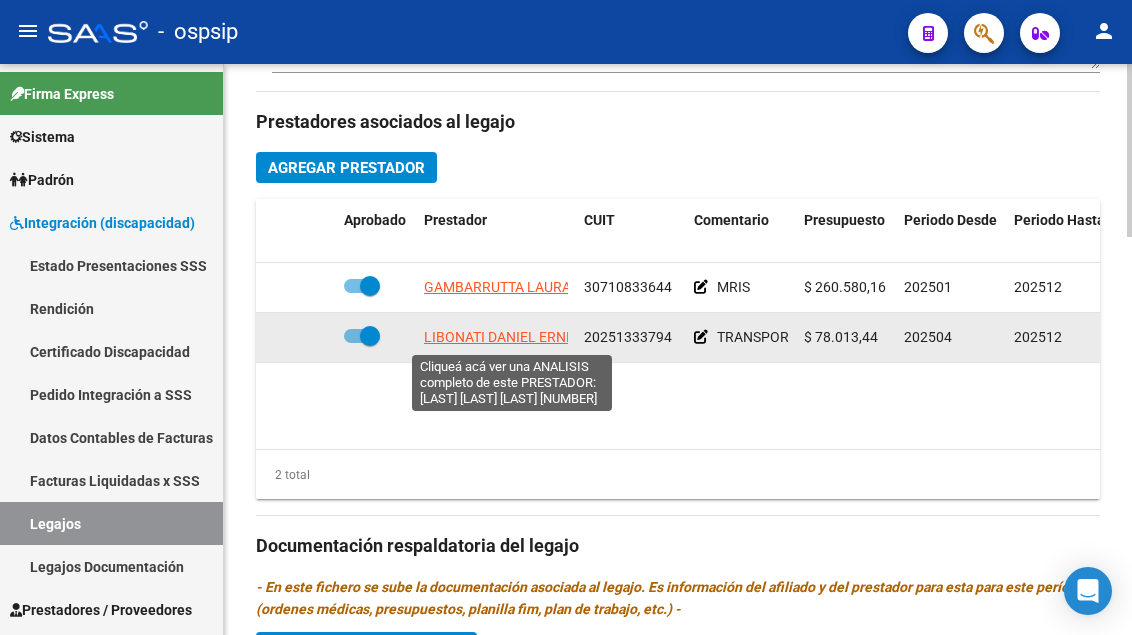 click on "LIBONATI DANIEL ERNESTO" 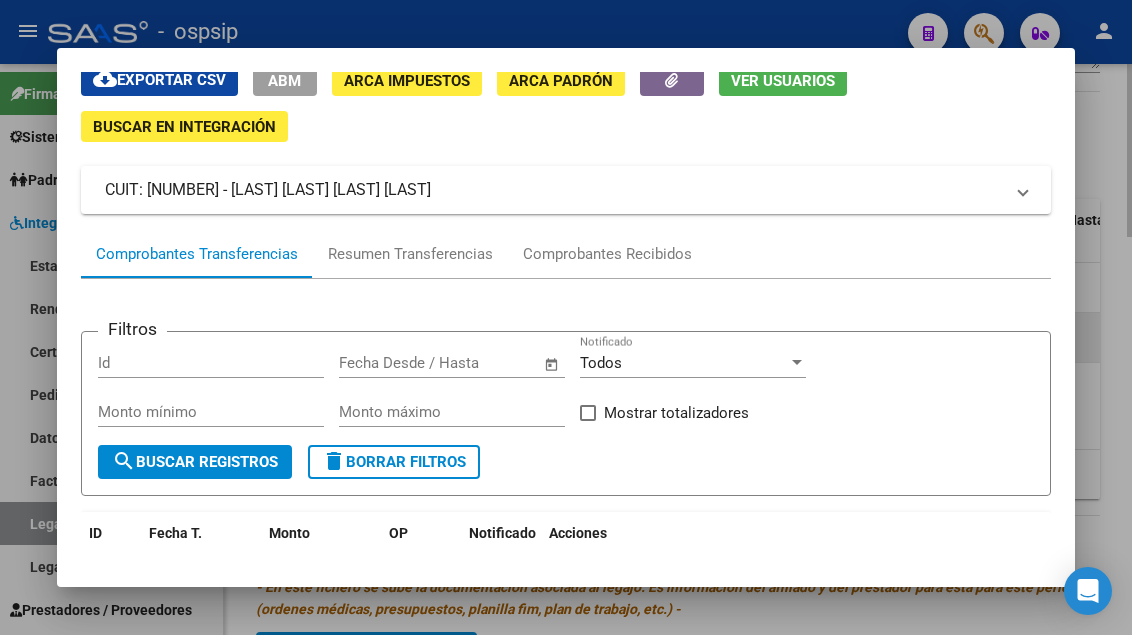 scroll, scrollTop: 200, scrollLeft: 0, axis: vertical 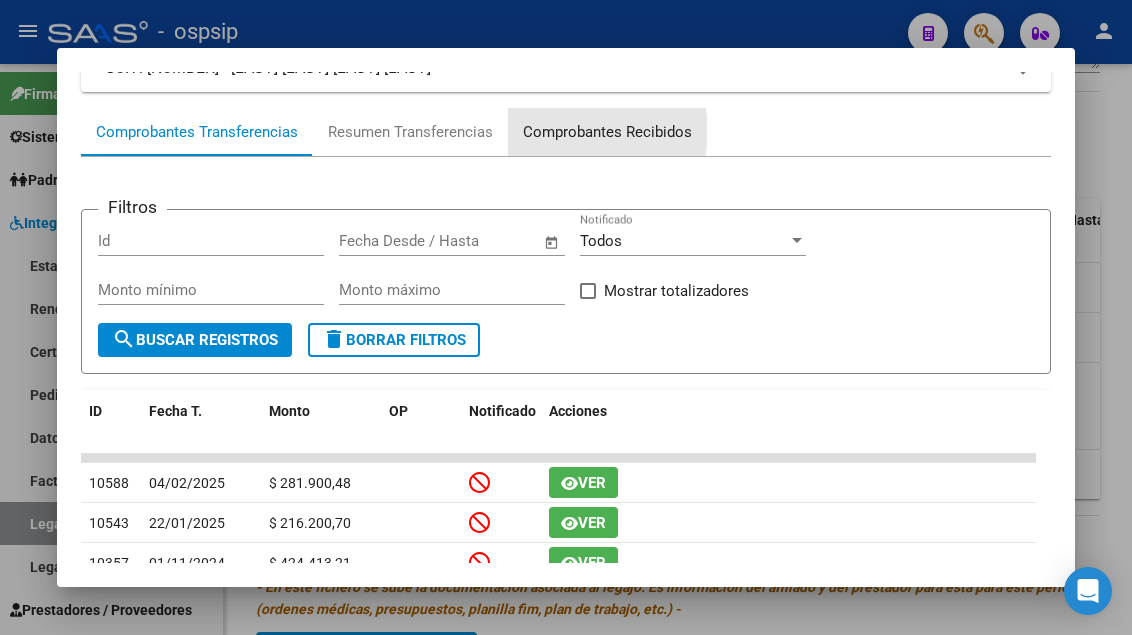 click on "Comprobantes Recibidos" at bounding box center (607, 132) 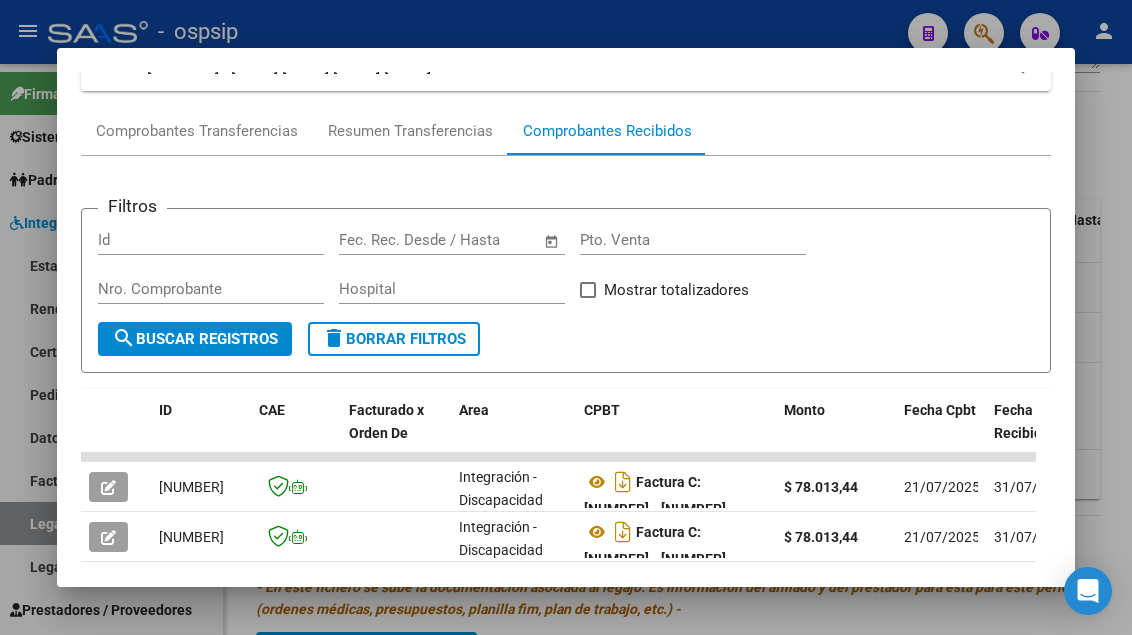 scroll, scrollTop: 400, scrollLeft: 0, axis: vertical 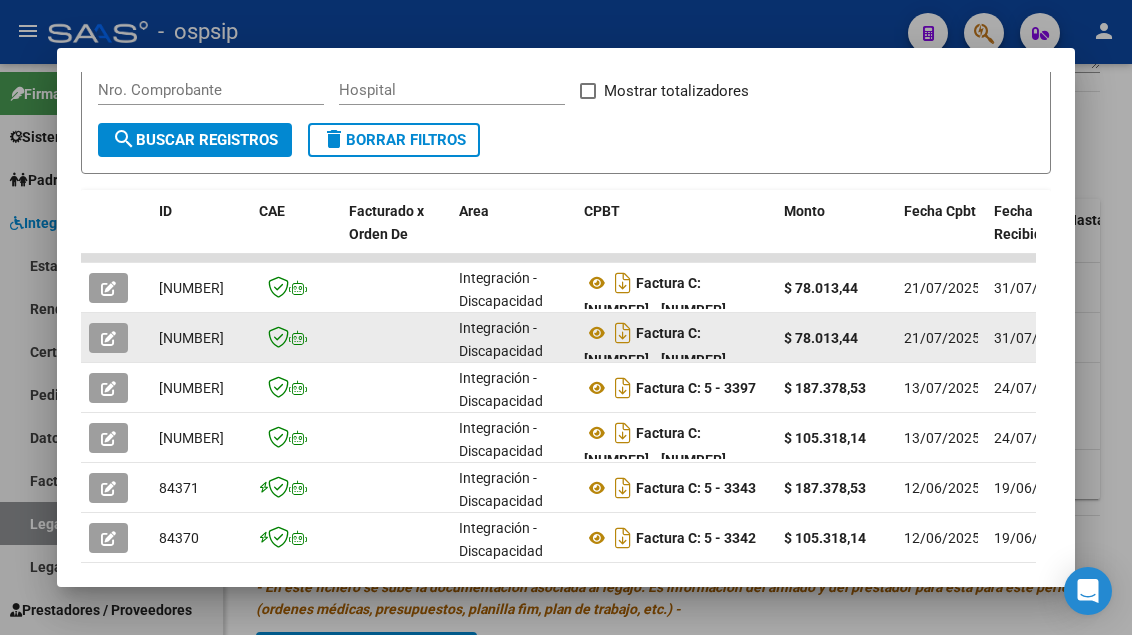 click 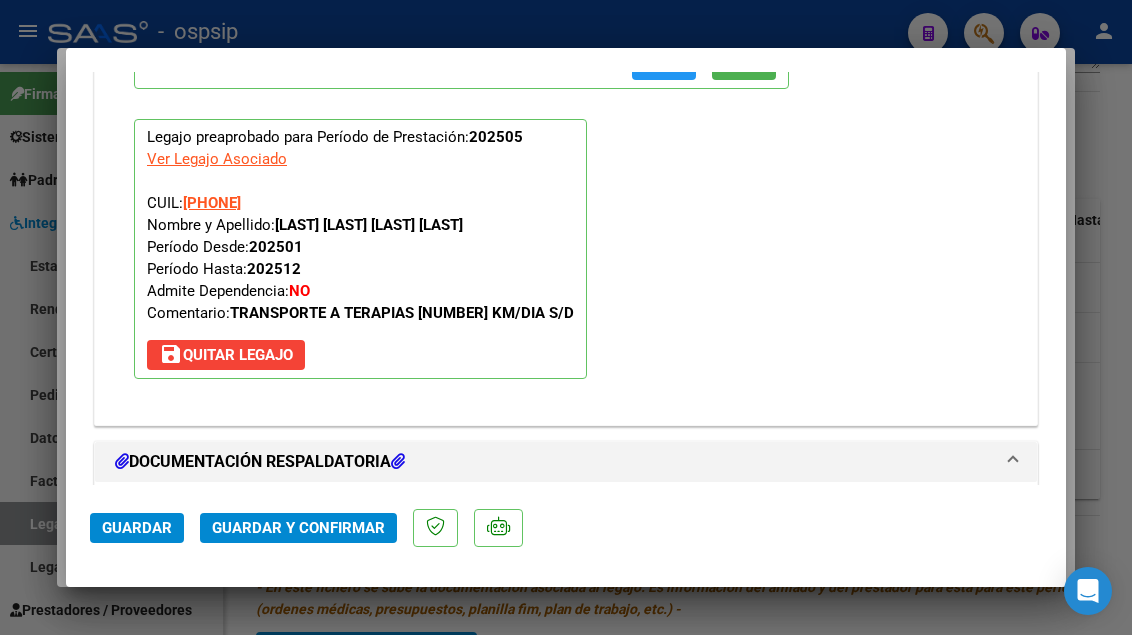 scroll, scrollTop: 2700, scrollLeft: 0, axis: vertical 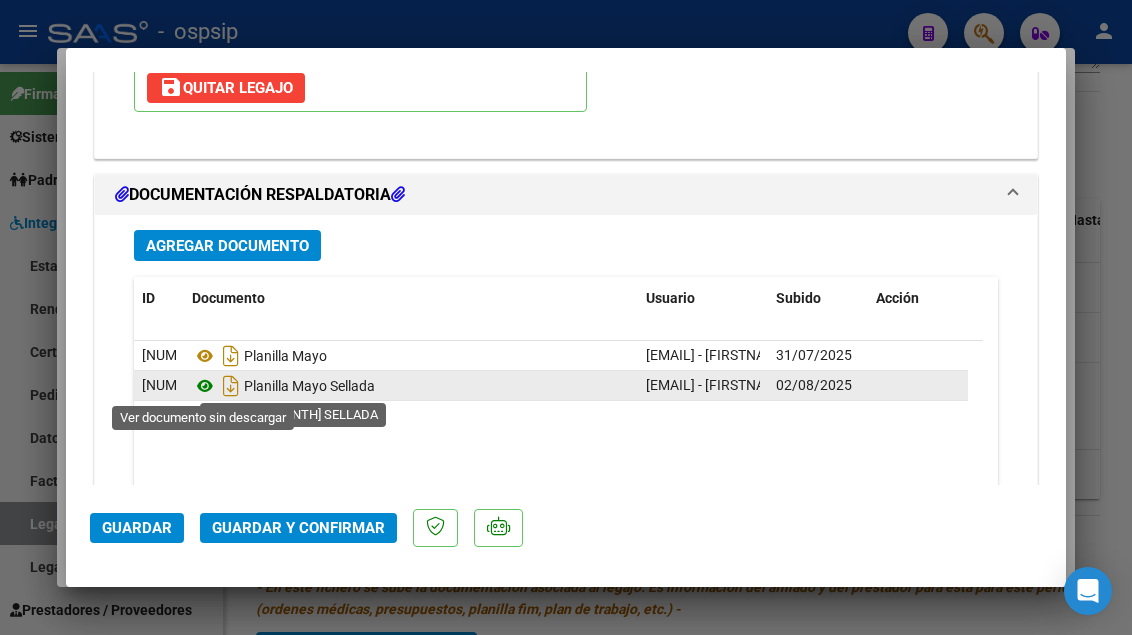 click 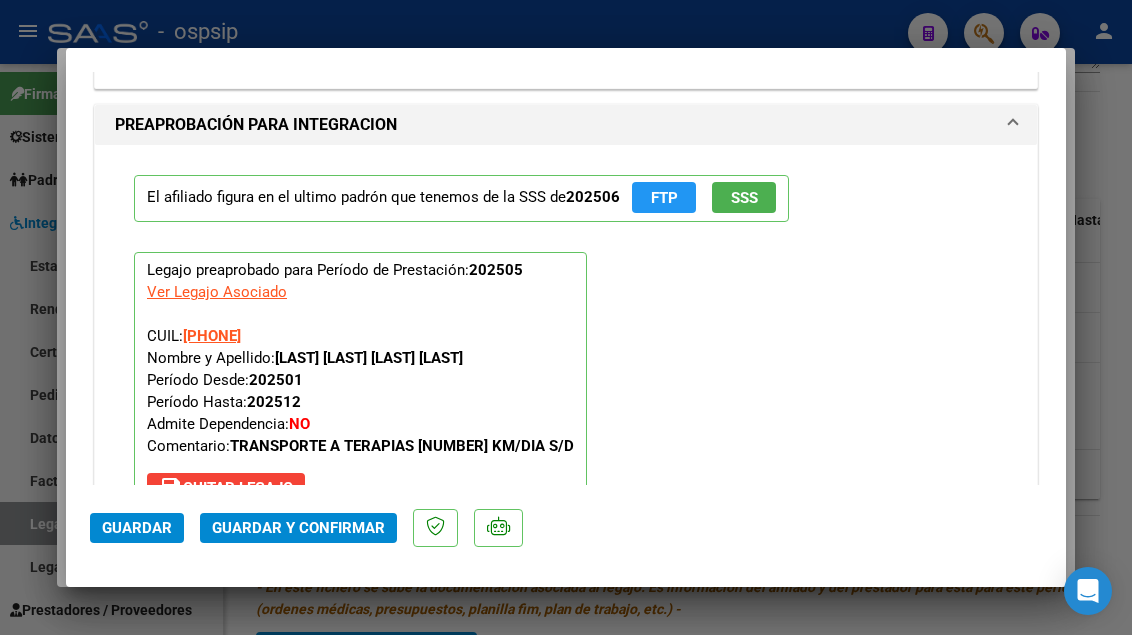 scroll, scrollTop: 2500, scrollLeft: 0, axis: vertical 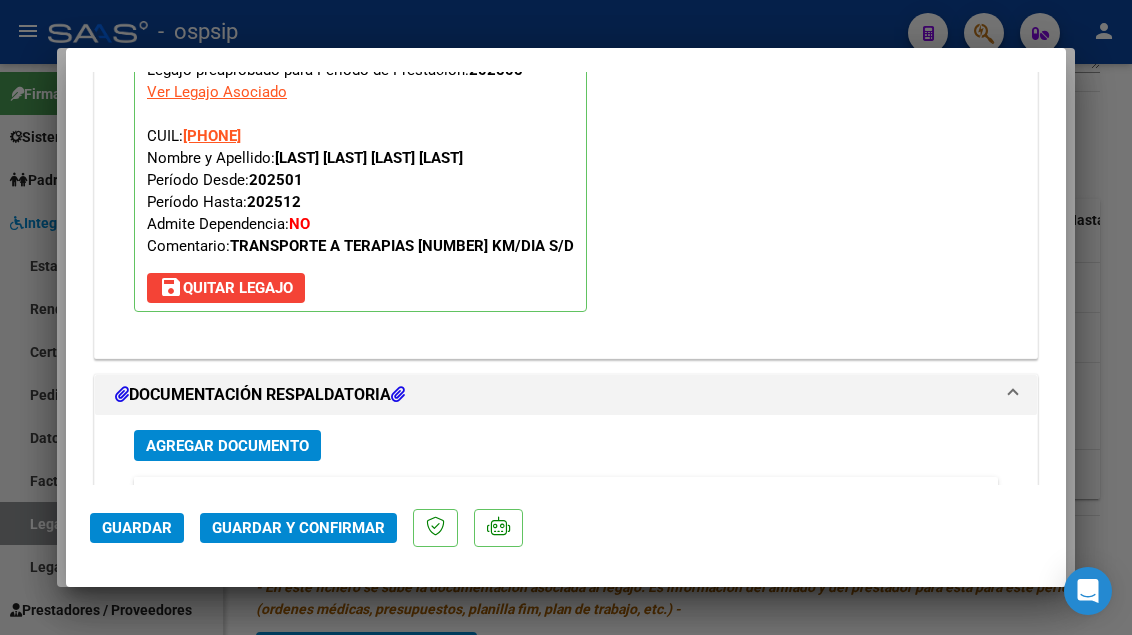 type 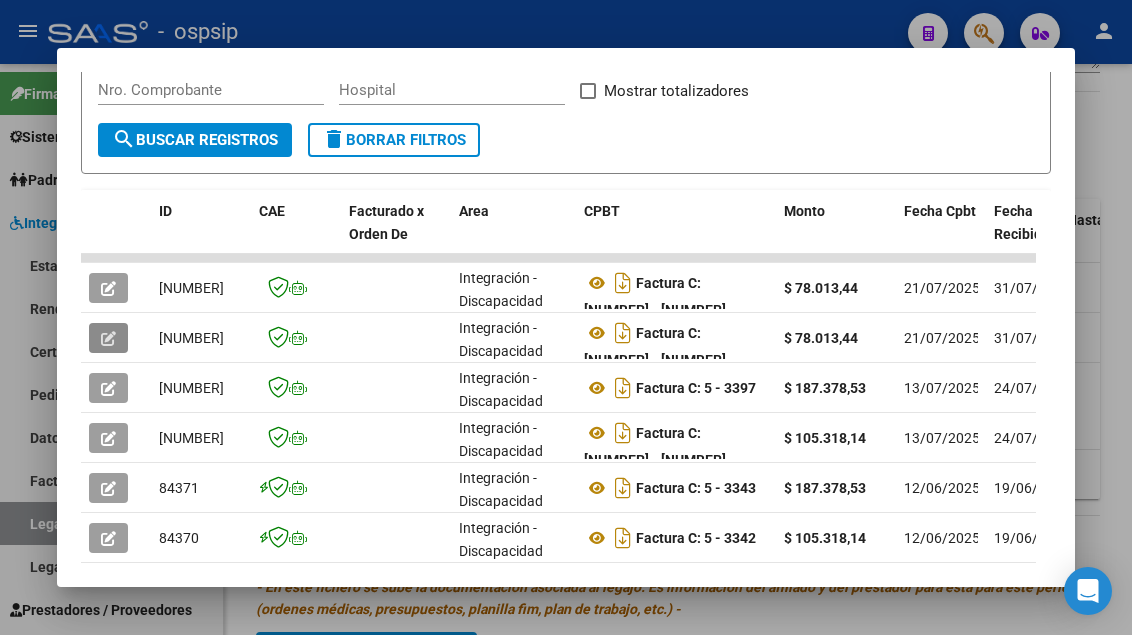 type 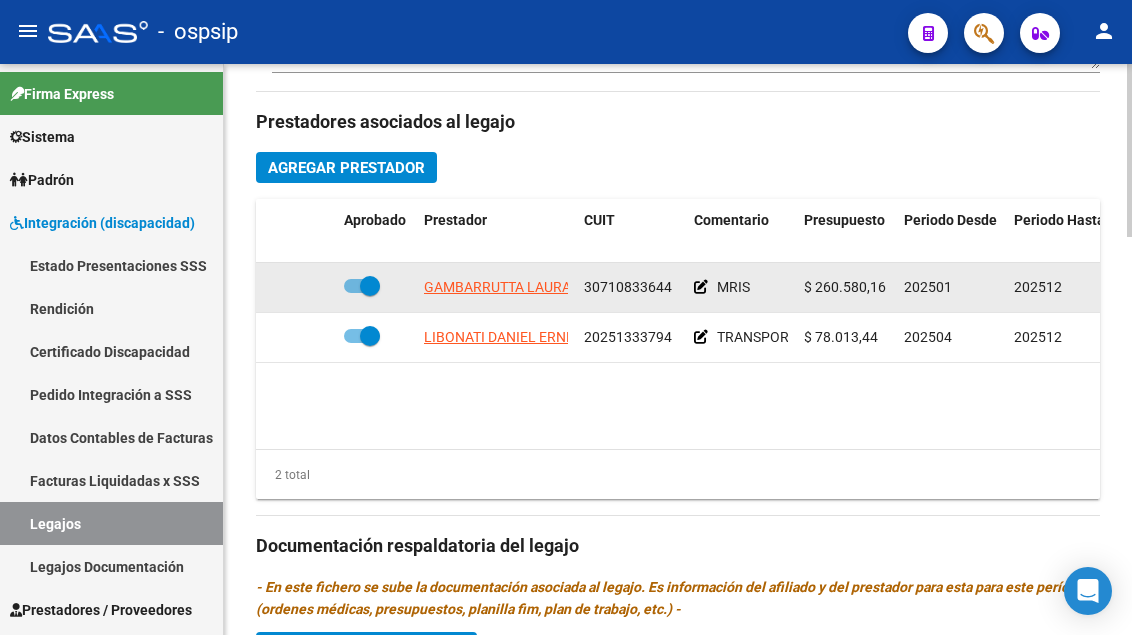 click on "GAMBARRUTTA LAURA CECILIA Y RUBILLO ROSANA CLAUDIA S.H." 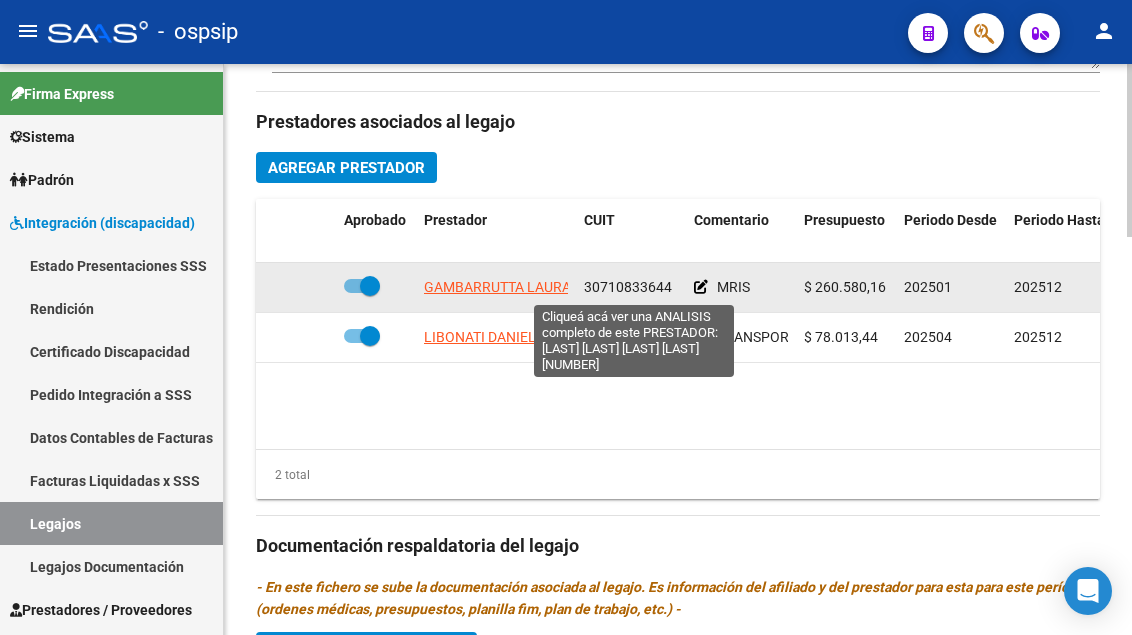 click on "GAMBARRUTTA LAURA CECILIA Y RUBILLO ROSANA CLAUDIA S.H." 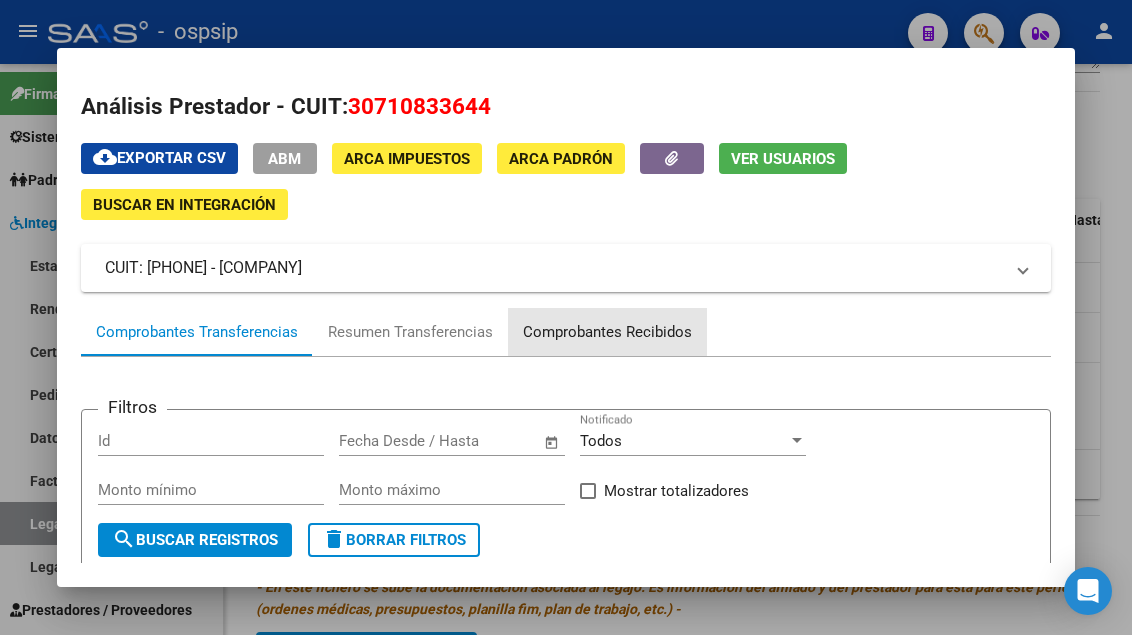 click on "Comprobantes Recibidos" at bounding box center (607, 332) 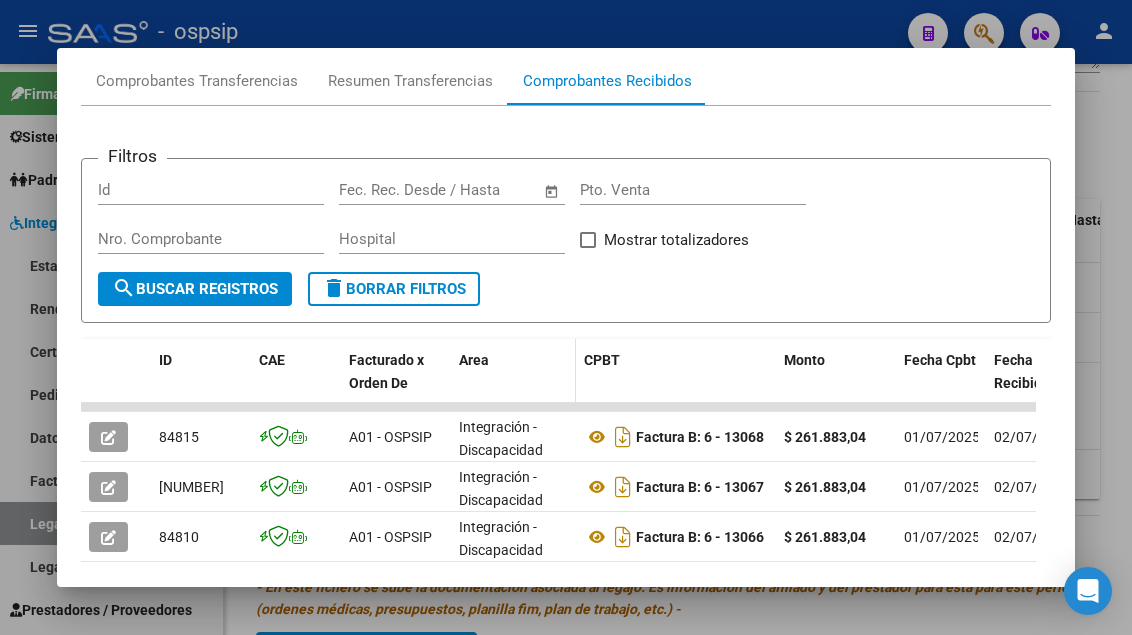 scroll, scrollTop: 285, scrollLeft: 0, axis: vertical 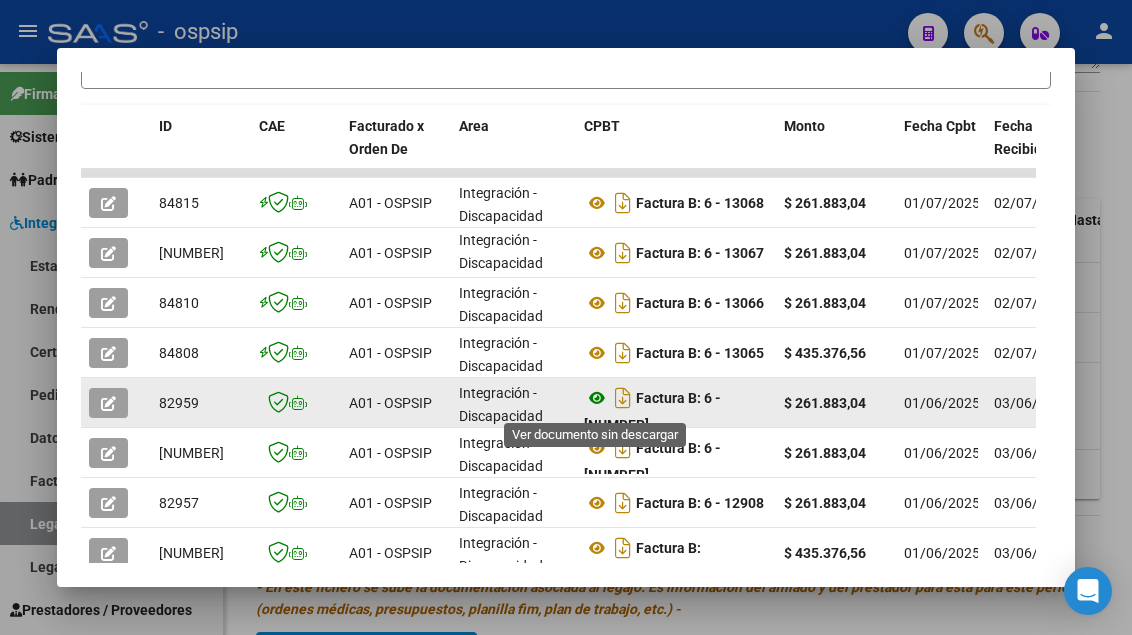 click 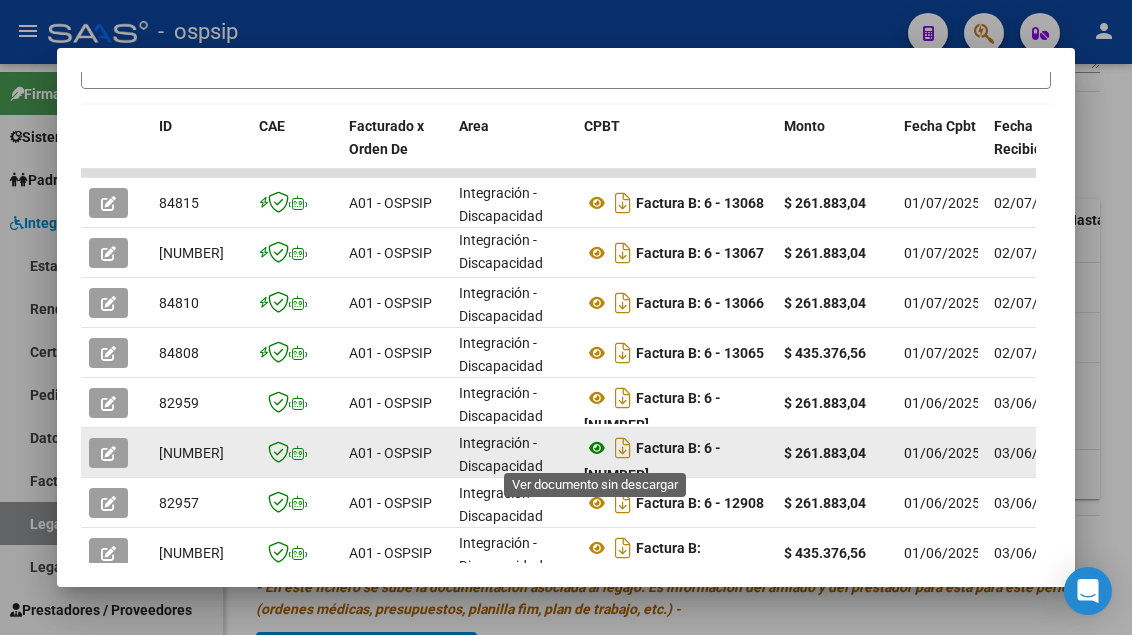 click 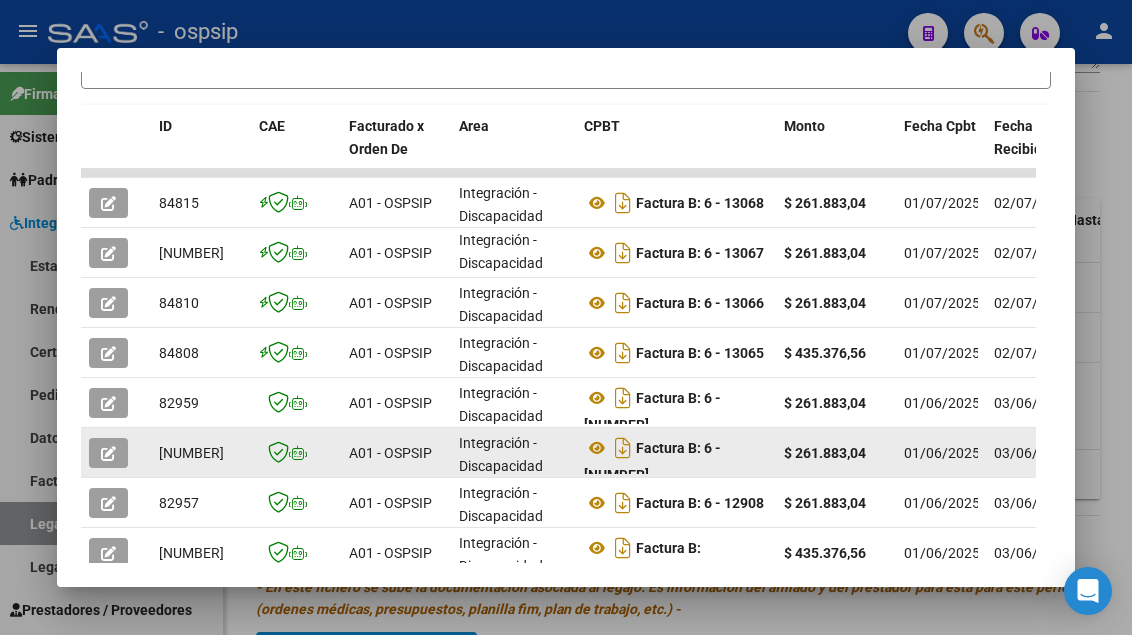 click 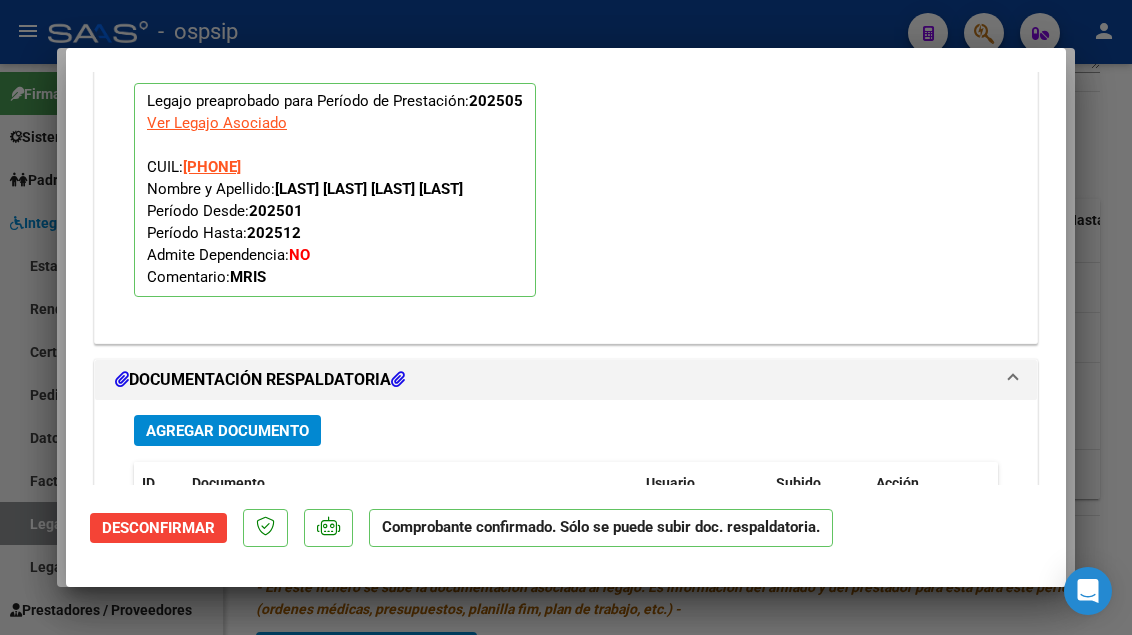 scroll, scrollTop: 2538, scrollLeft: 0, axis: vertical 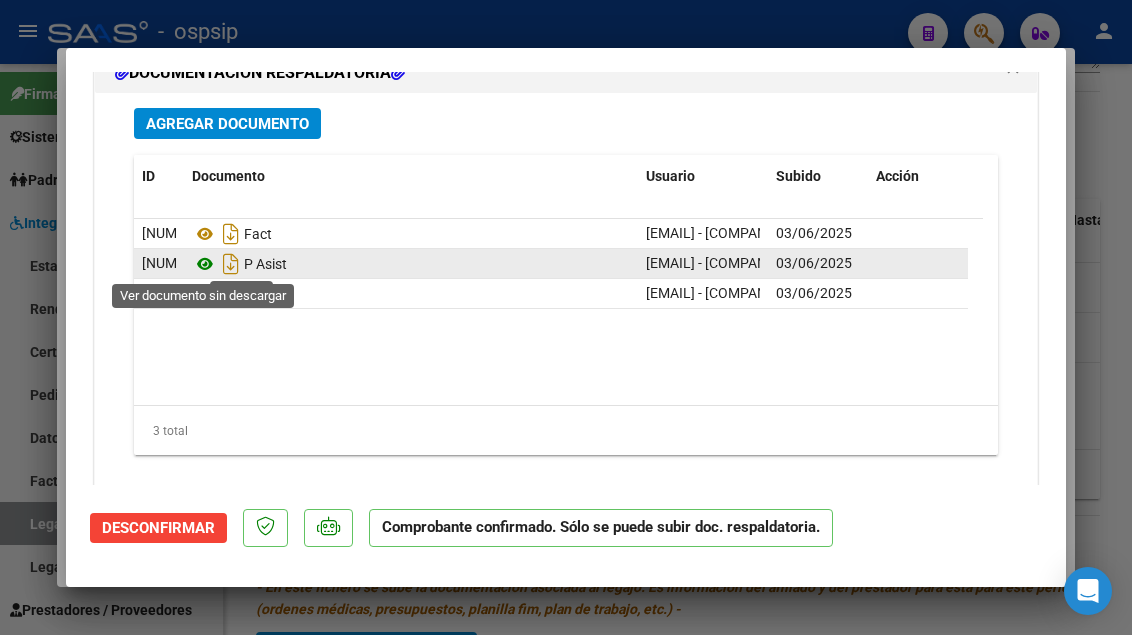 click 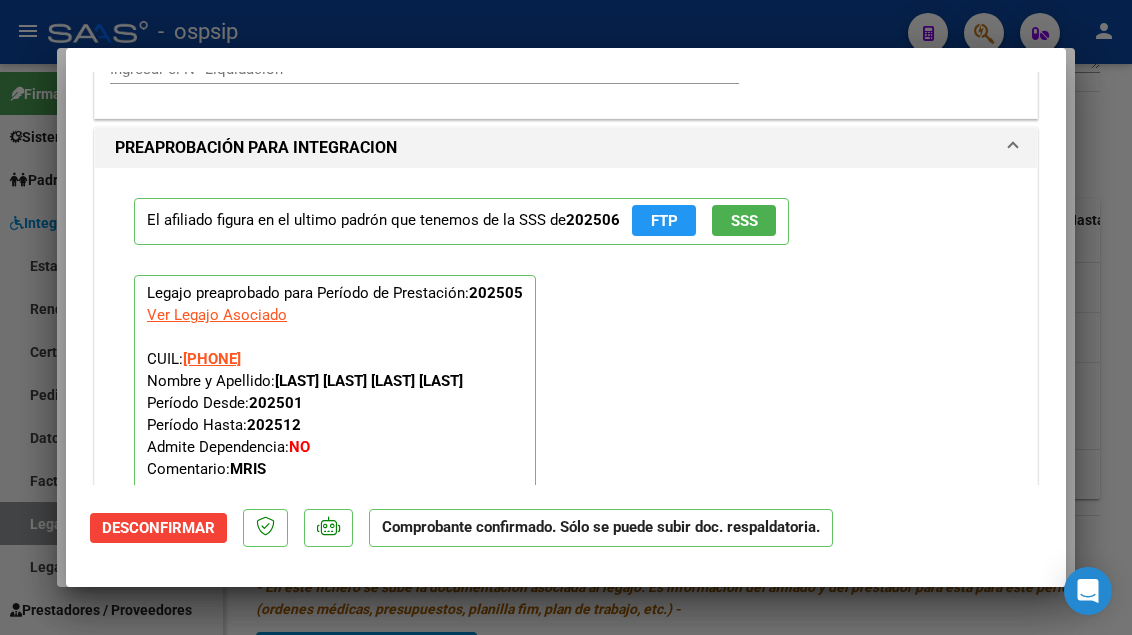 scroll, scrollTop: 2038, scrollLeft: 0, axis: vertical 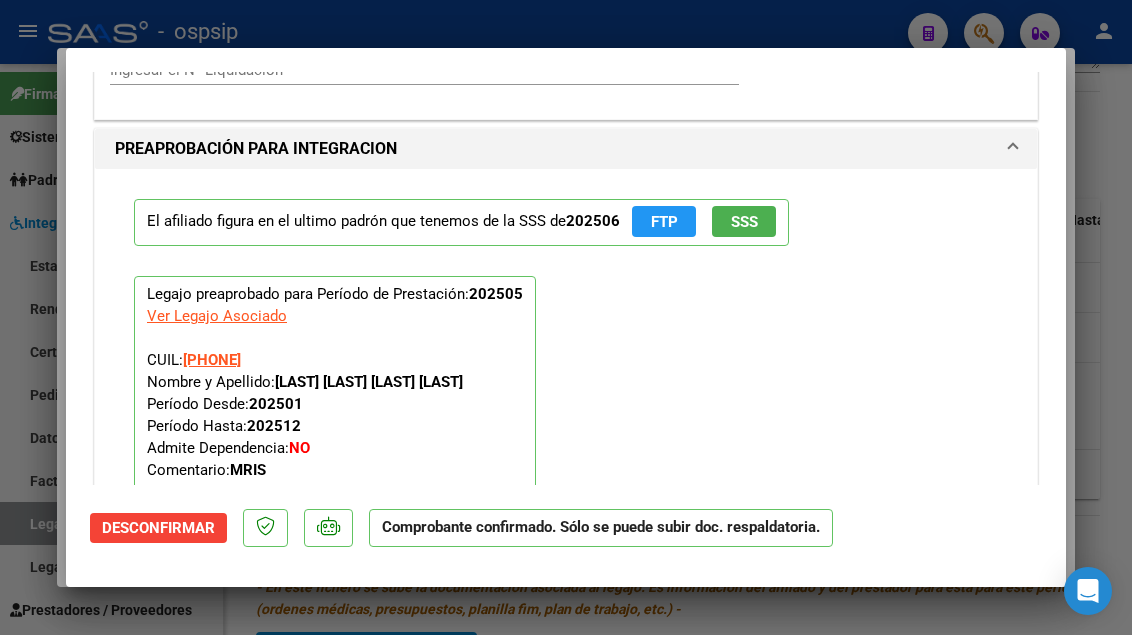 click at bounding box center (566, 317) 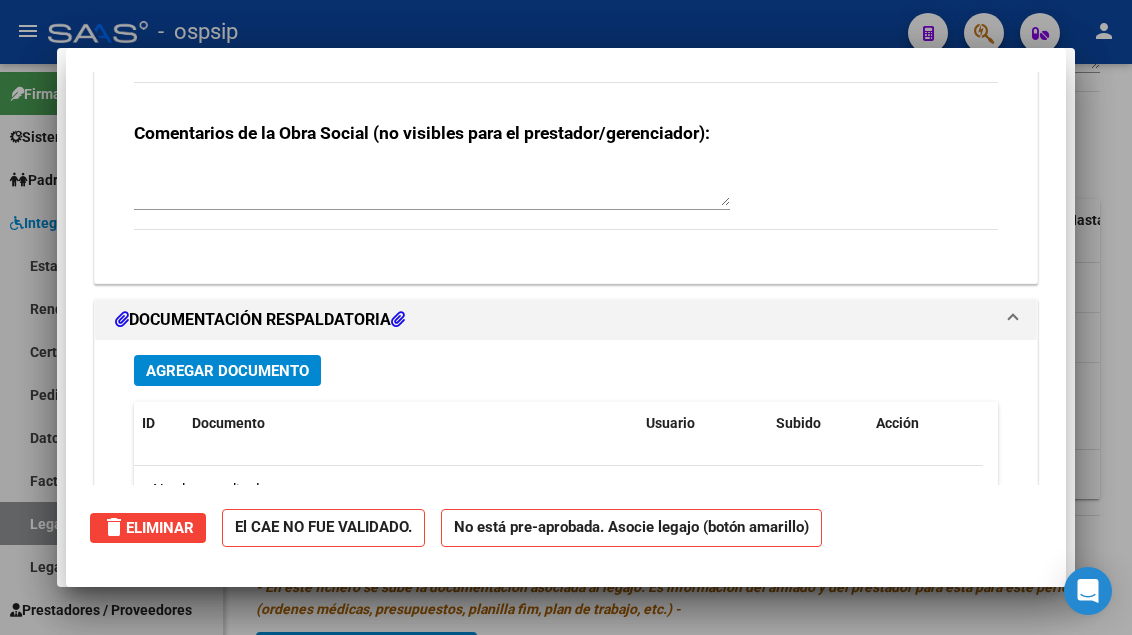scroll, scrollTop: 0, scrollLeft: 0, axis: both 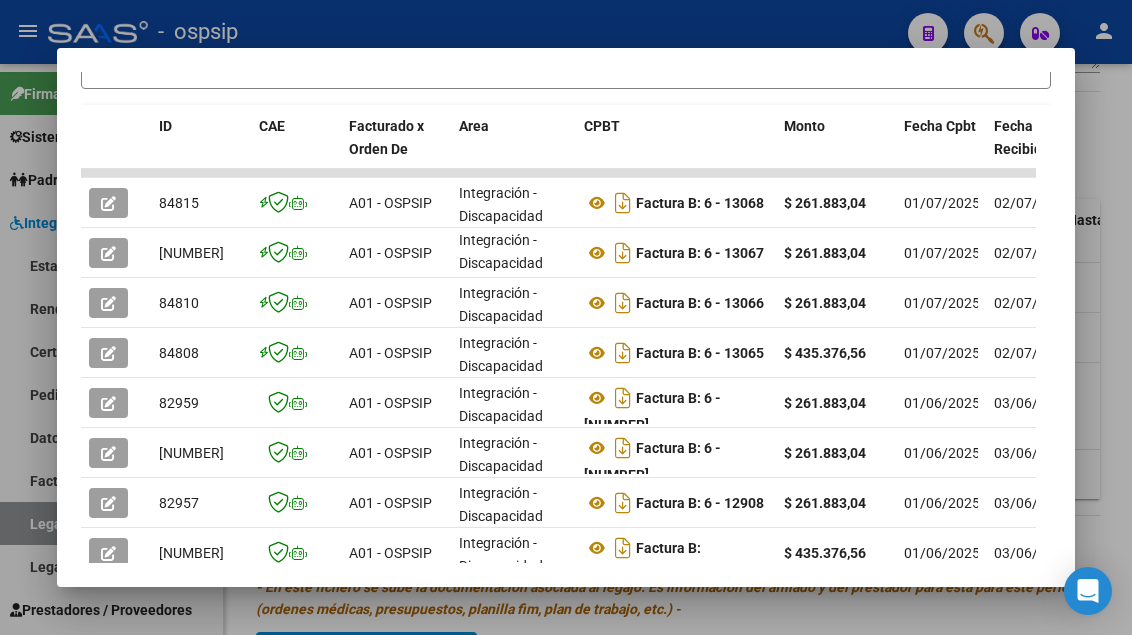 click at bounding box center [566, 317] 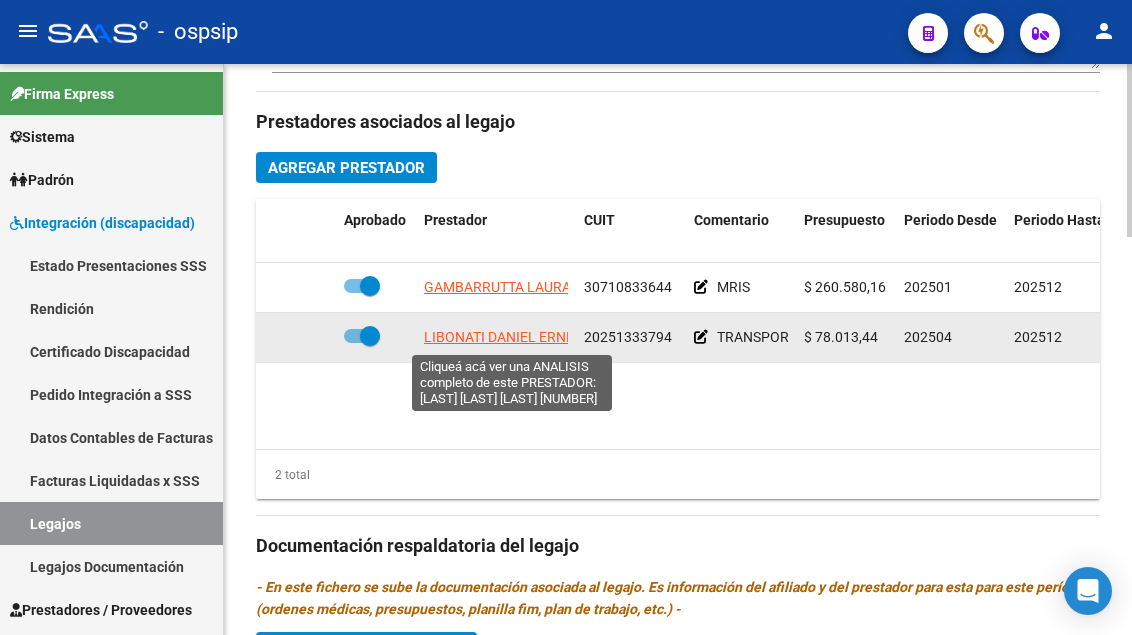 click on "LIBONATI DANIEL ERNESTO" 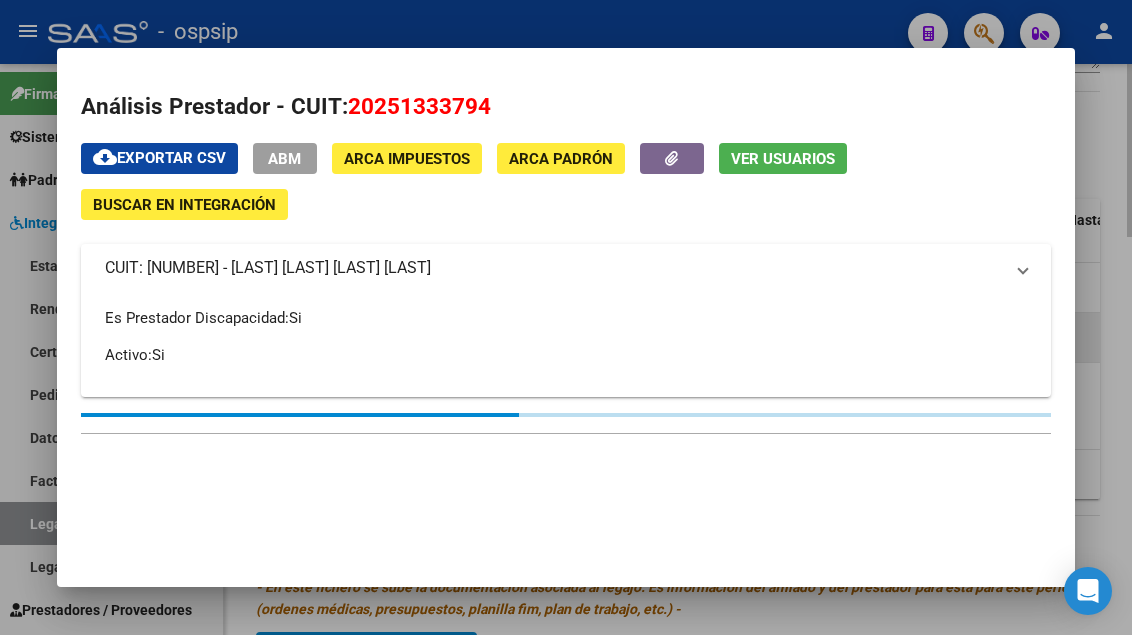 type on "20251333794" 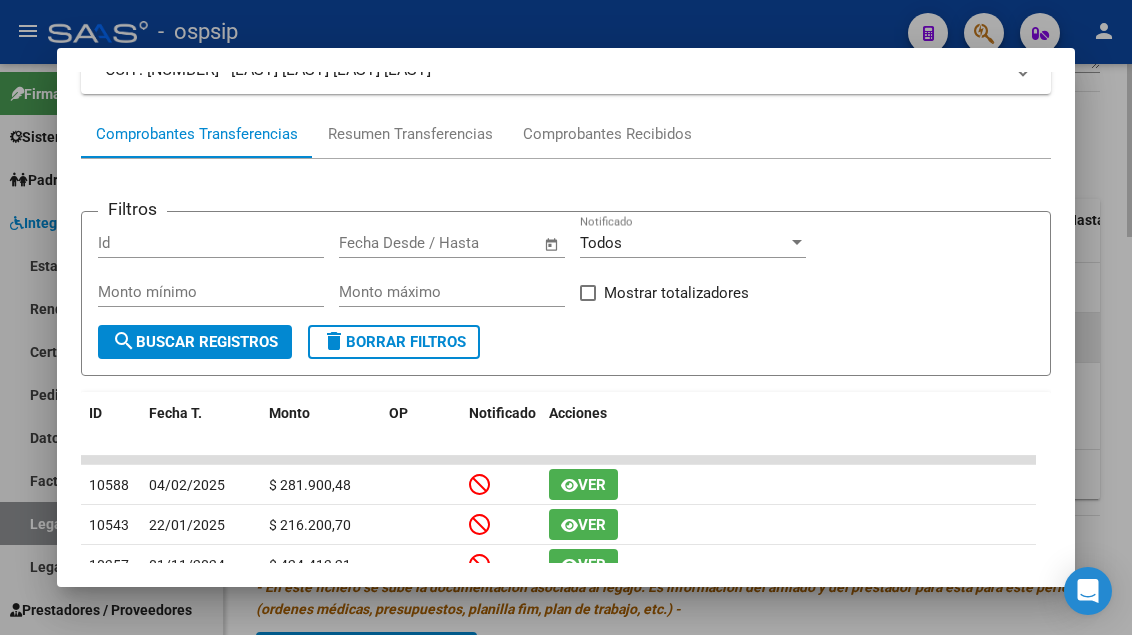 scroll, scrollTop: 200, scrollLeft: 0, axis: vertical 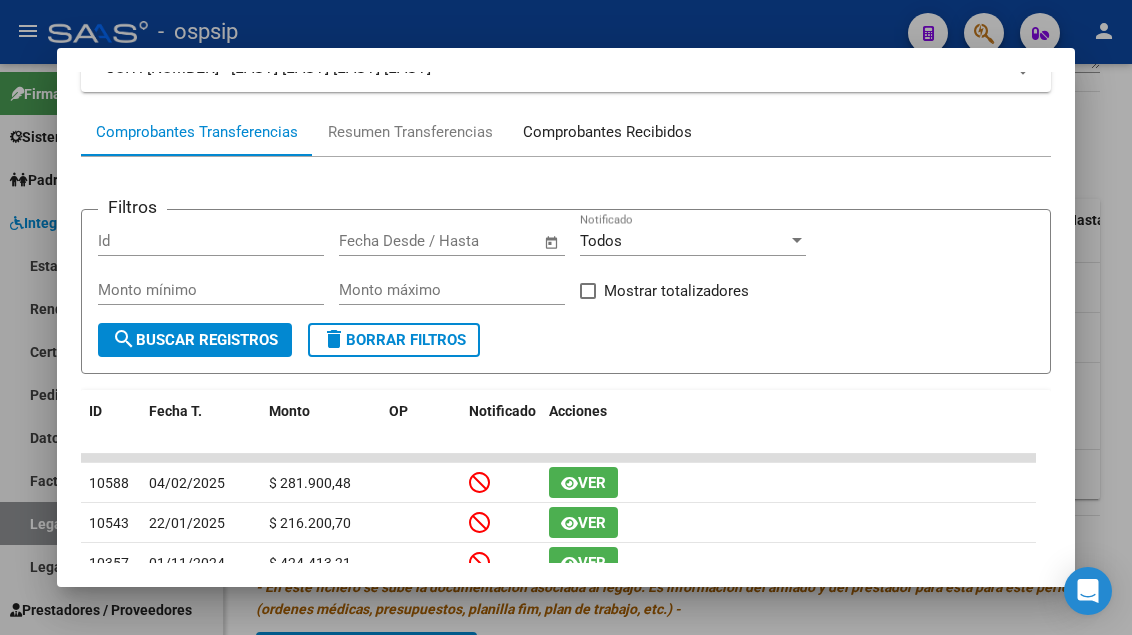 click on "Comprobantes Recibidos" at bounding box center [607, 132] 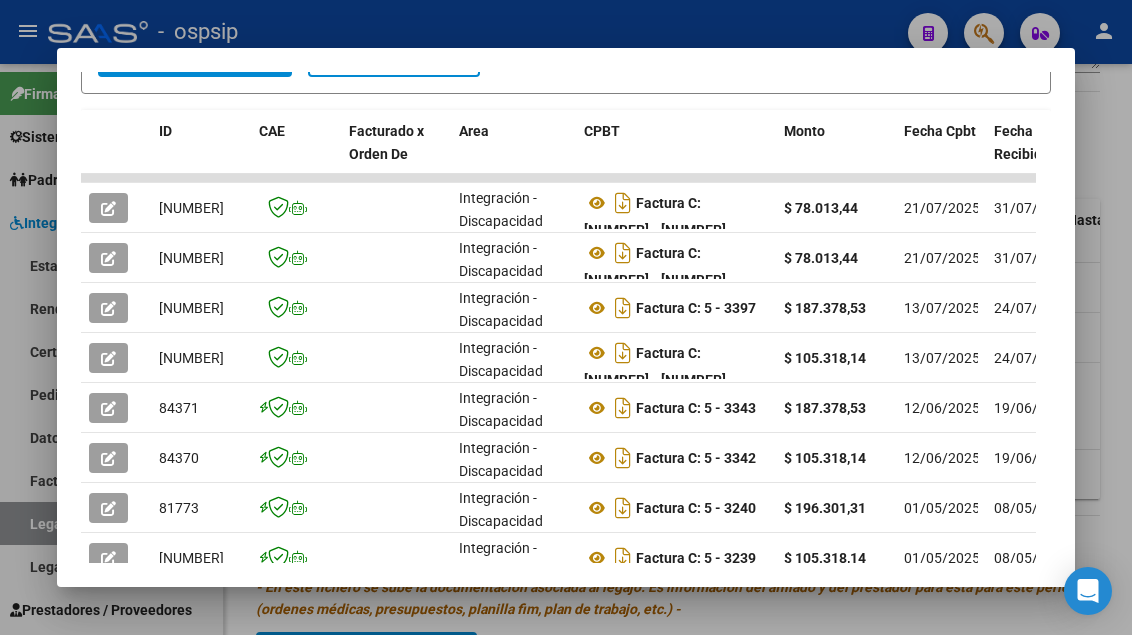 scroll, scrollTop: 485, scrollLeft: 0, axis: vertical 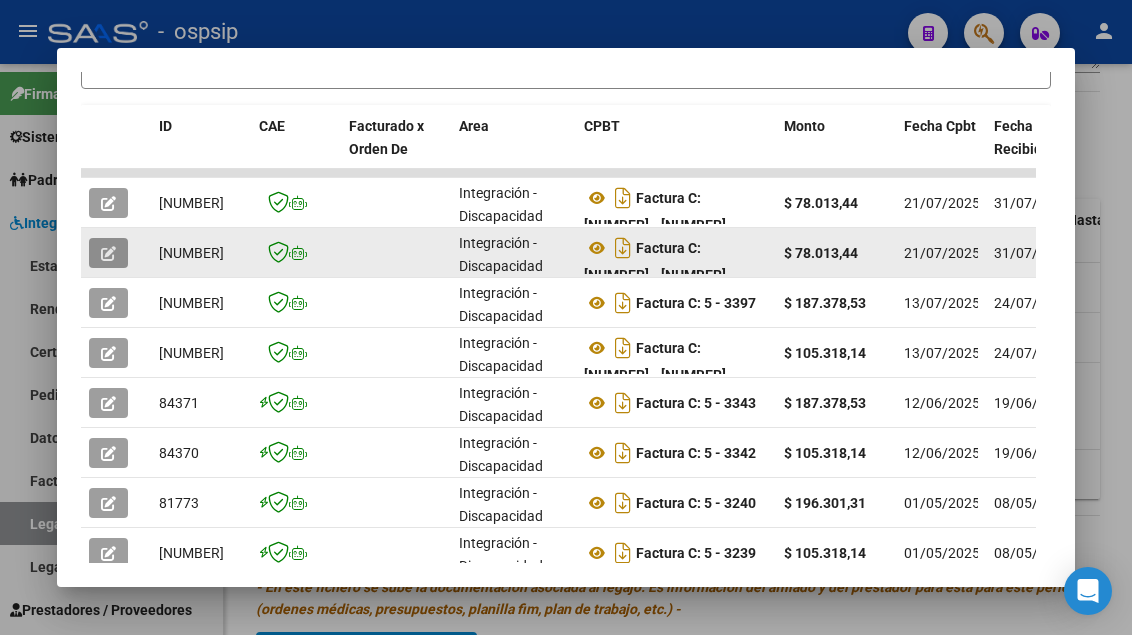 click 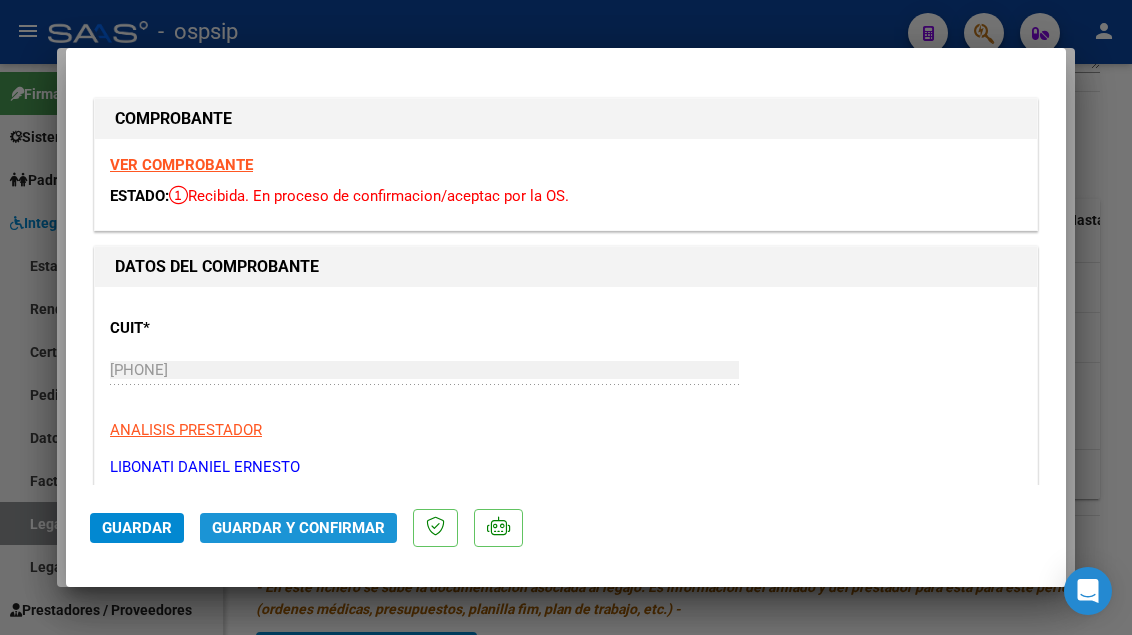 click on "Guardar y Confirmar" 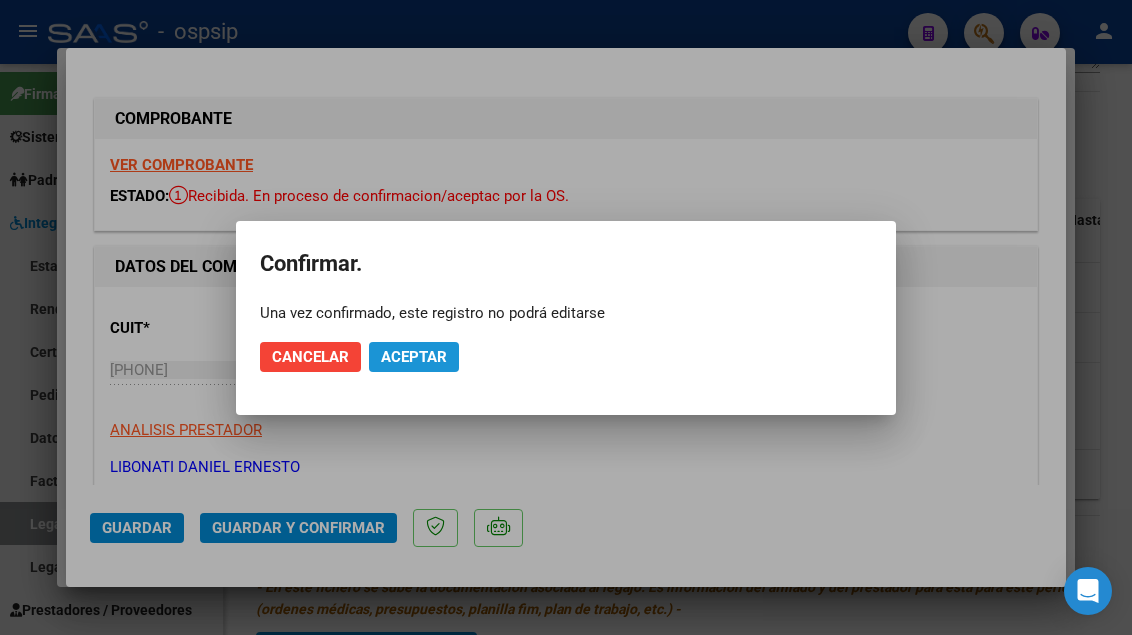 click on "Aceptar" 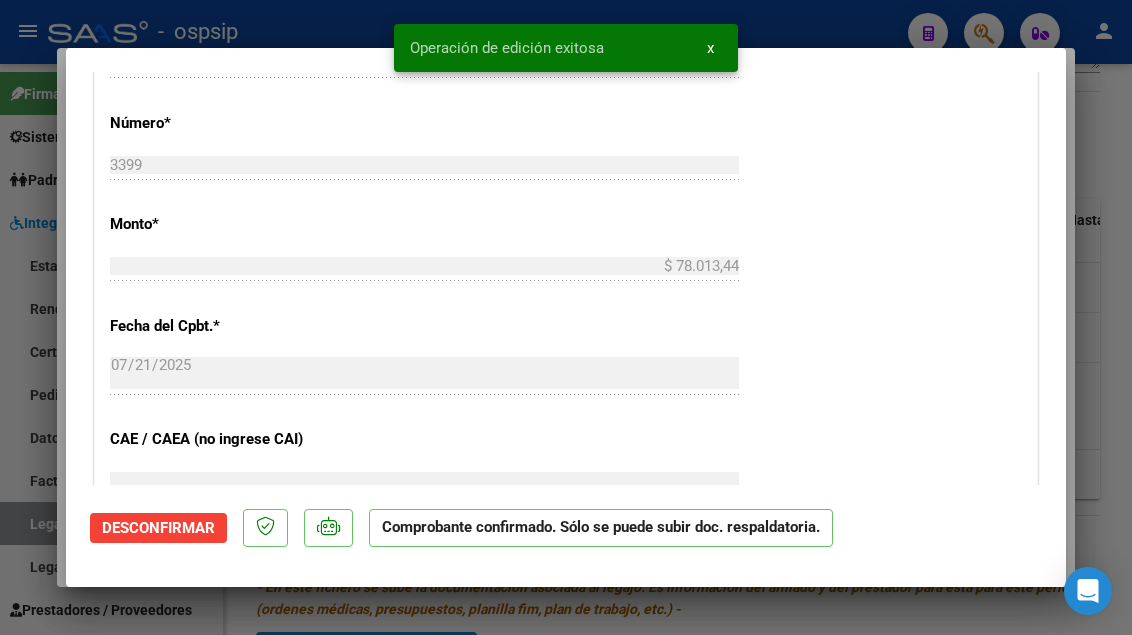 scroll, scrollTop: 900, scrollLeft: 0, axis: vertical 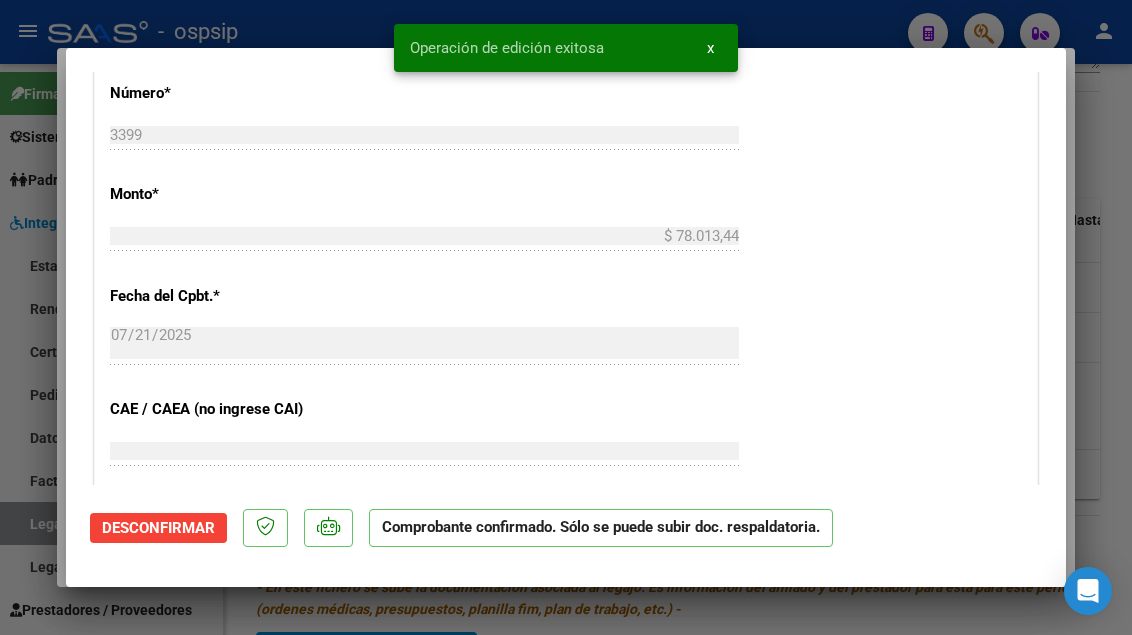 click at bounding box center [566, 317] 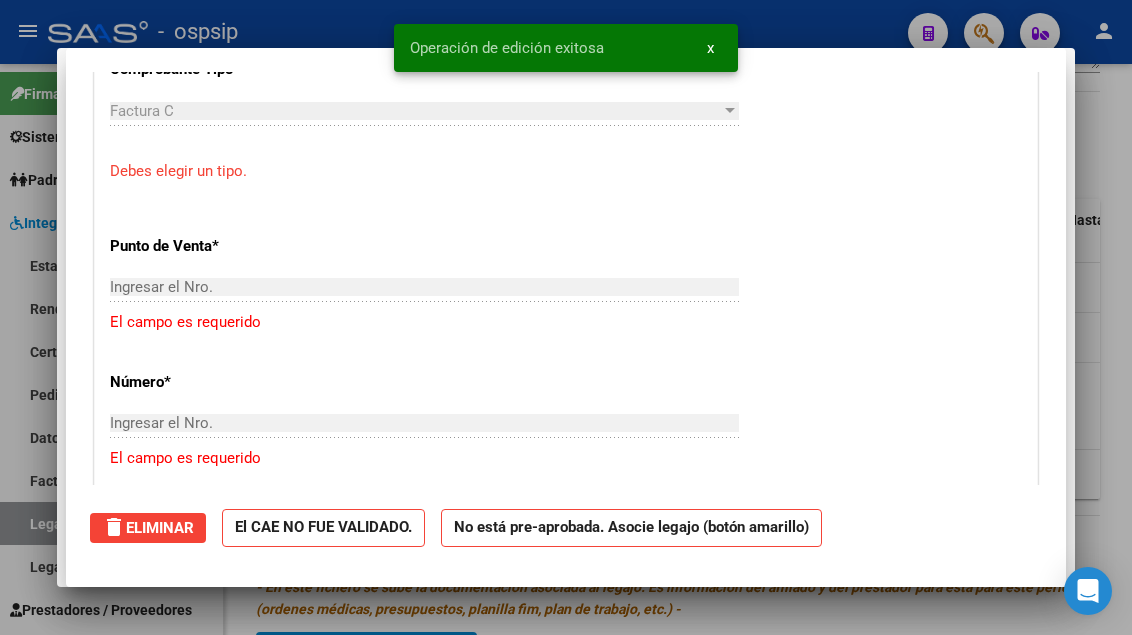 scroll, scrollTop: 0, scrollLeft: 0, axis: both 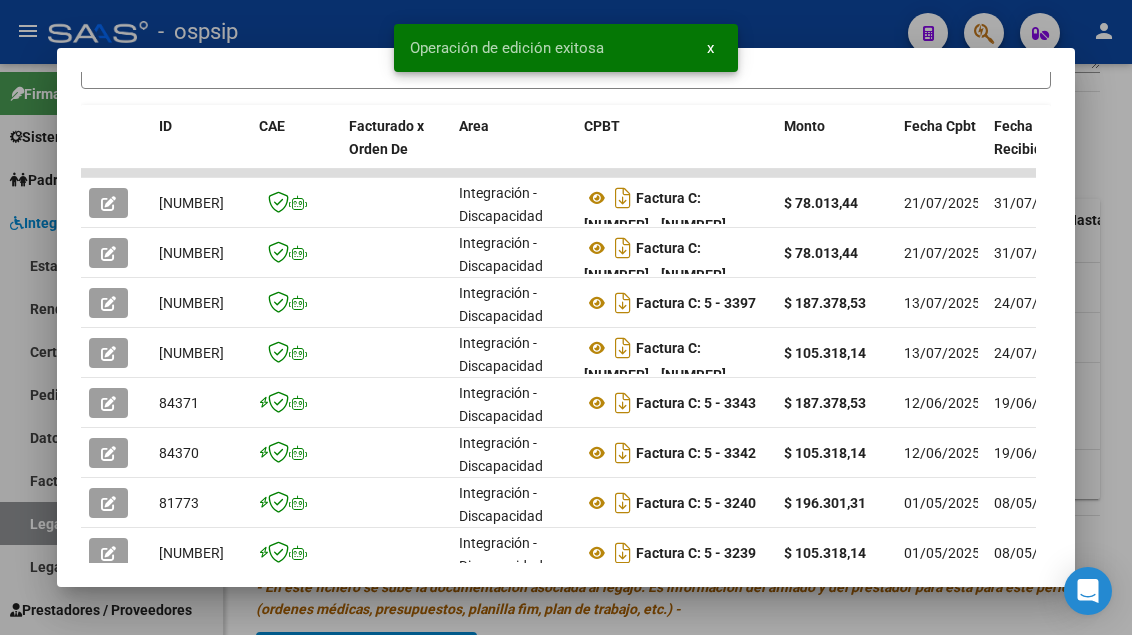 click at bounding box center [566, 317] 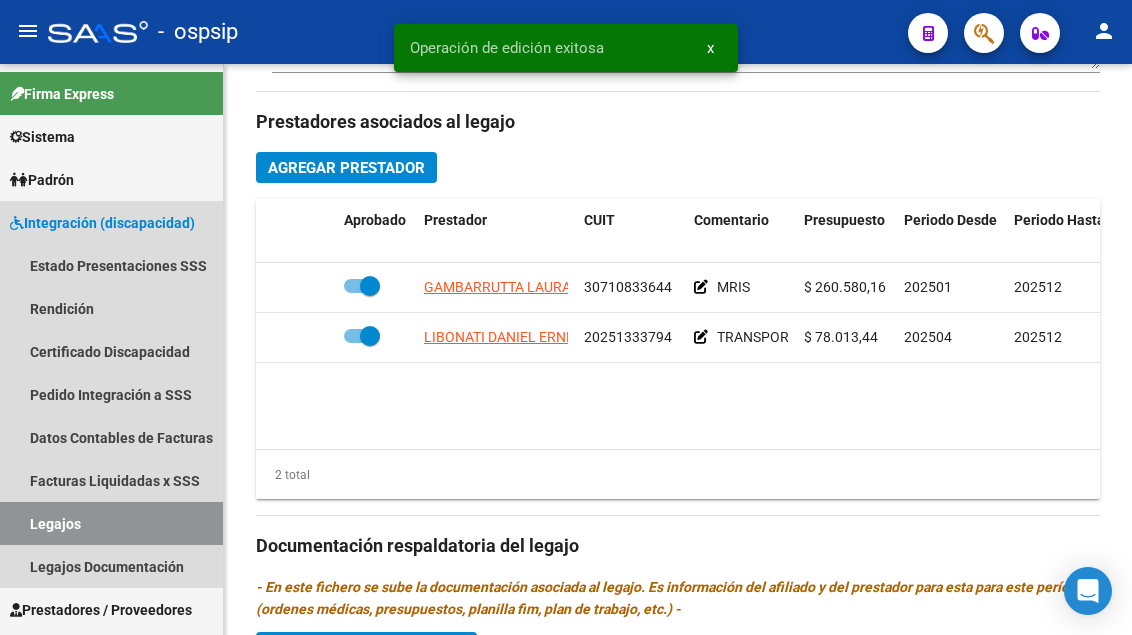 click on "Legajos" at bounding box center [111, 523] 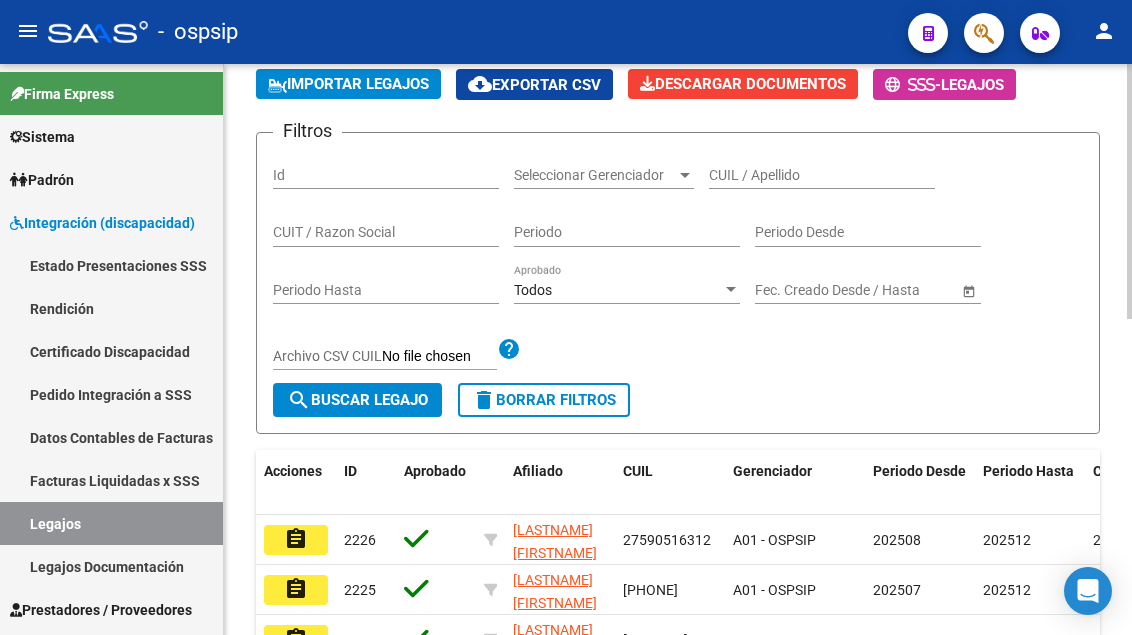 scroll, scrollTop: 108, scrollLeft: 0, axis: vertical 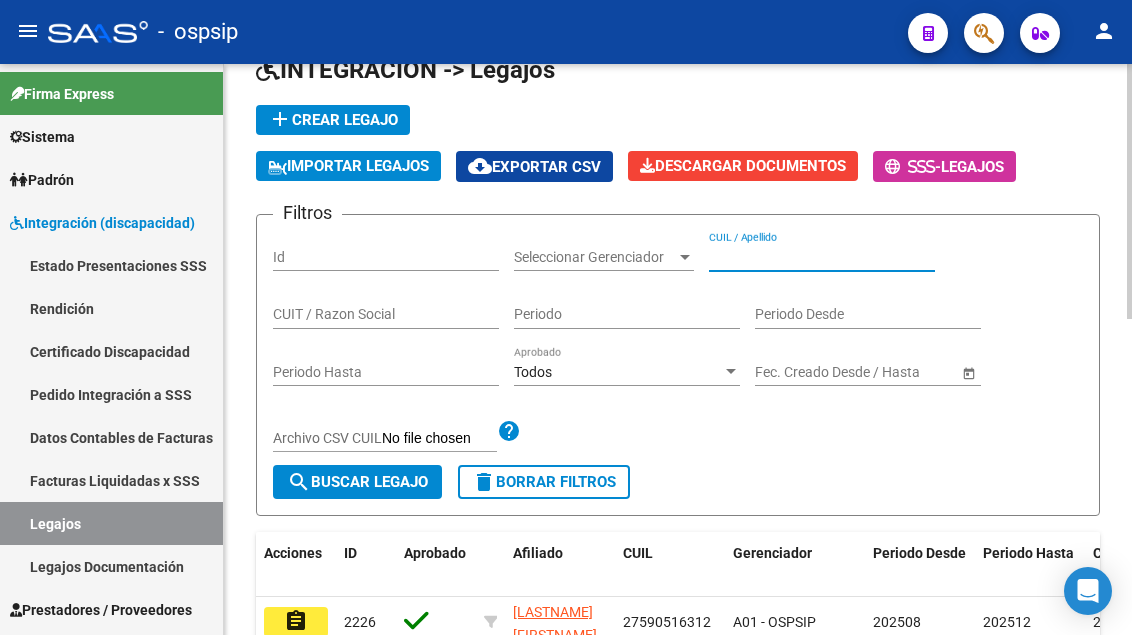 click on "CUIL / Apellido" at bounding box center [822, 257] 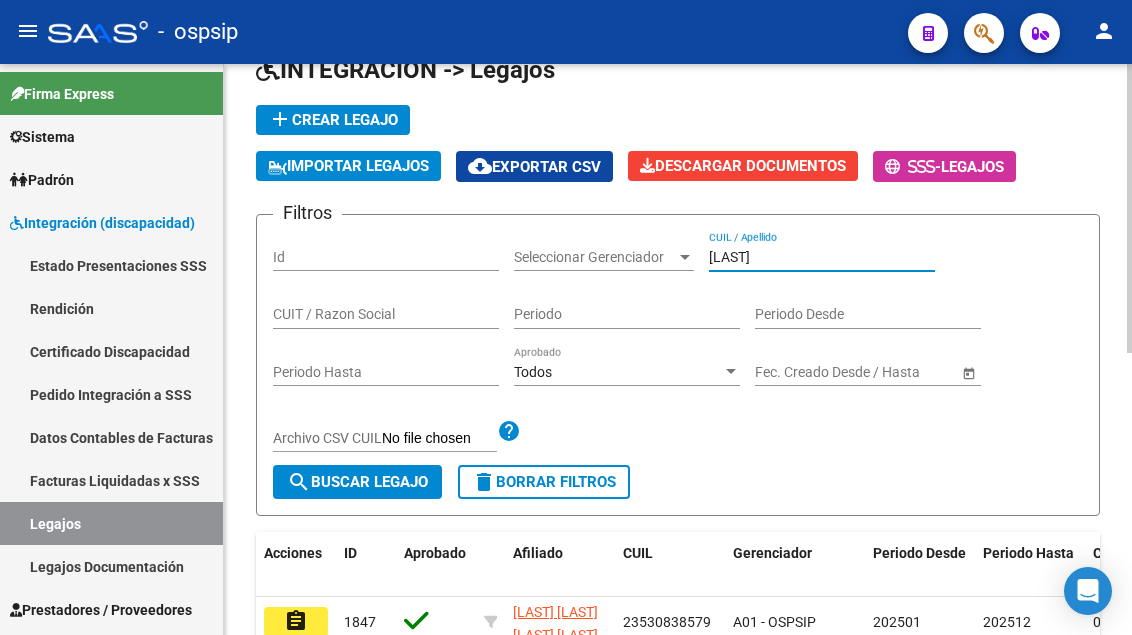 scroll, scrollTop: 308, scrollLeft: 0, axis: vertical 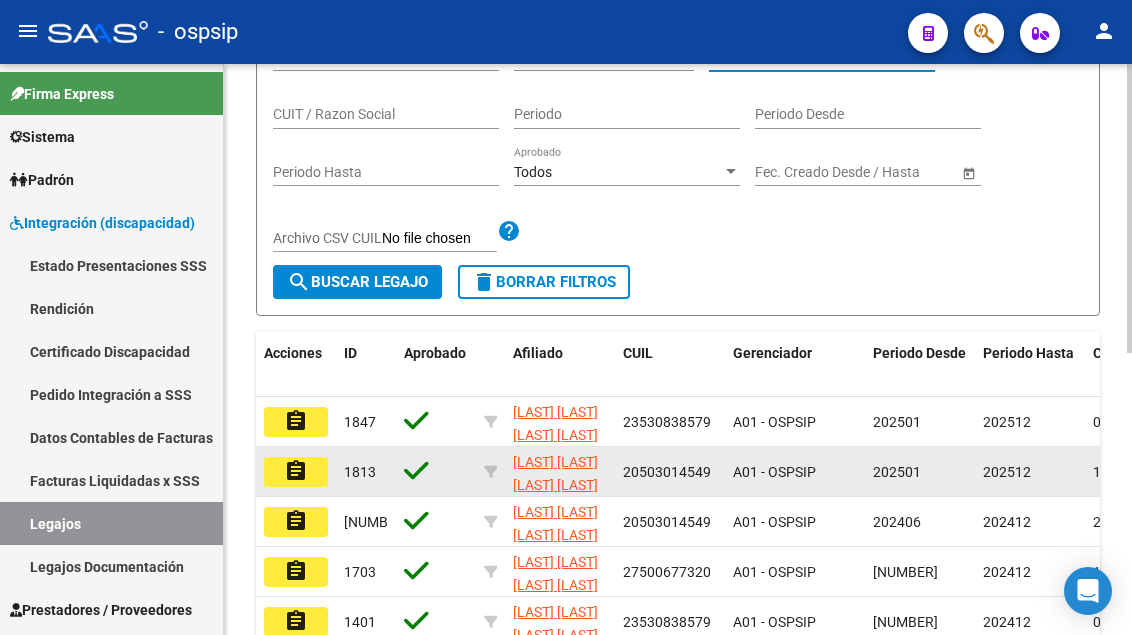 type on "[LAST]" 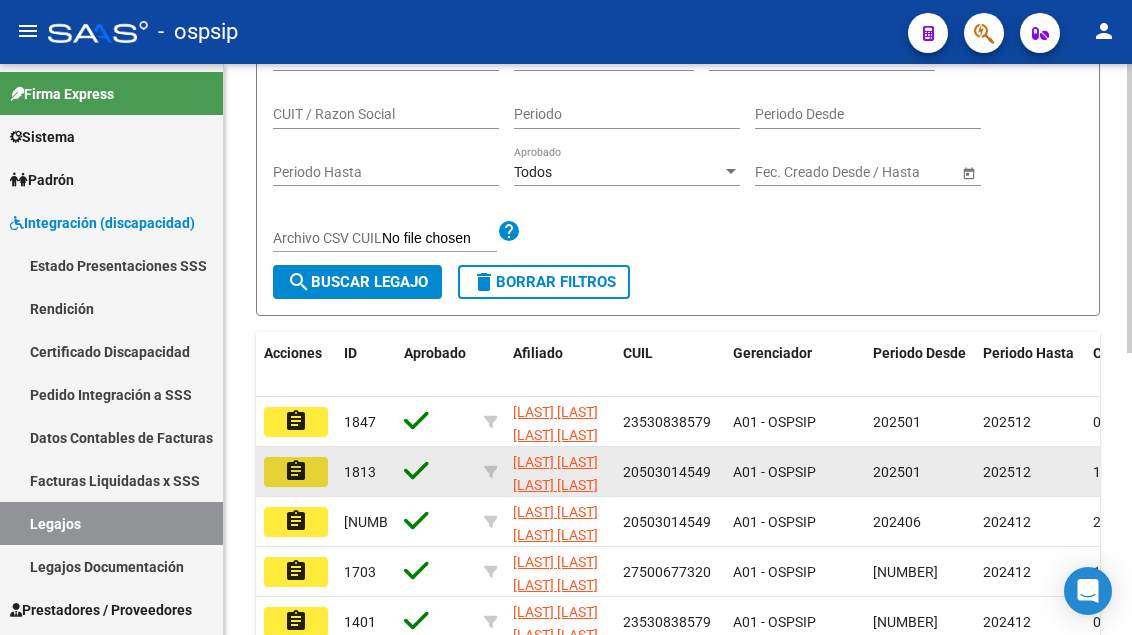 click on "assignment" 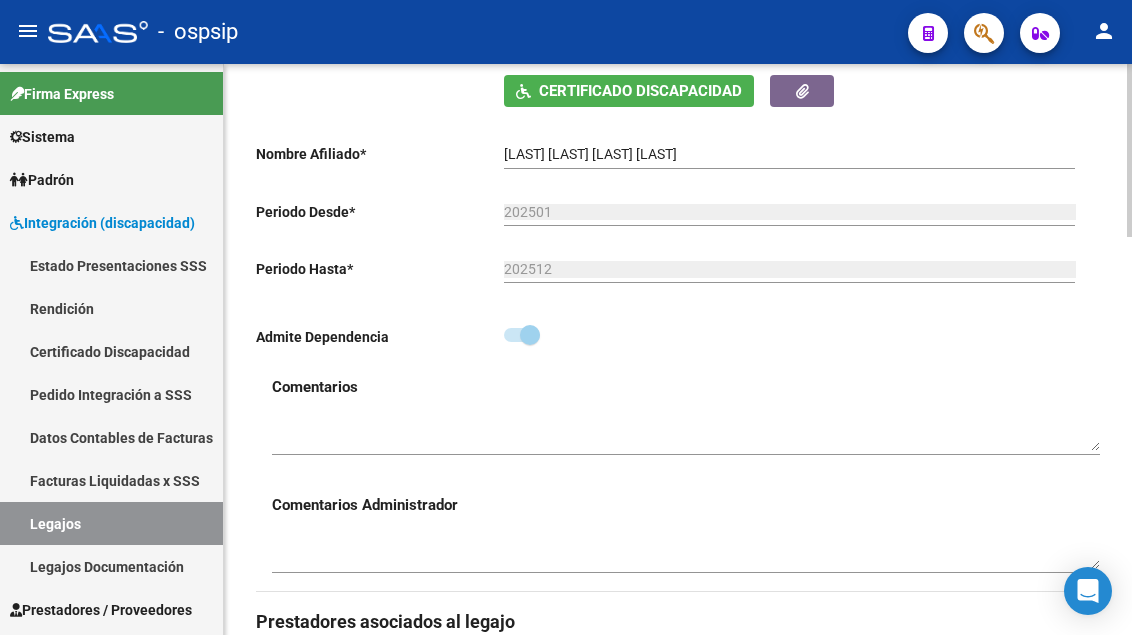 scroll, scrollTop: 800, scrollLeft: 0, axis: vertical 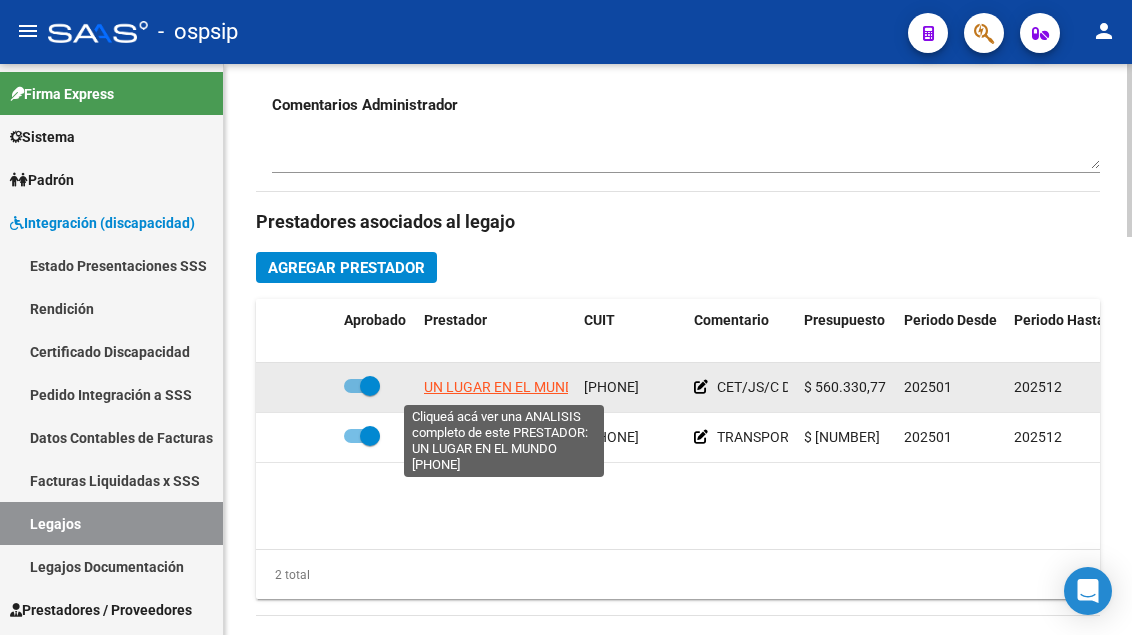 click on "UN LUGAR EN EL MUNDO" 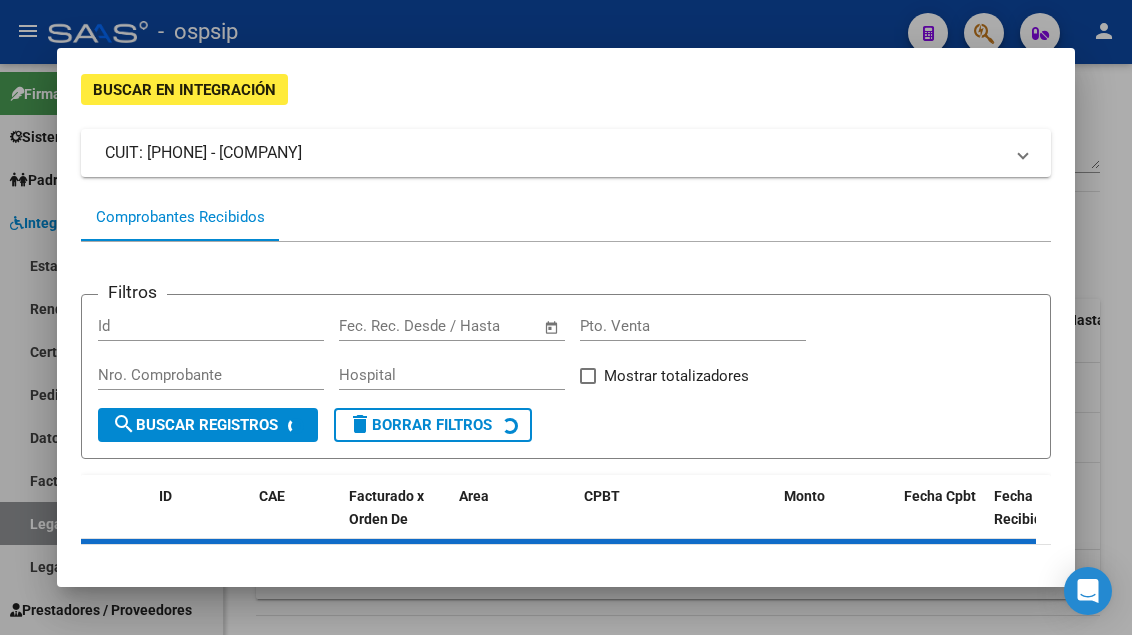 scroll, scrollTop: 185, scrollLeft: 0, axis: vertical 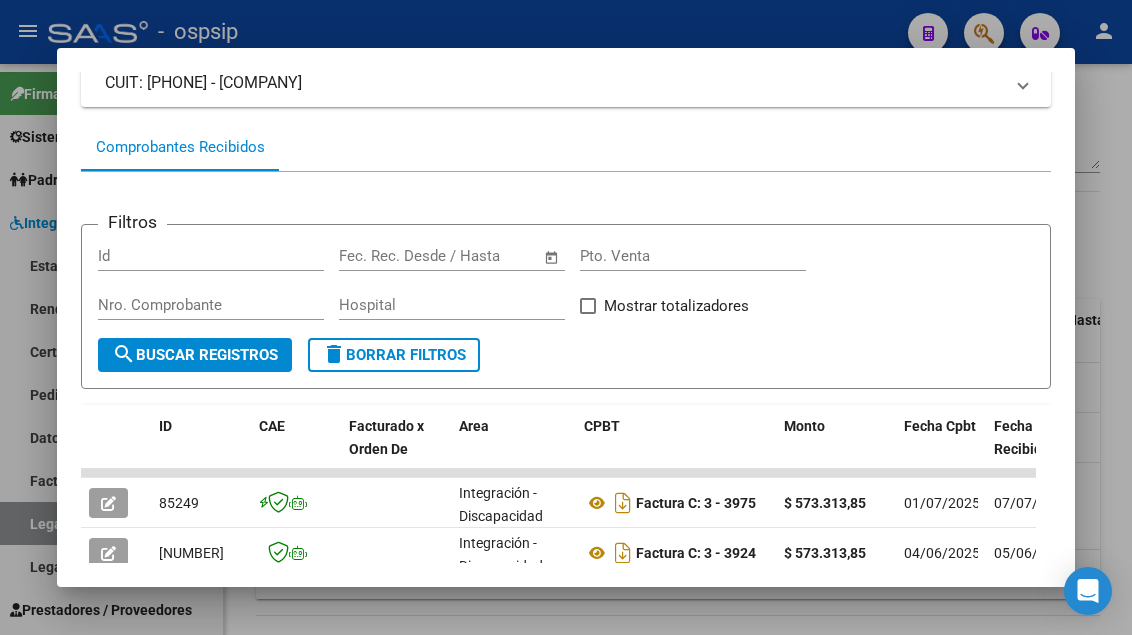 click at bounding box center (566, 317) 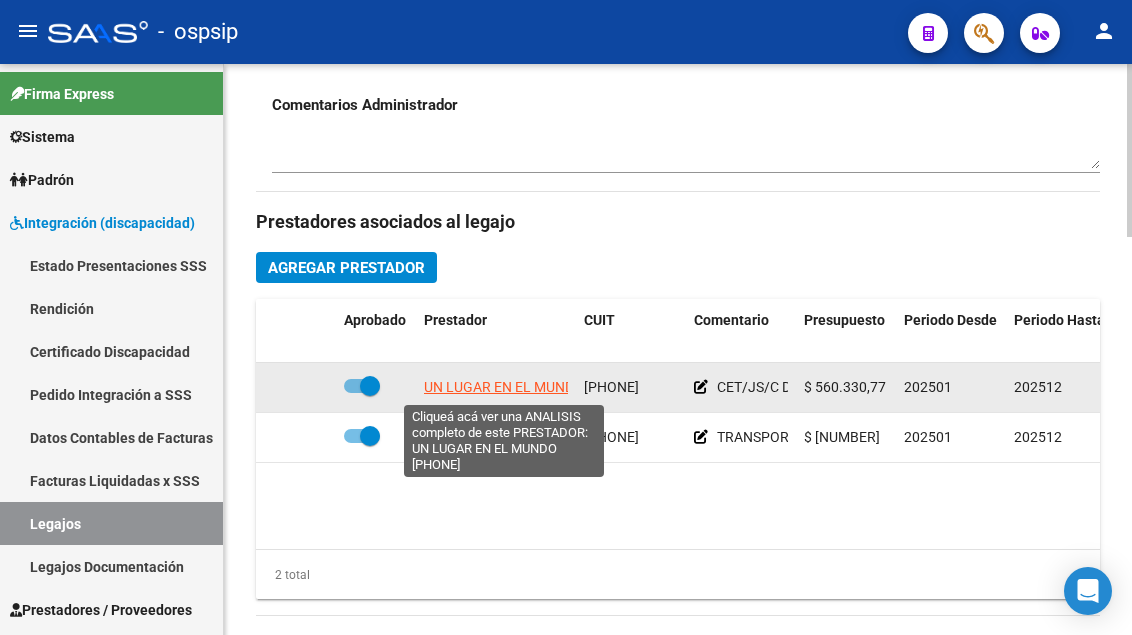 click on "UN LUGAR EN EL MUNDO" 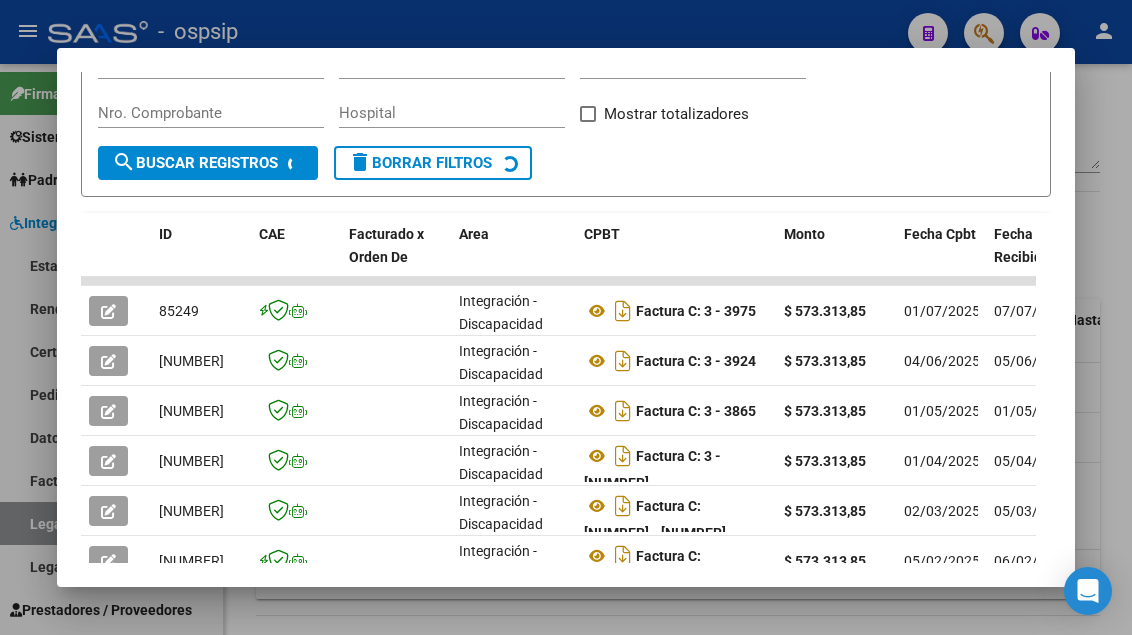 scroll, scrollTop: 400, scrollLeft: 0, axis: vertical 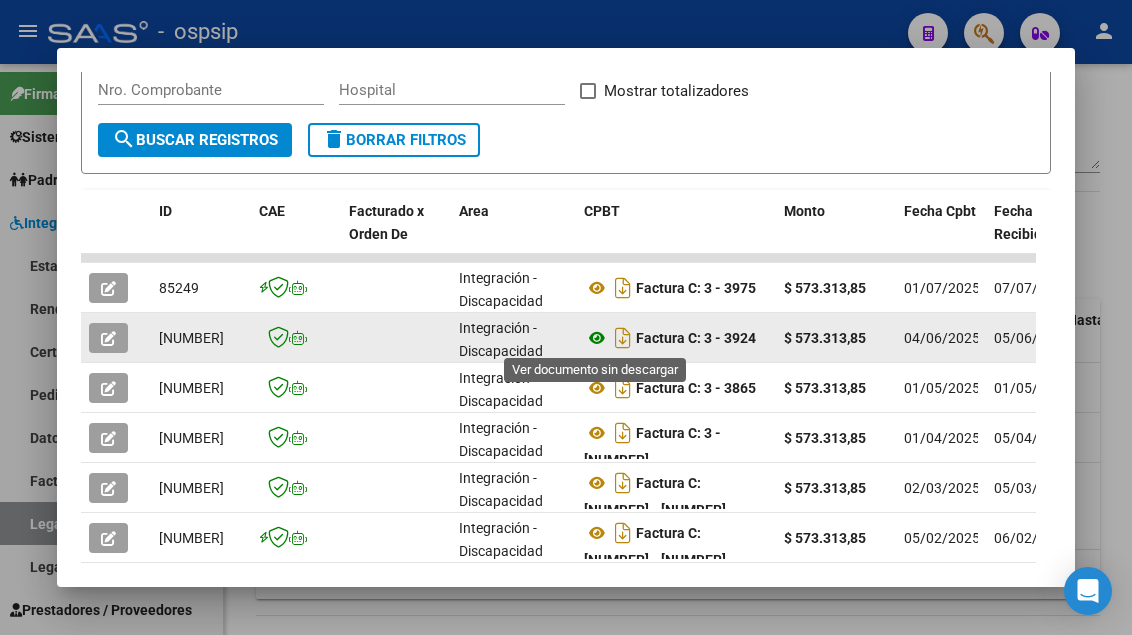 click 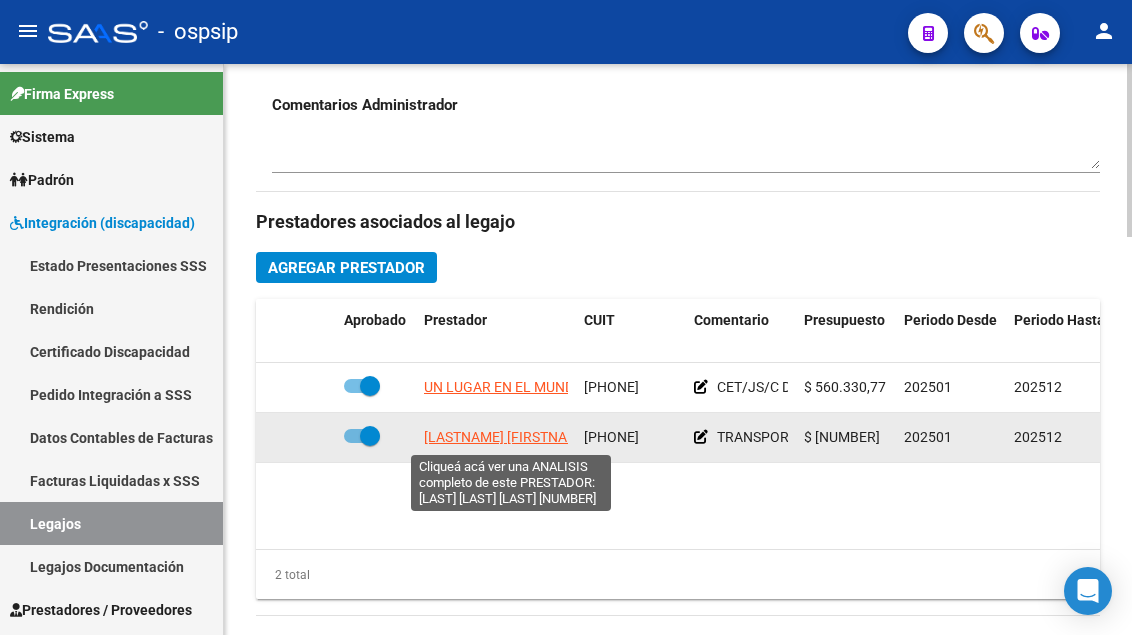 click on "[LASTNAME] [FIRSTNAME]" 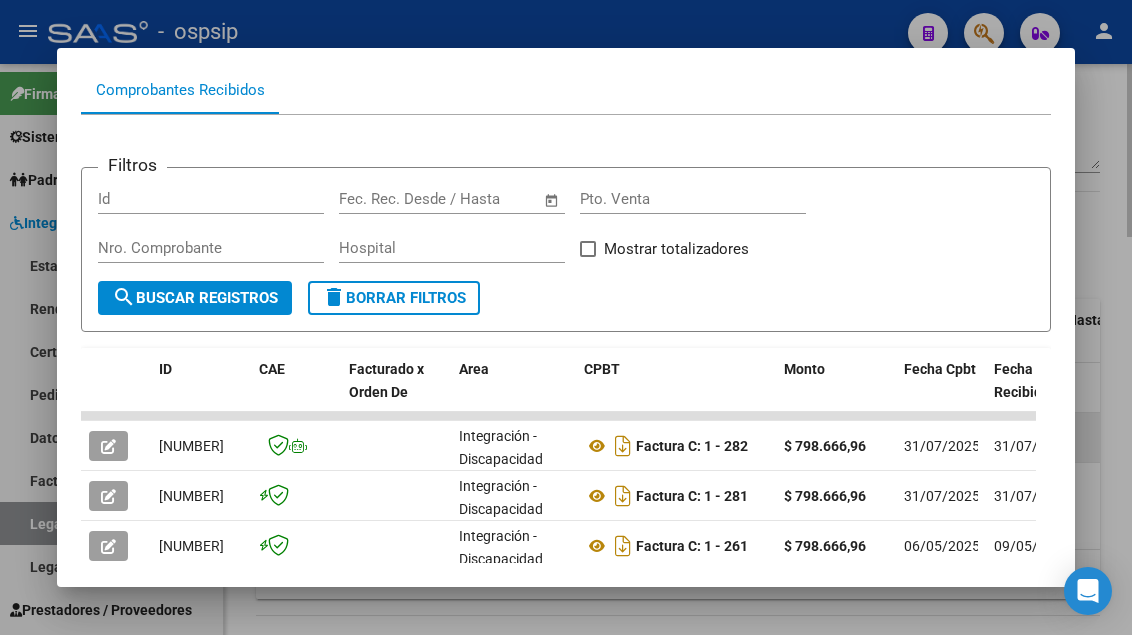 scroll, scrollTop: 285, scrollLeft: 0, axis: vertical 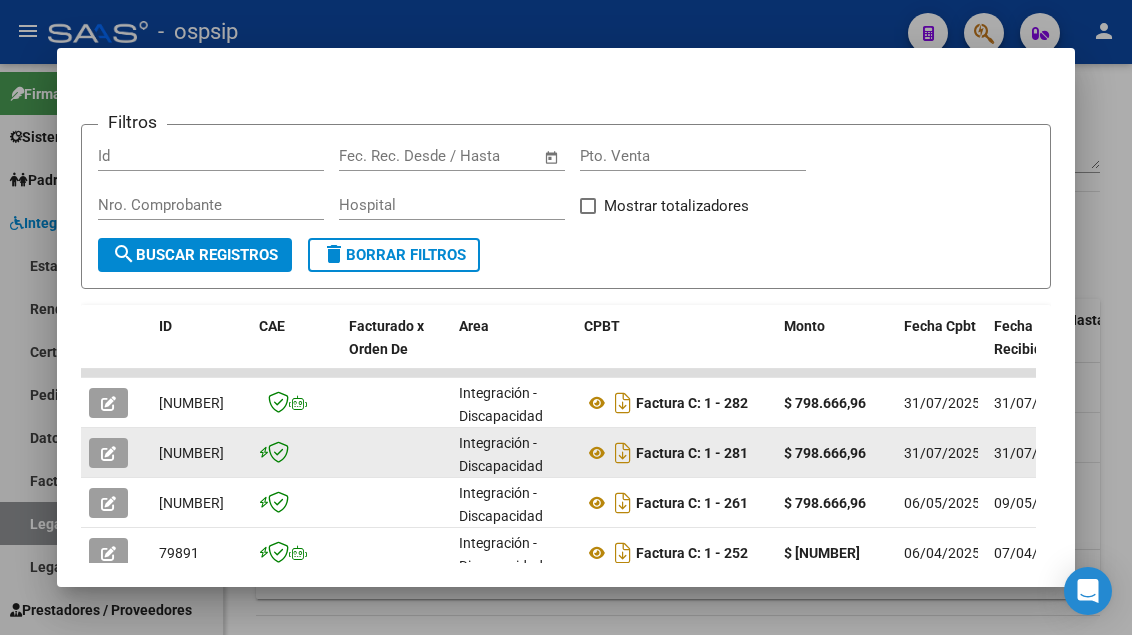 click 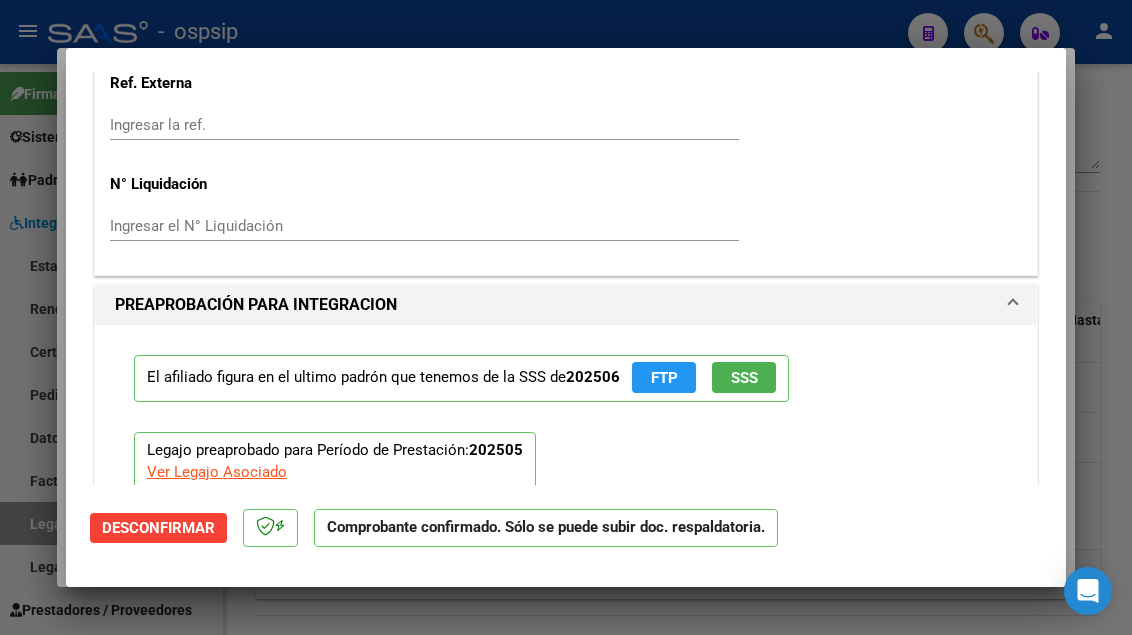 scroll, scrollTop: 2100, scrollLeft: 0, axis: vertical 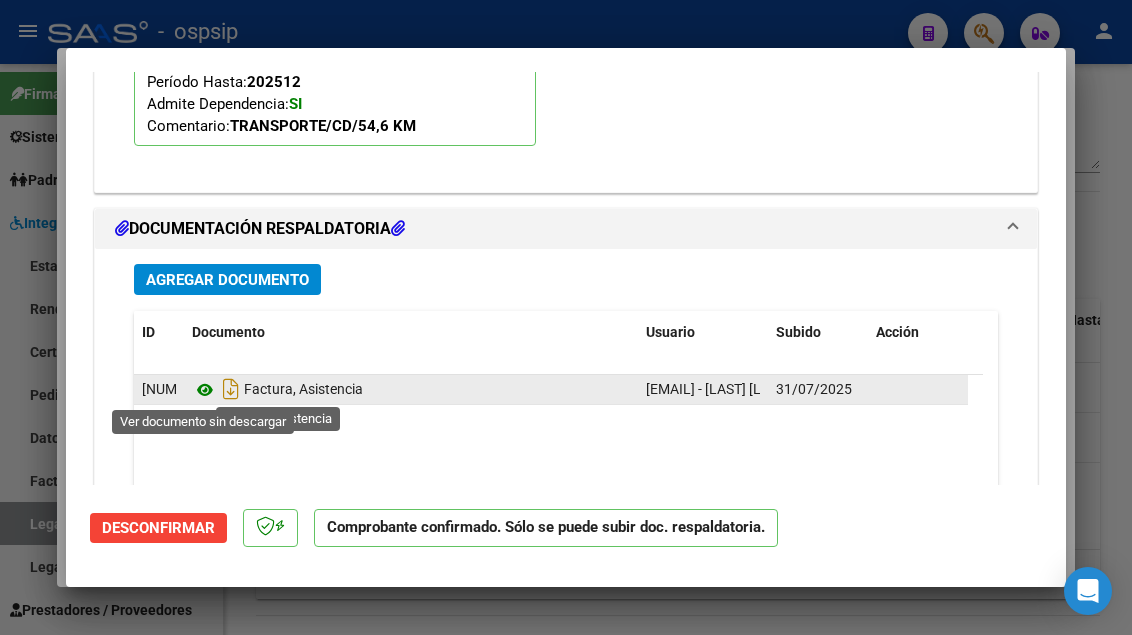 click 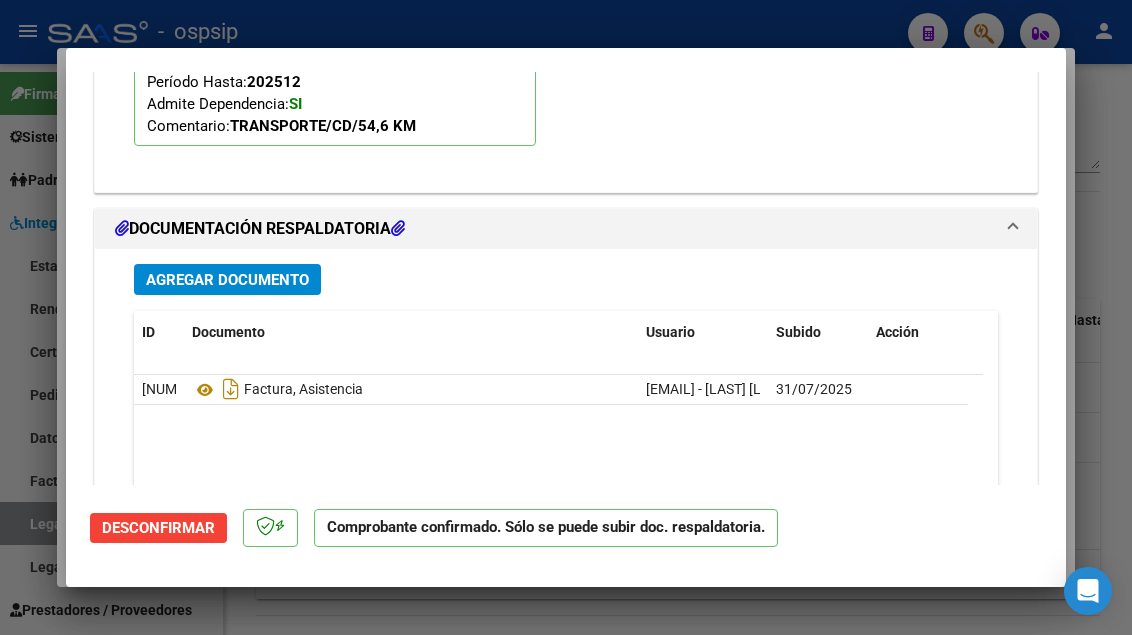 click on "Agregar Documento ID Documento Usuario Subido Acción [NUMBER]  Factura, Asistencia   [EMAIL] - [LASTNAME] [FIRSTNAME] -   [DATE]   1 total   1" at bounding box center (566, 445) 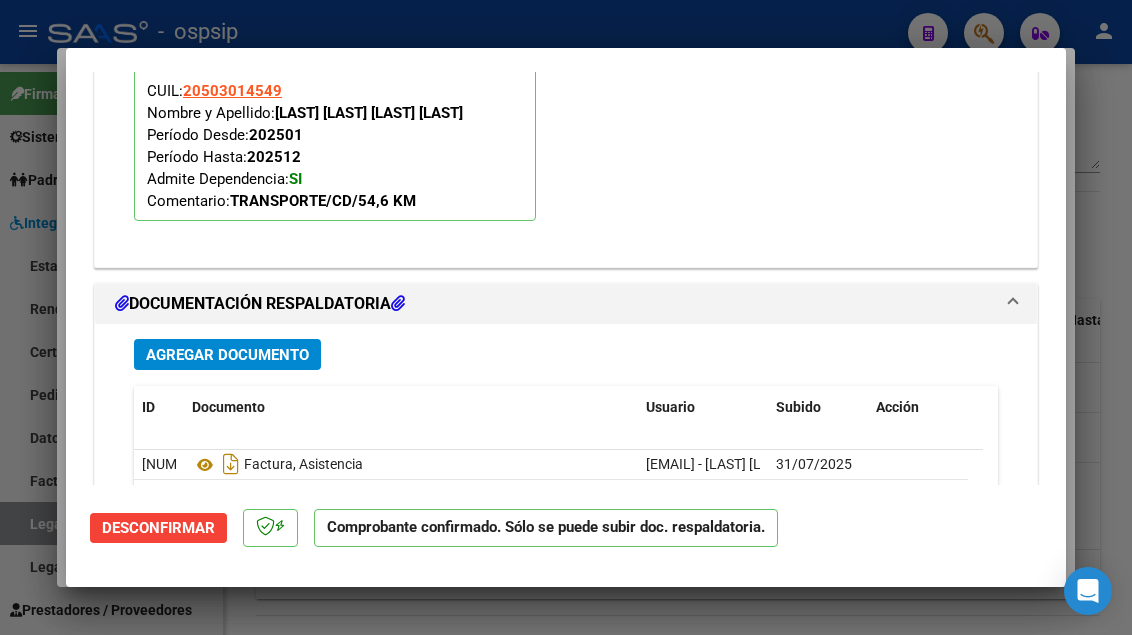 scroll, scrollTop: 1900, scrollLeft: 0, axis: vertical 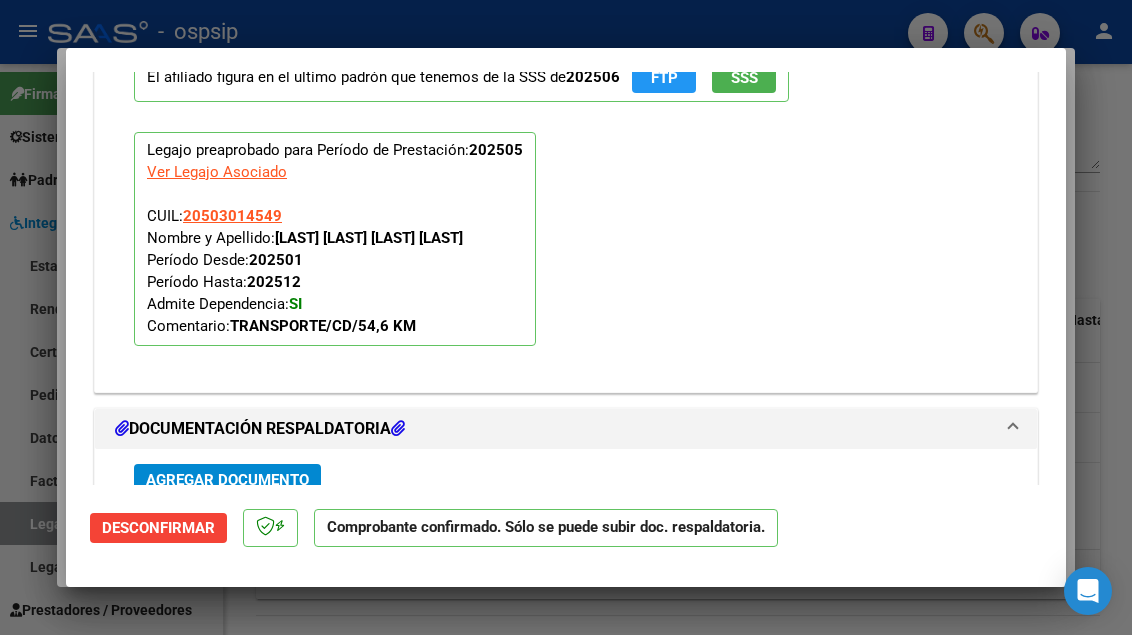 type 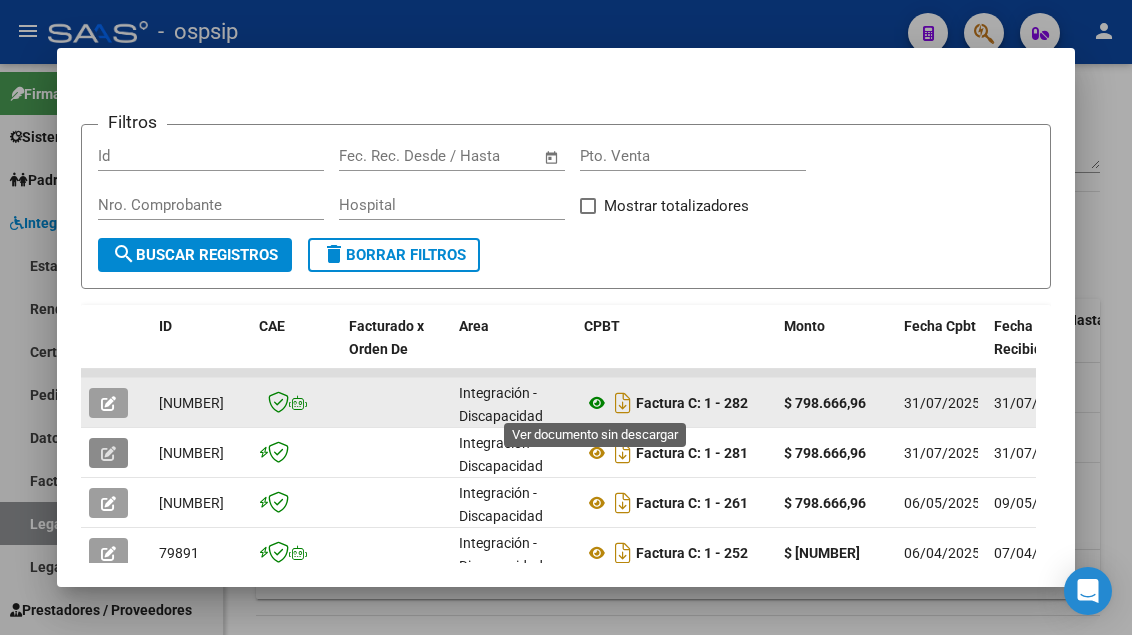 click 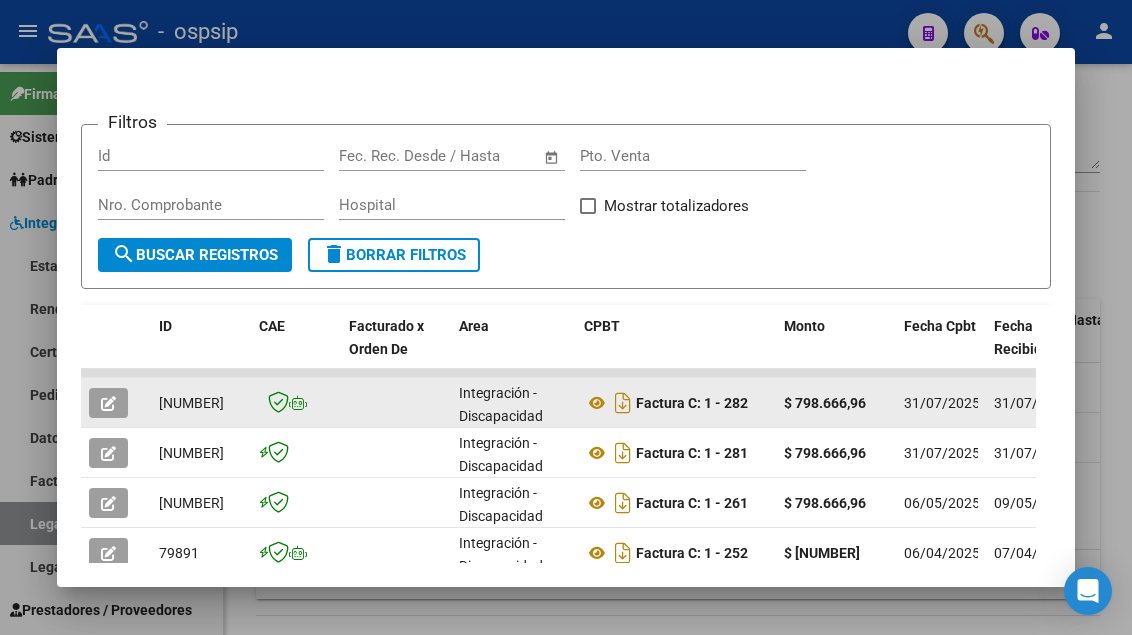 click 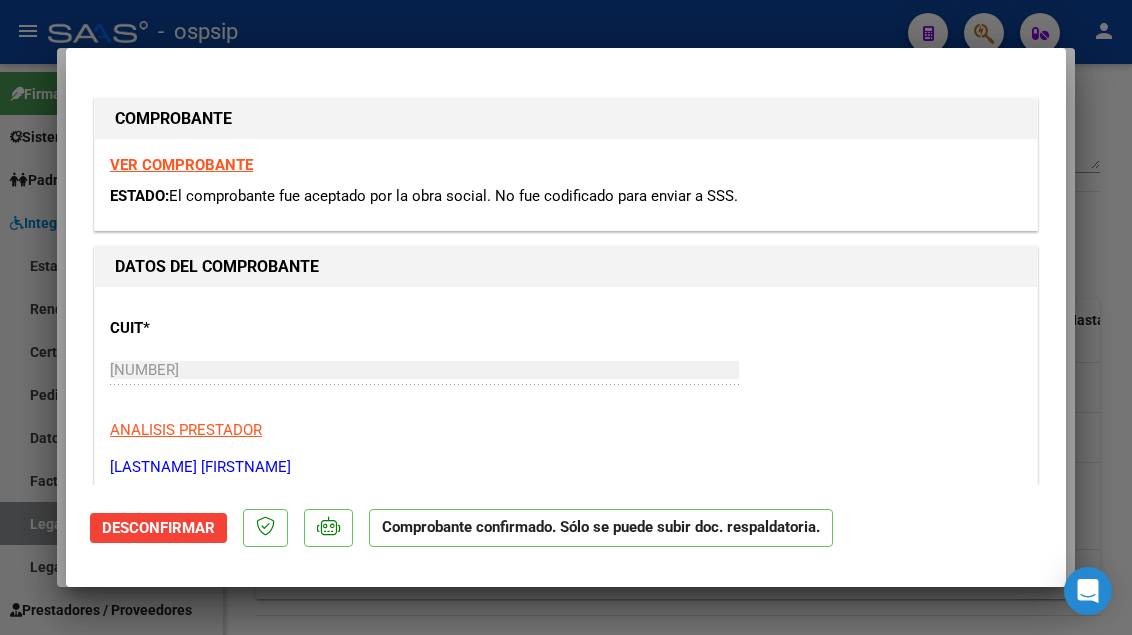 scroll, scrollTop: 300, scrollLeft: 0, axis: vertical 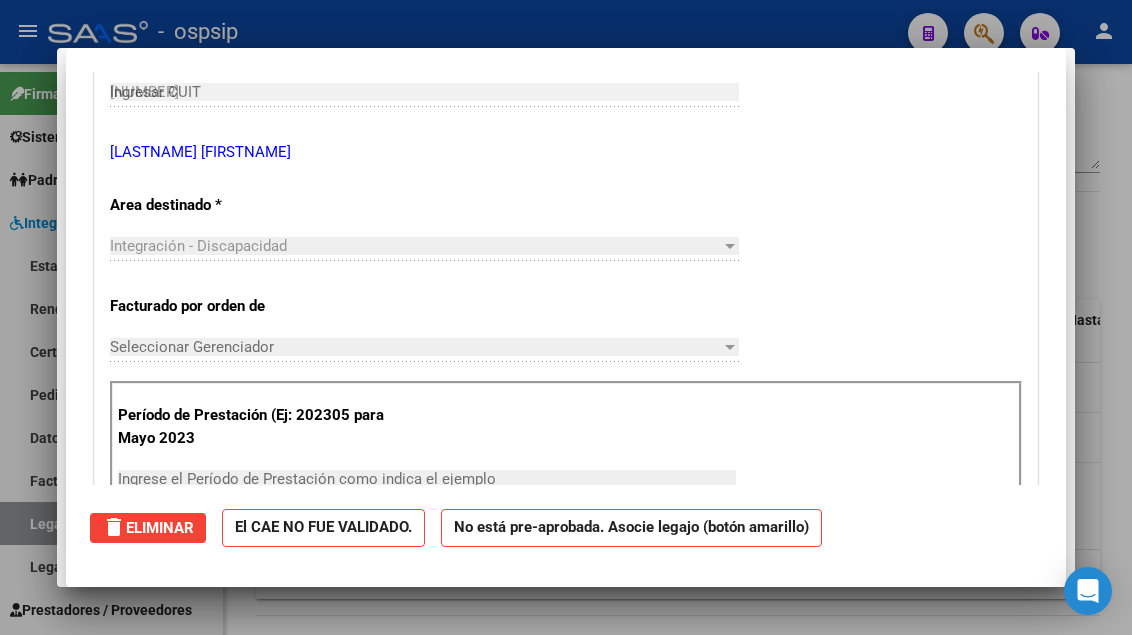 type 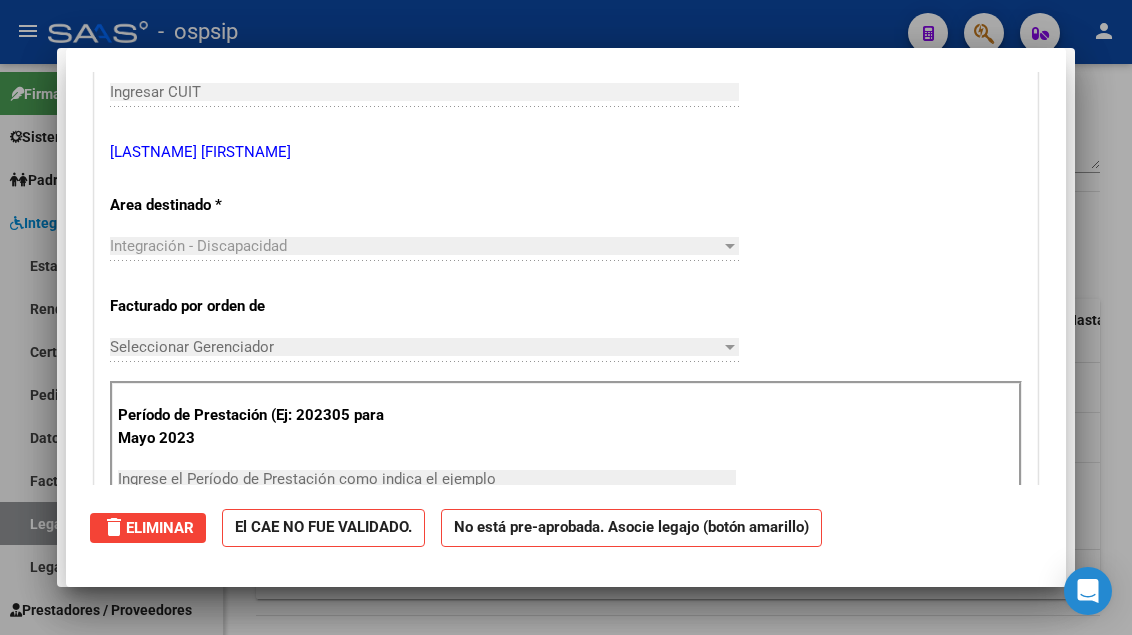 type 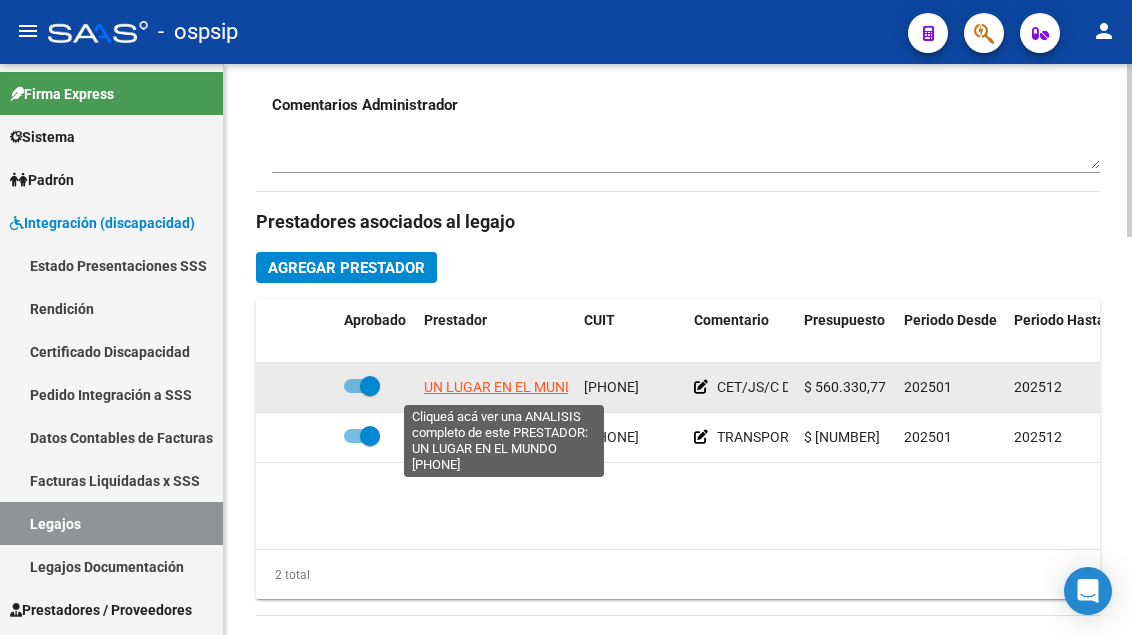click on "UN LUGAR EN EL MUNDO" 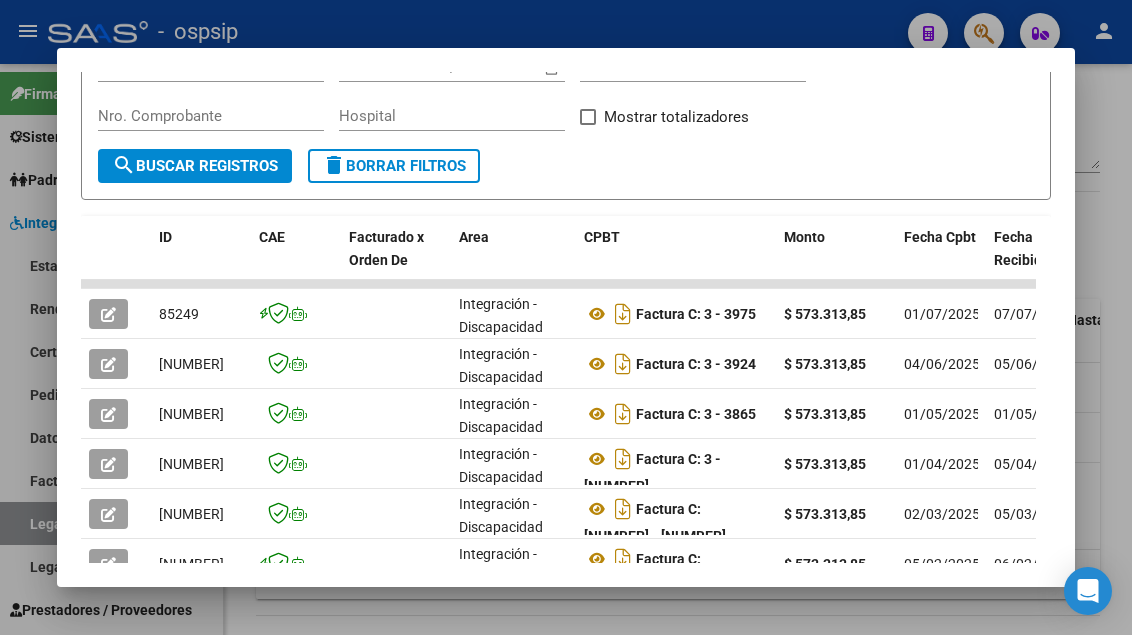 scroll, scrollTop: 400, scrollLeft: 0, axis: vertical 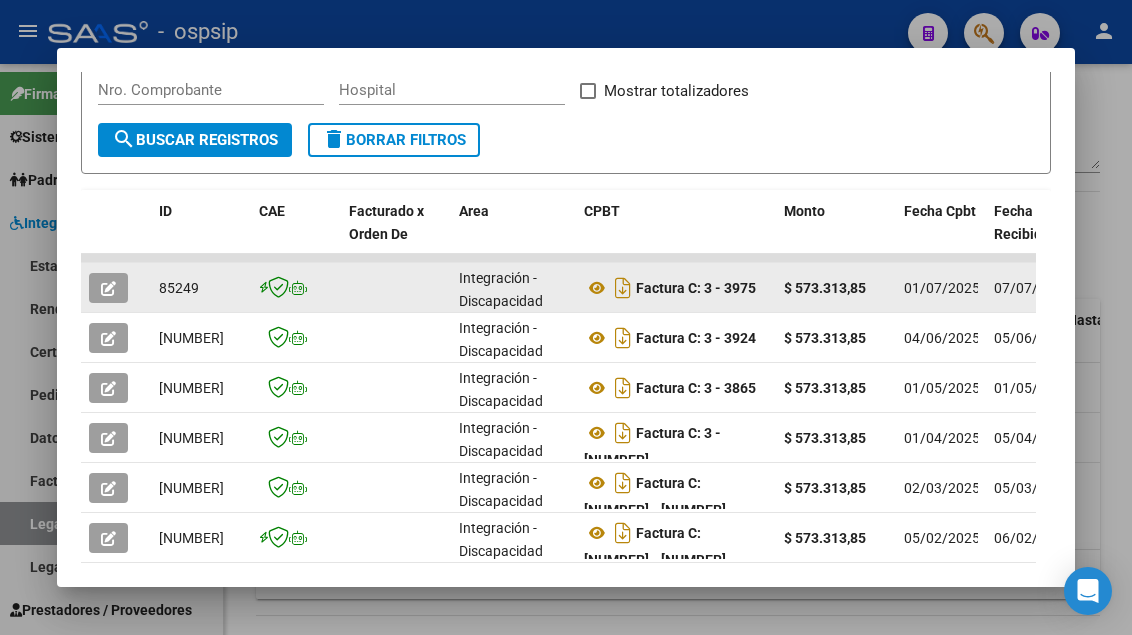 click 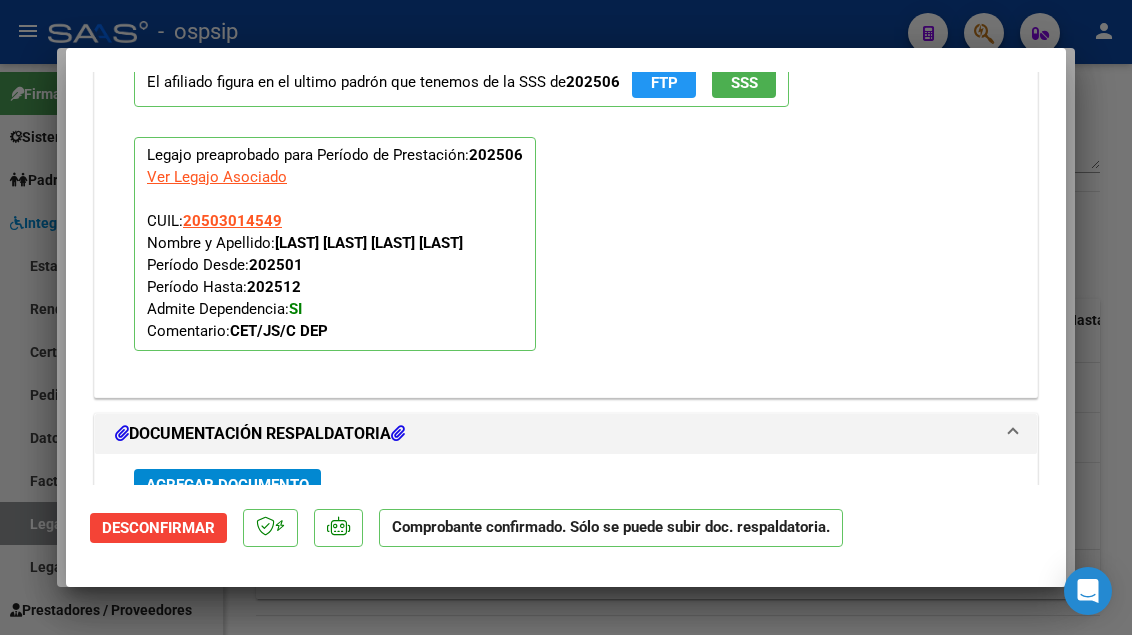 scroll, scrollTop: 2500, scrollLeft: 0, axis: vertical 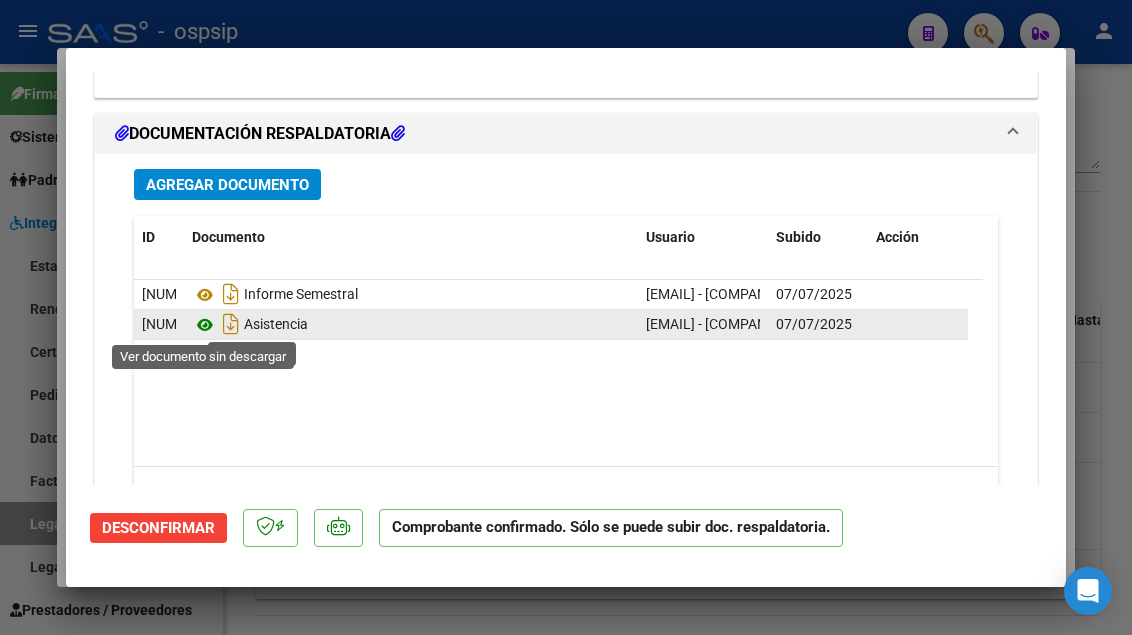 click 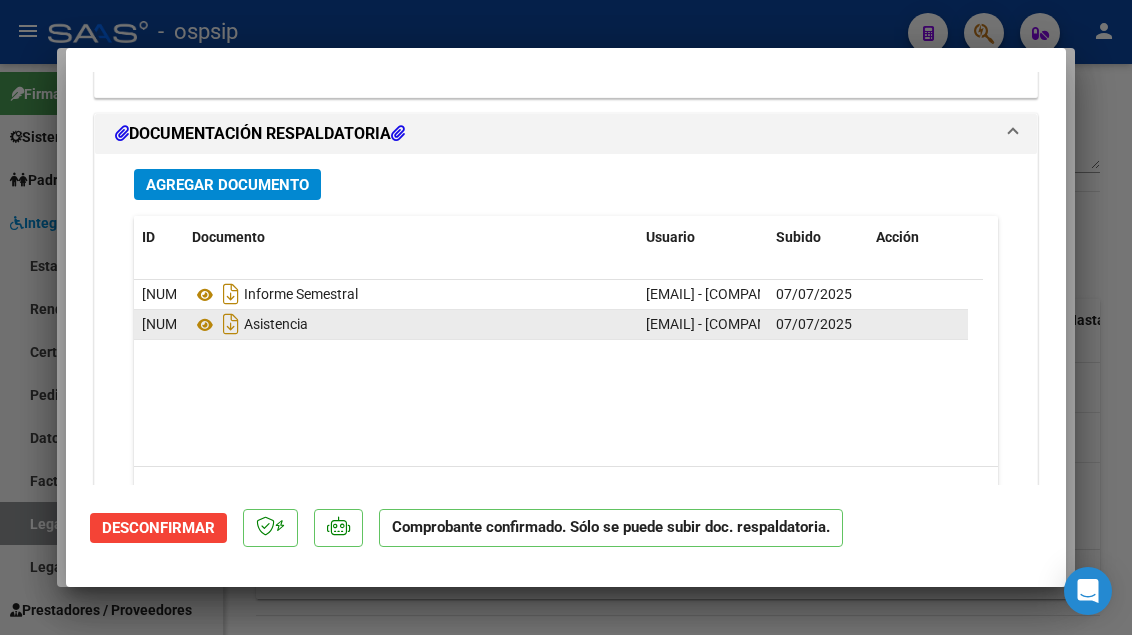type 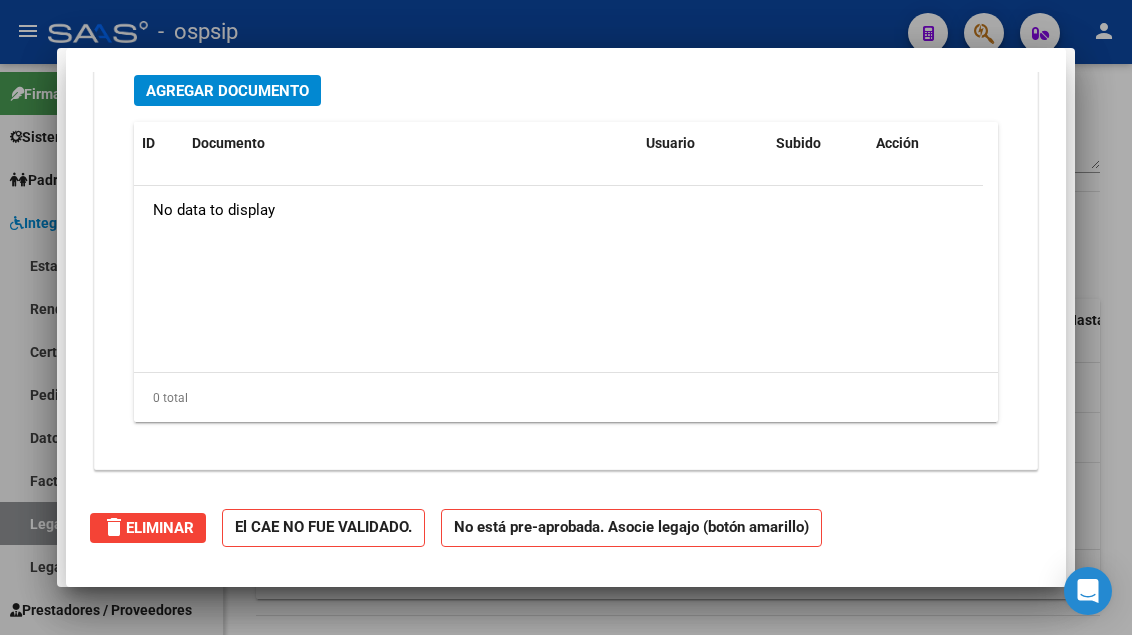 scroll, scrollTop: 0, scrollLeft: 0, axis: both 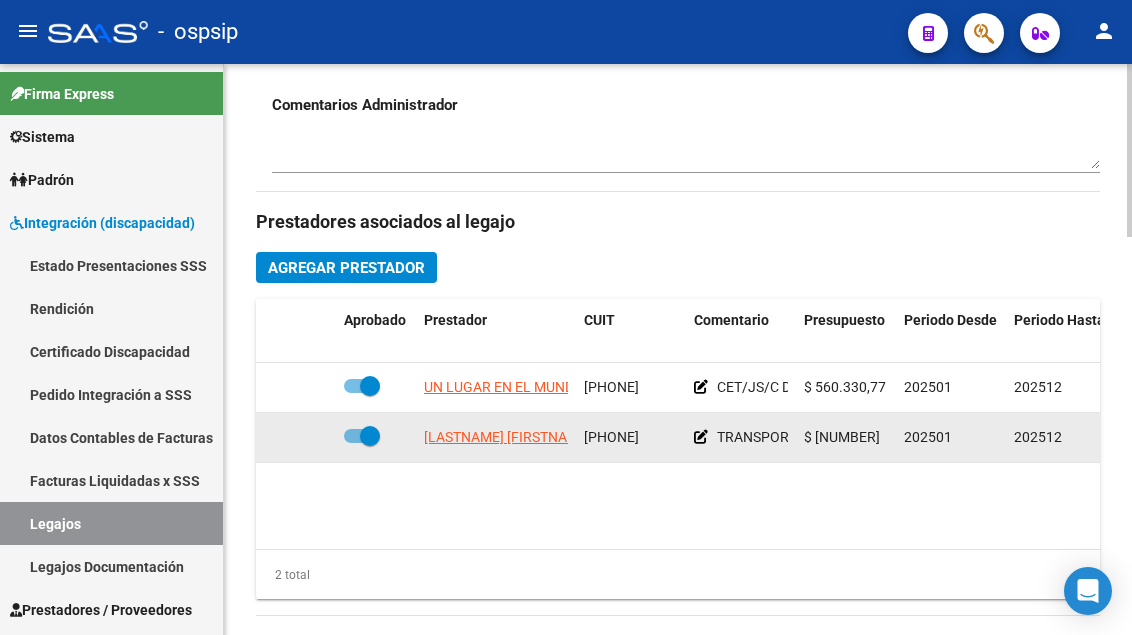 click on "[LASTNAME] [FIRSTNAME]" 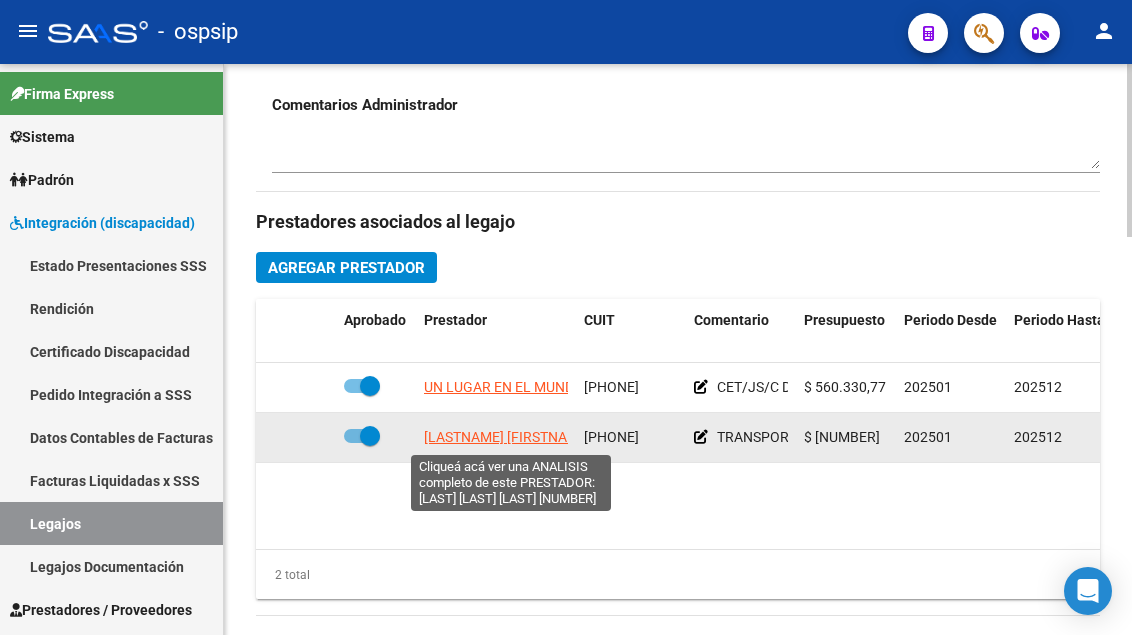 click on "[LASTNAME] [FIRSTNAME]" 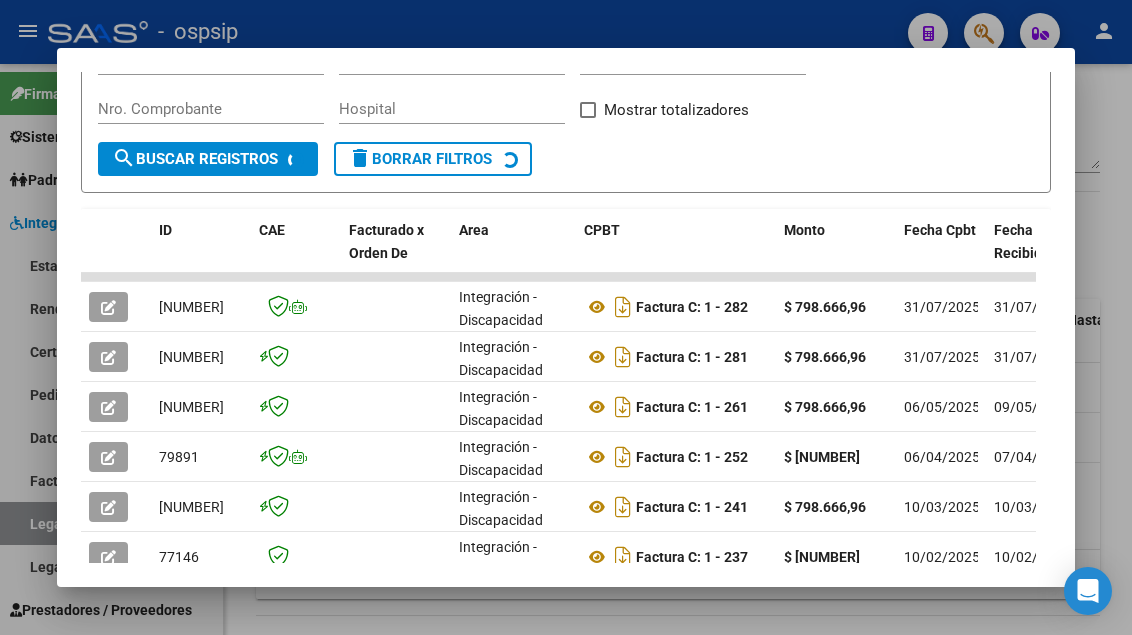 scroll, scrollTop: 400, scrollLeft: 0, axis: vertical 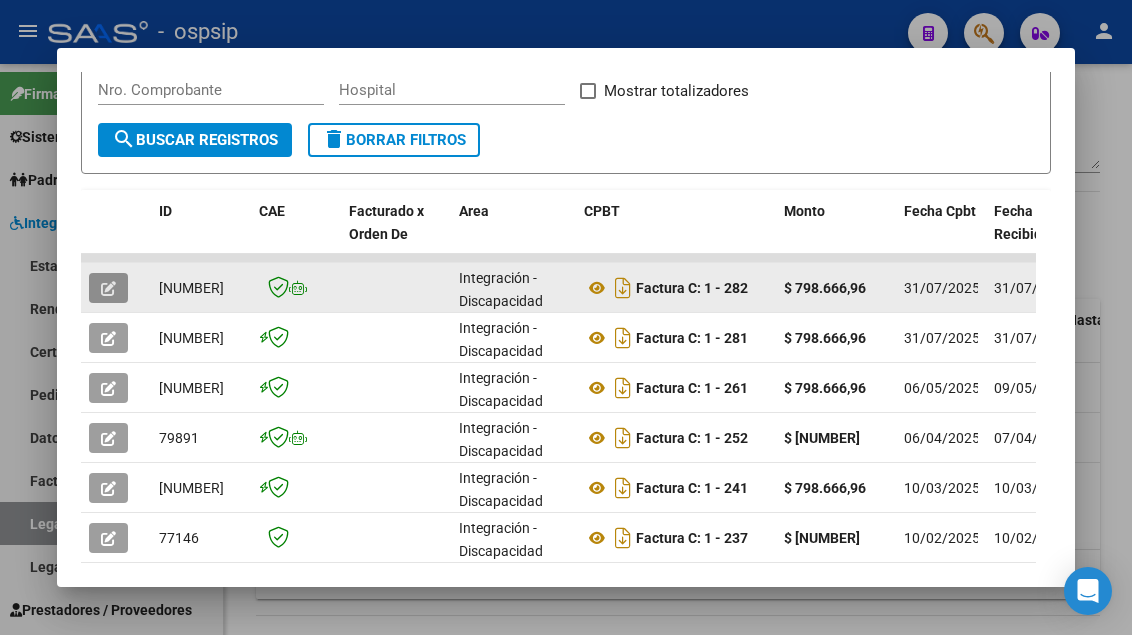 click 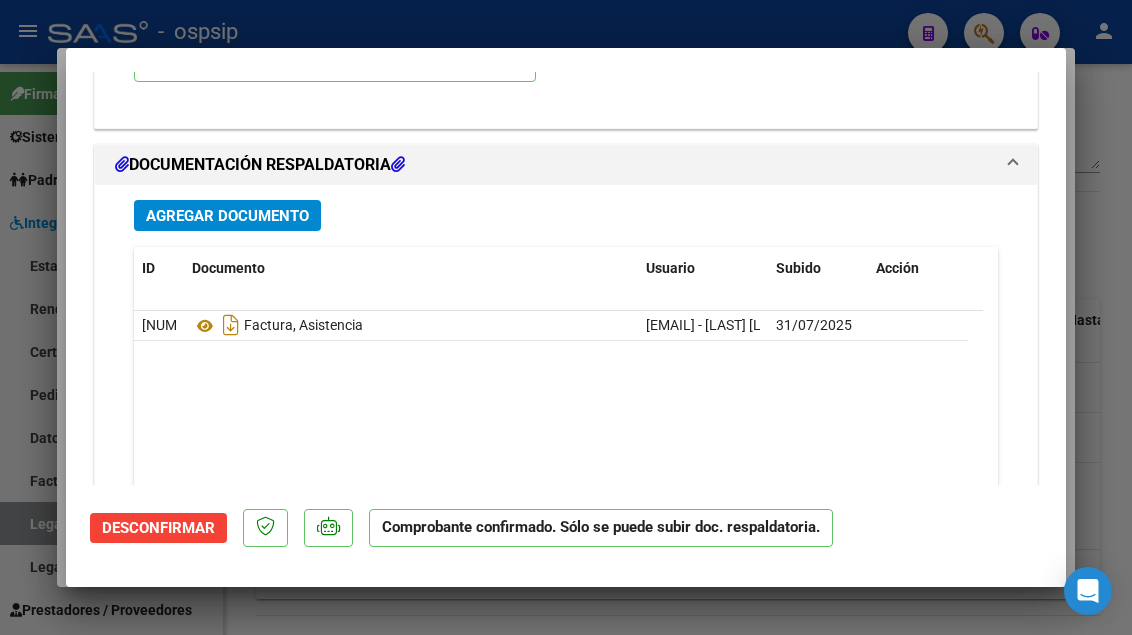 scroll, scrollTop: 2200, scrollLeft: 0, axis: vertical 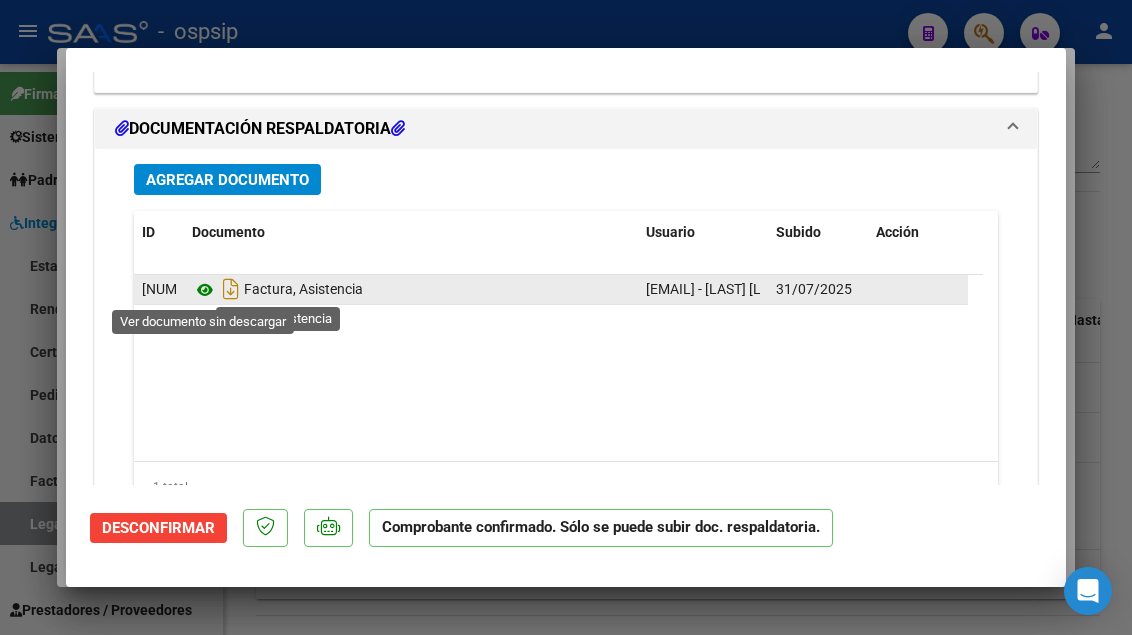 click 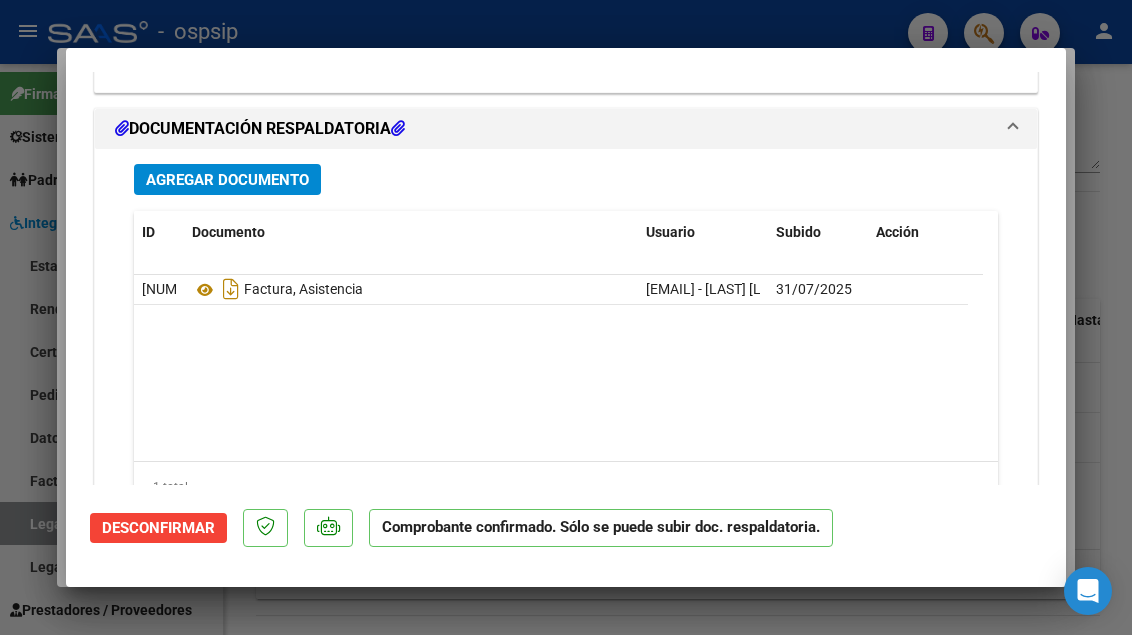 scroll, scrollTop: 1800, scrollLeft: 0, axis: vertical 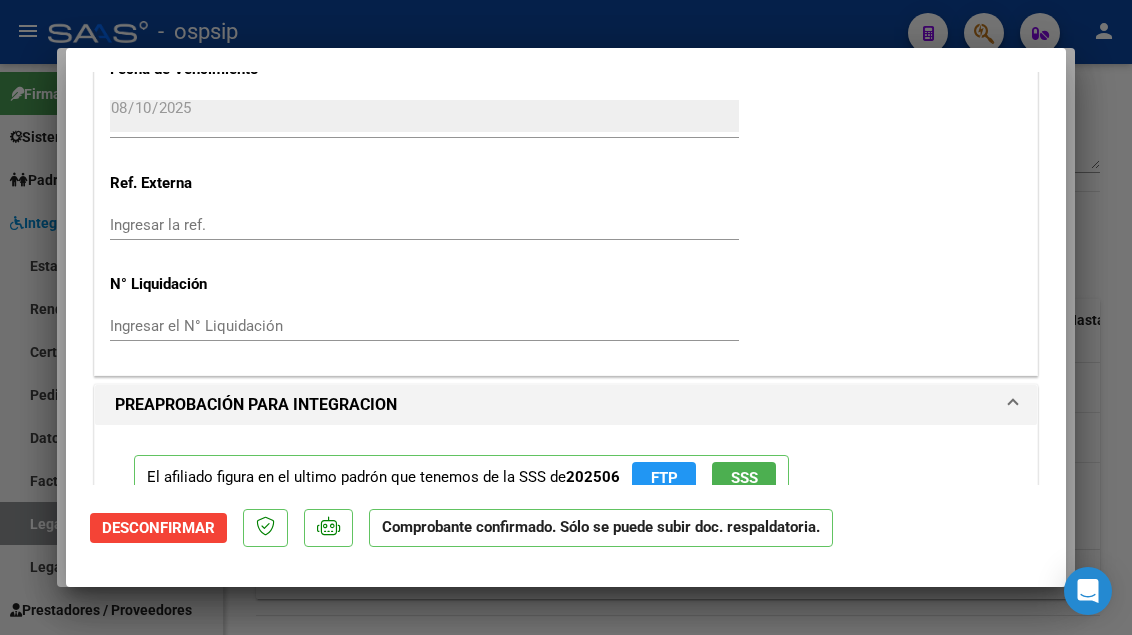 type 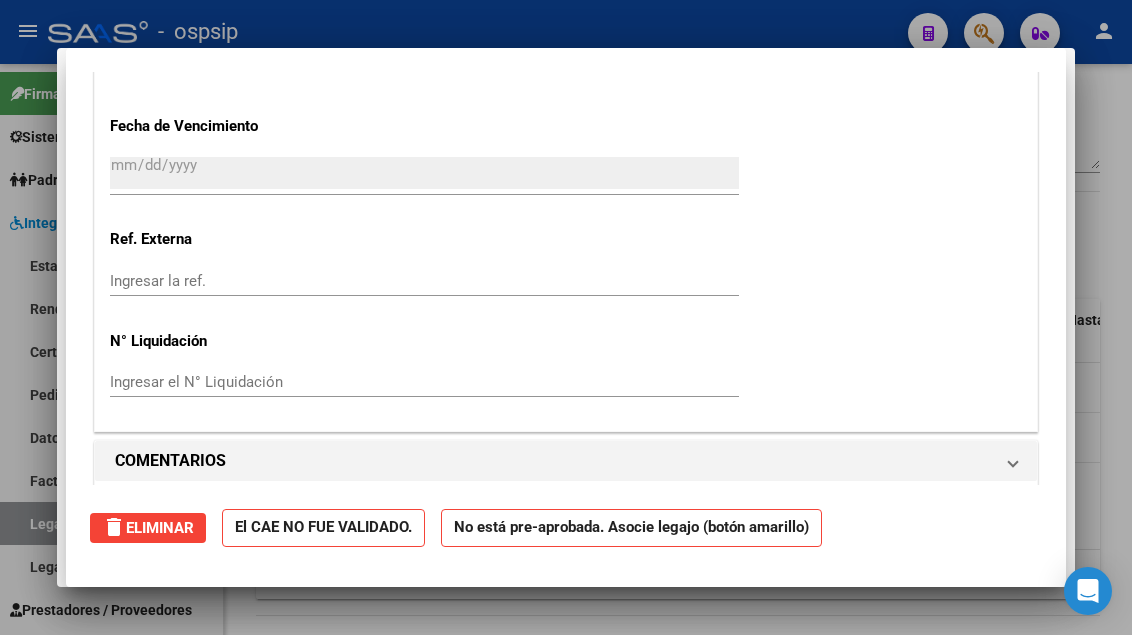 scroll, scrollTop: 0, scrollLeft: 0, axis: both 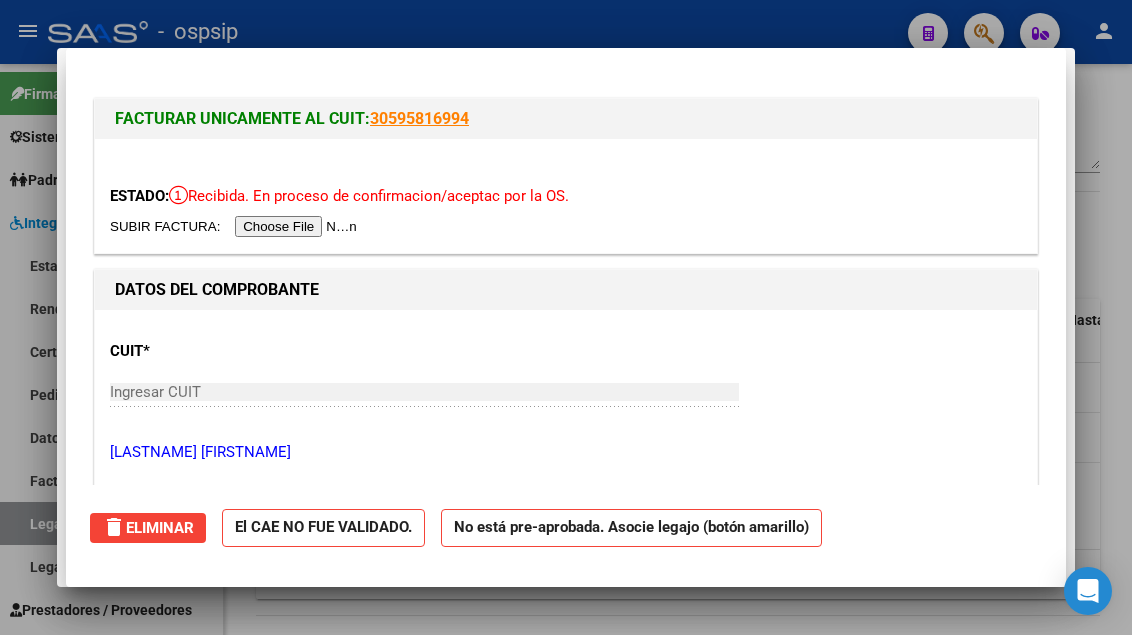 type 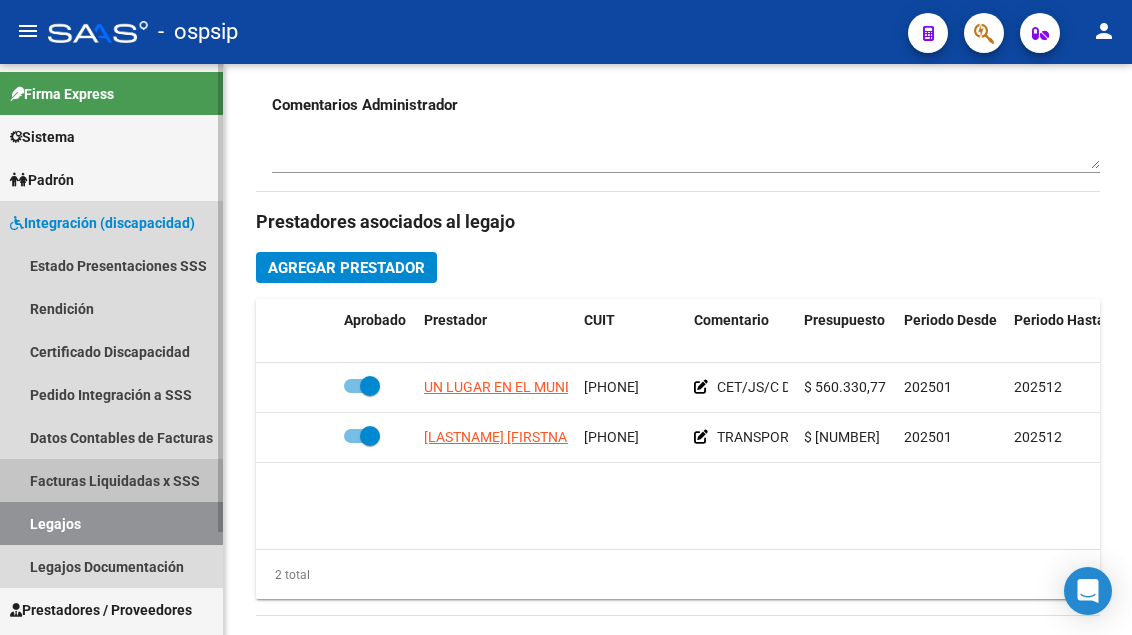 click on "Facturas Liquidadas x SSS" at bounding box center [111, 480] 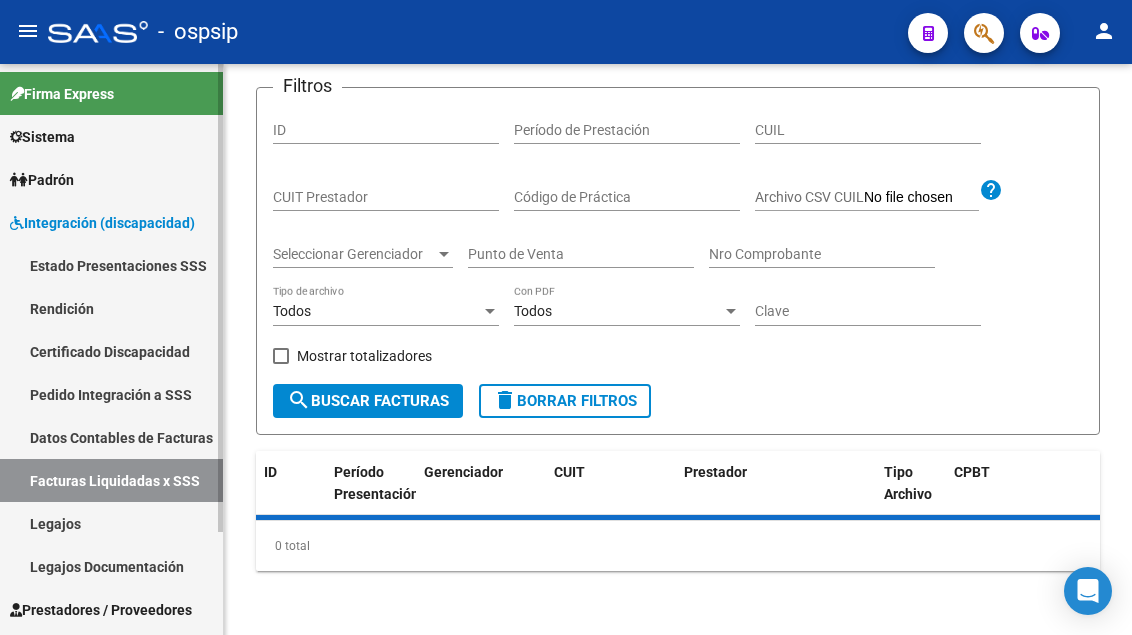 click on "Legajos" at bounding box center [111, 523] 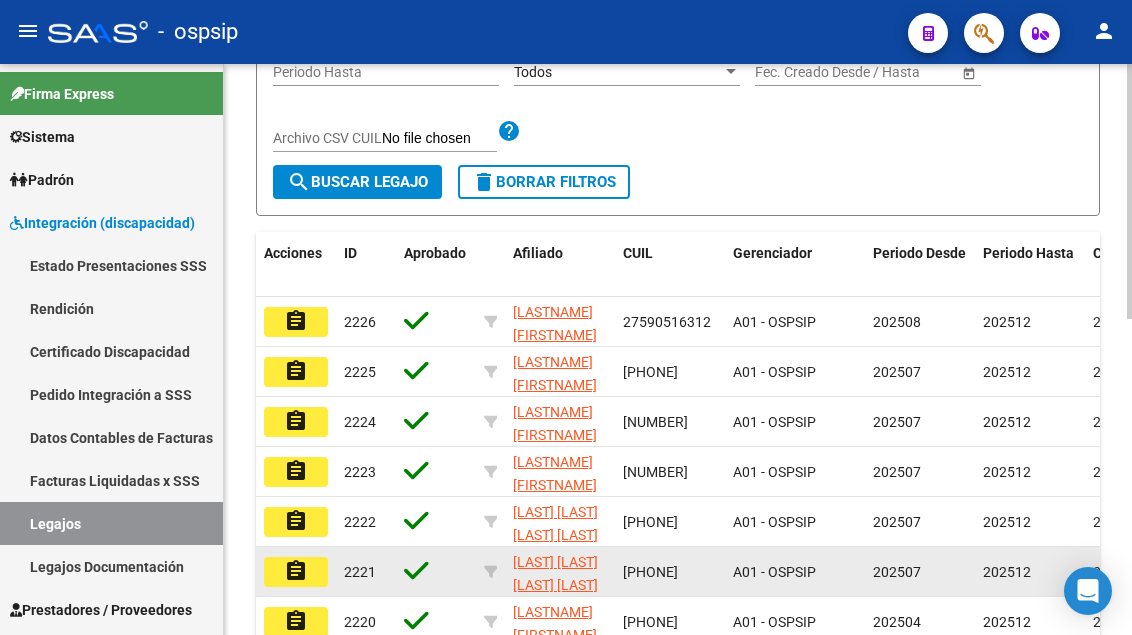 scroll, scrollTop: 108, scrollLeft: 0, axis: vertical 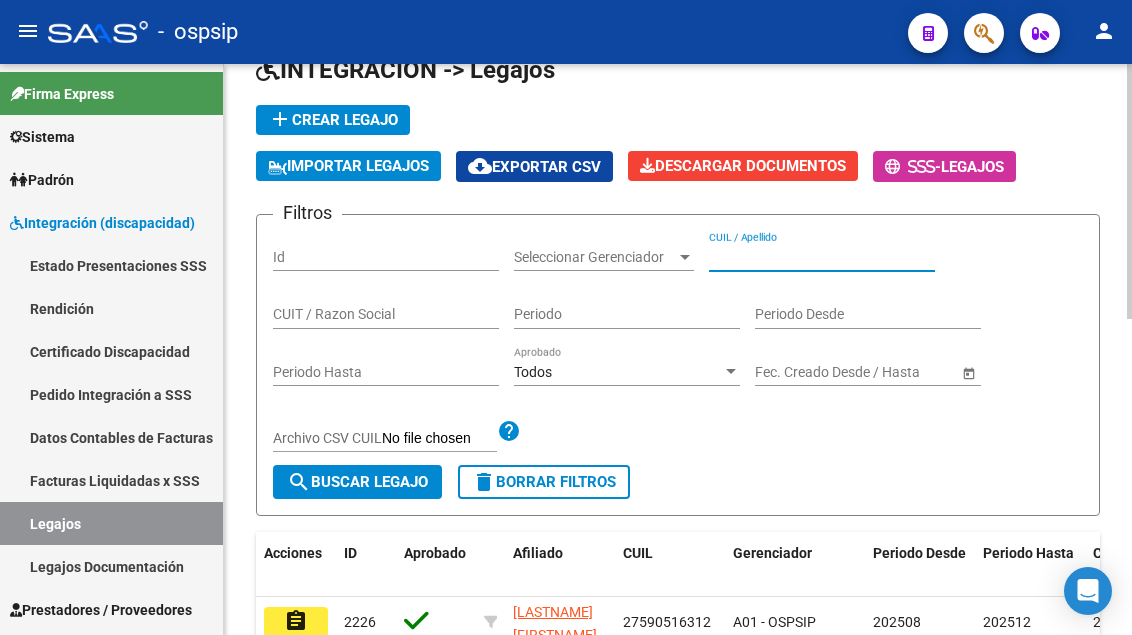 click on "CUIL / Apellido" at bounding box center [822, 257] 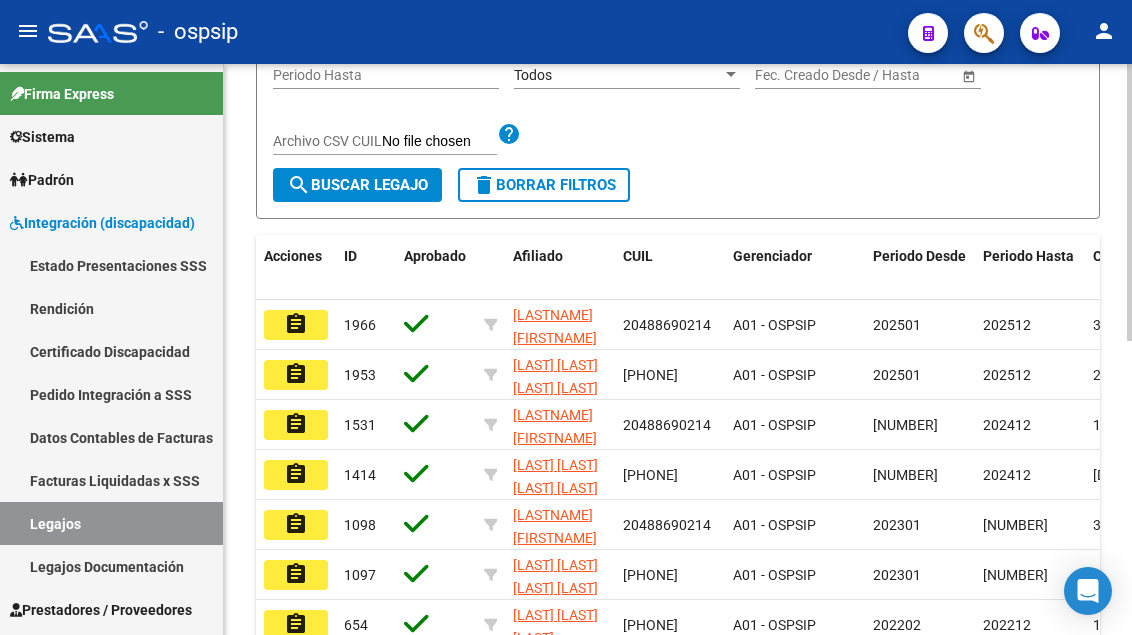 scroll, scrollTop: 408, scrollLeft: 0, axis: vertical 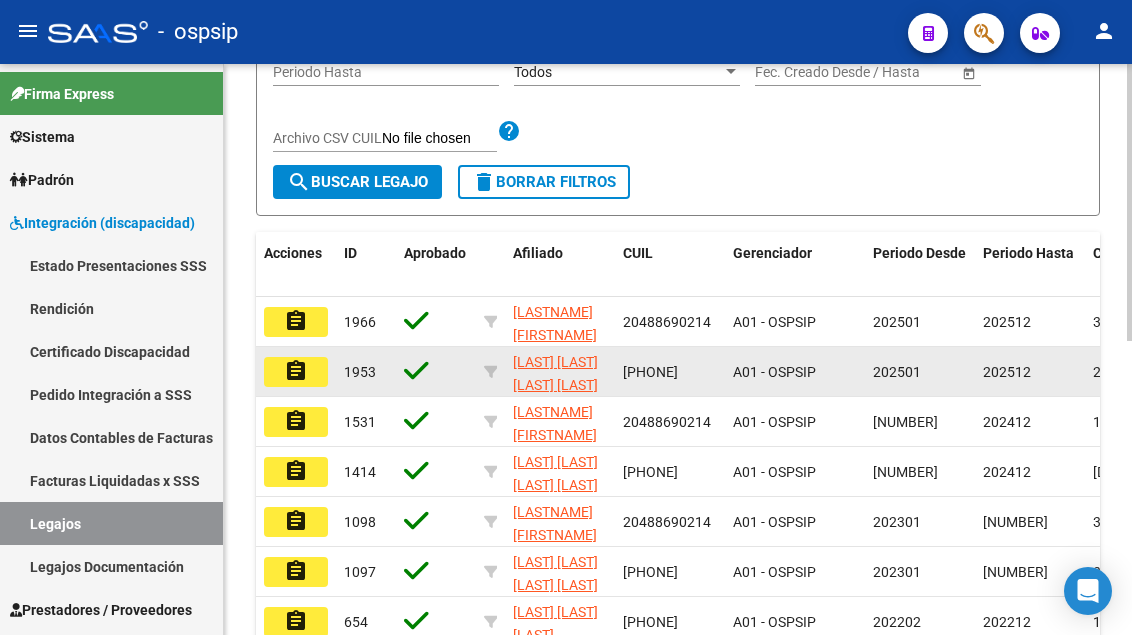 type on "[LAST]" 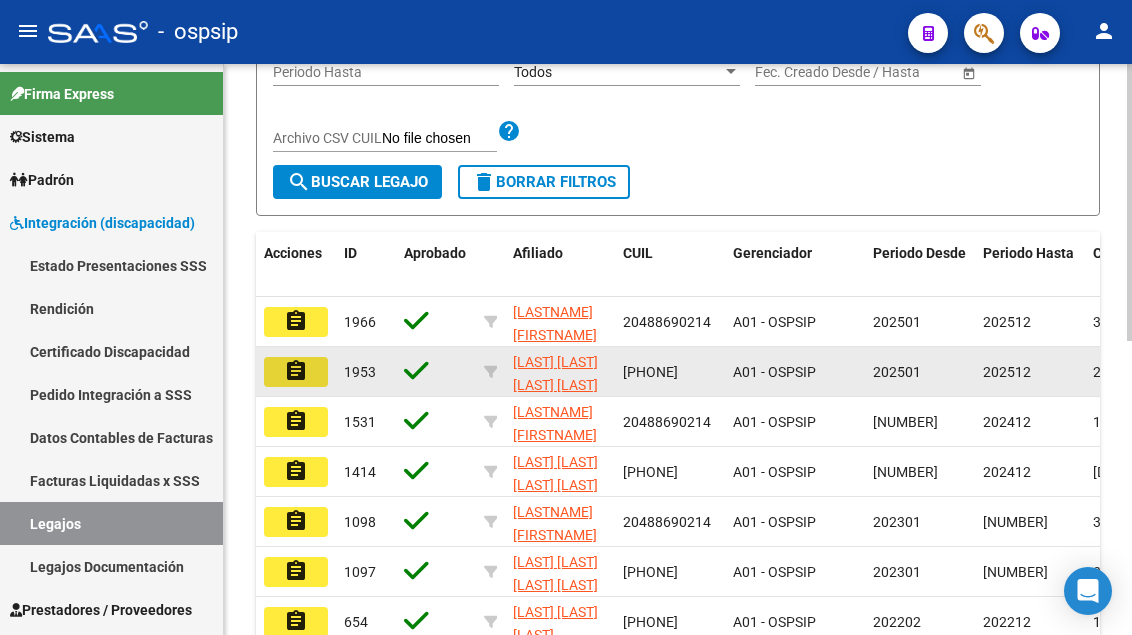 click on "assignment" 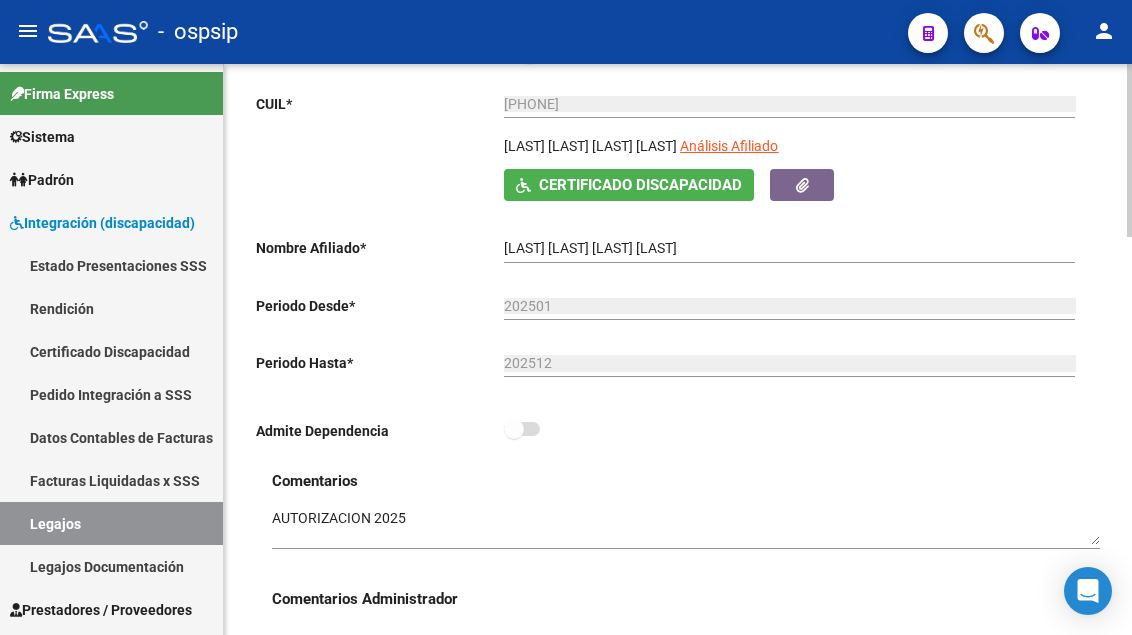 scroll, scrollTop: 300, scrollLeft: 0, axis: vertical 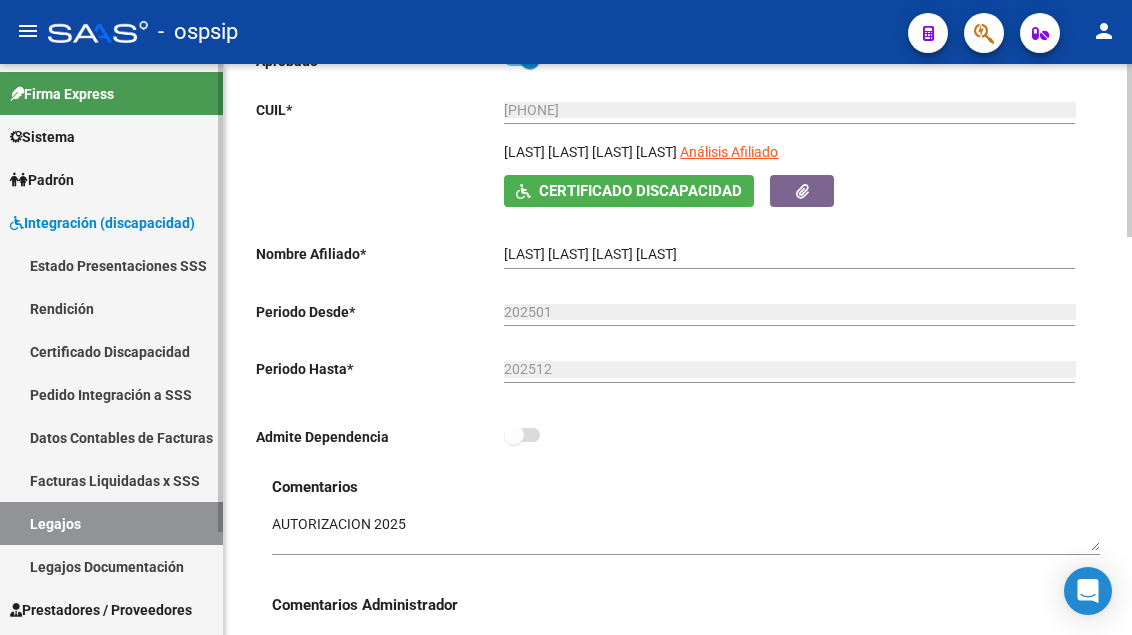 click on "Legajos" at bounding box center (111, 523) 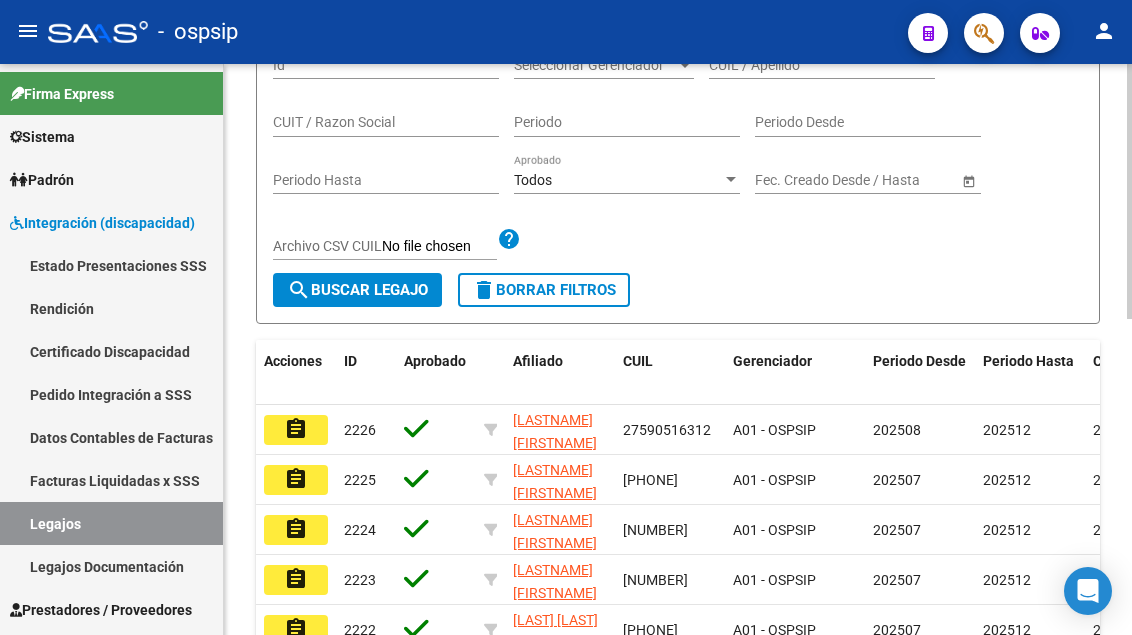 click on "Start date – End date Fec. Creado Desde / Hasta" 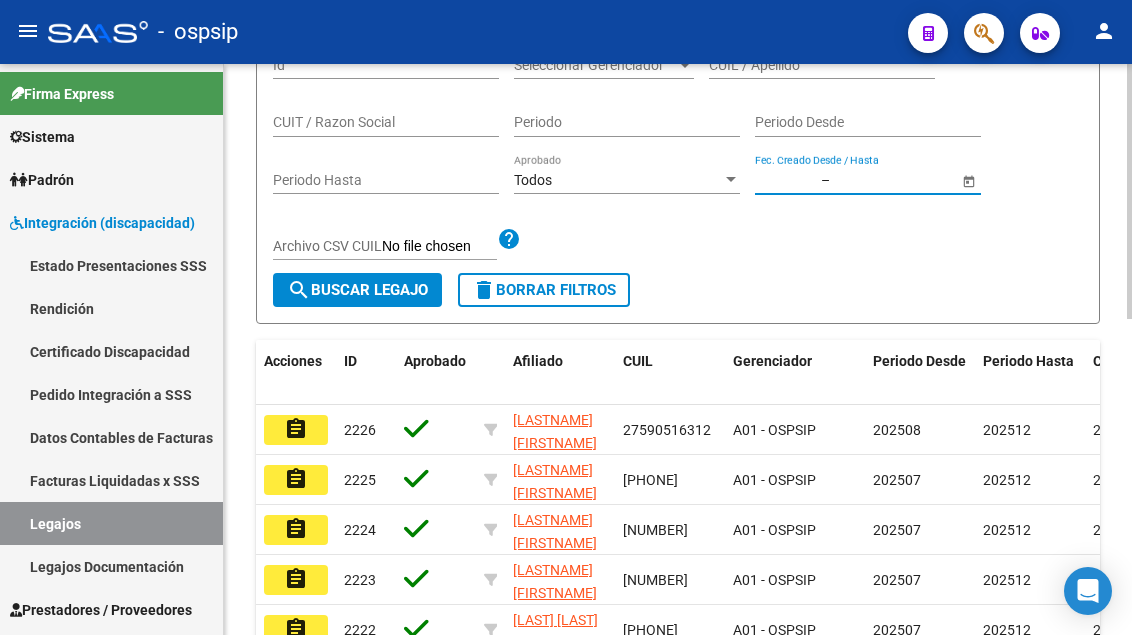 scroll, scrollTop: 100, scrollLeft: 0, axis: vertical 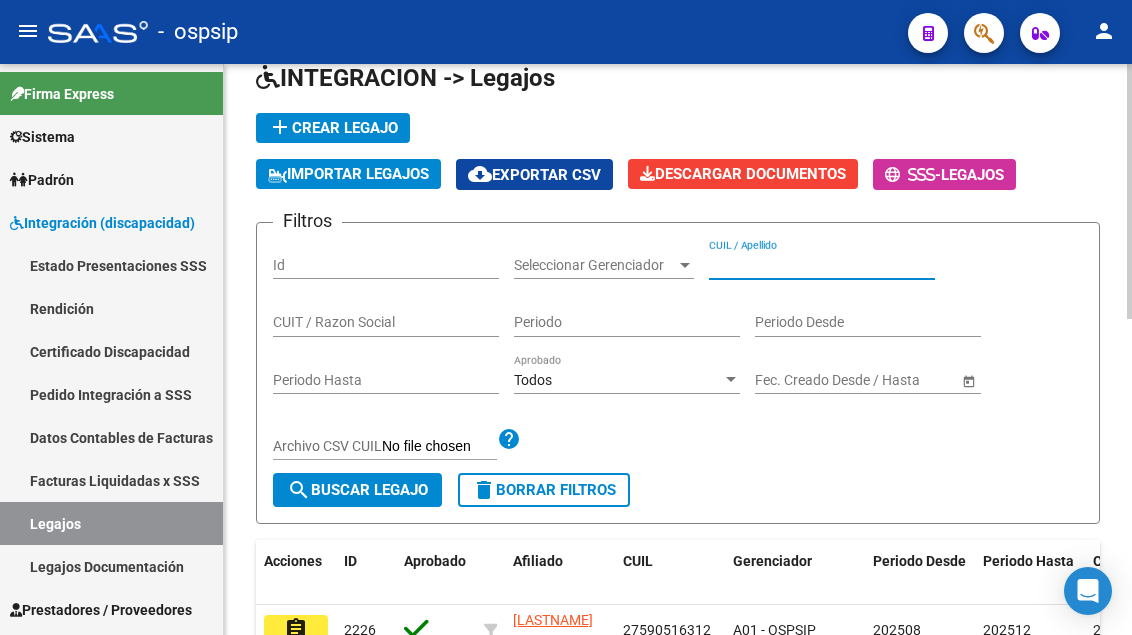 click on "CUIL / Apellido" at bounding box center [822, 265] 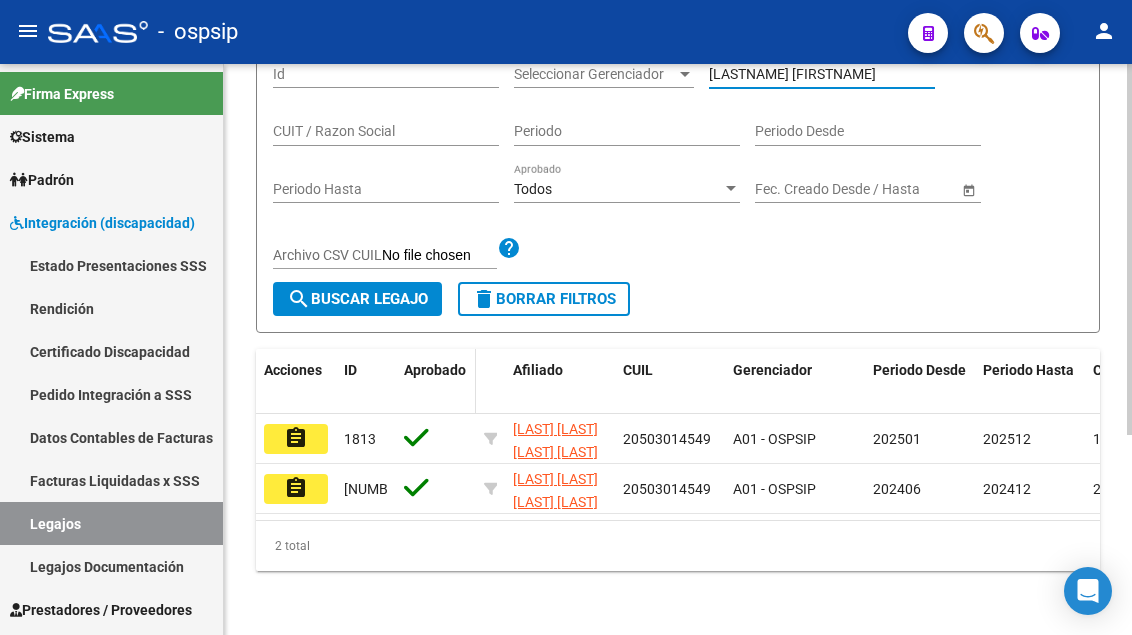 scroll, scrollTop: 308, scrollLeft: 0, axis: vertical 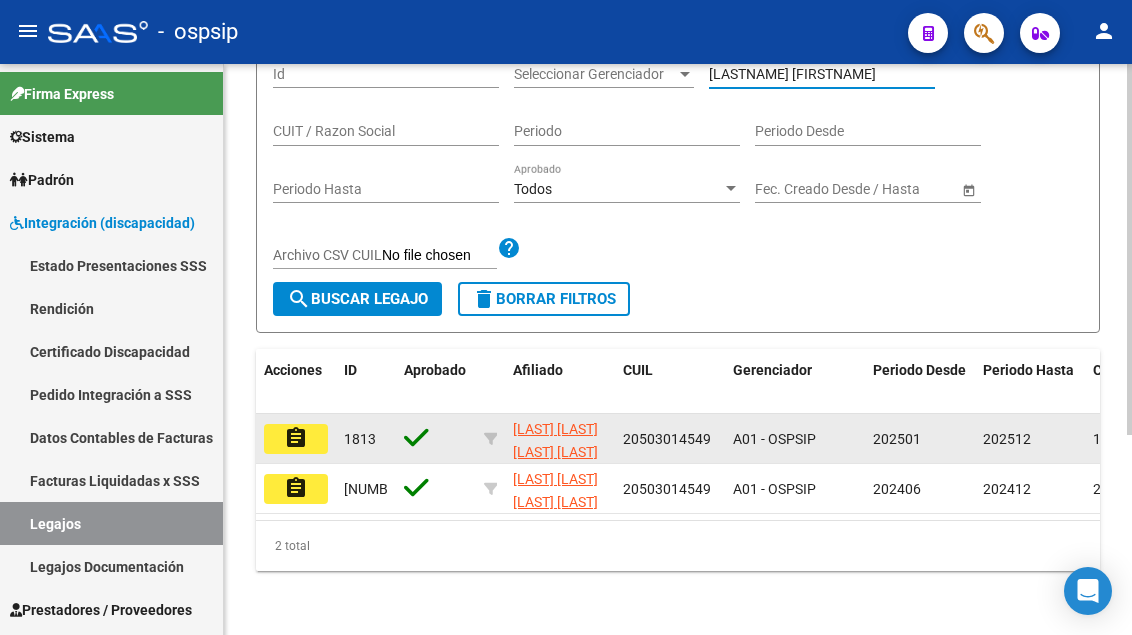 type on "[LASTNAME] [FIRSTNAME]" 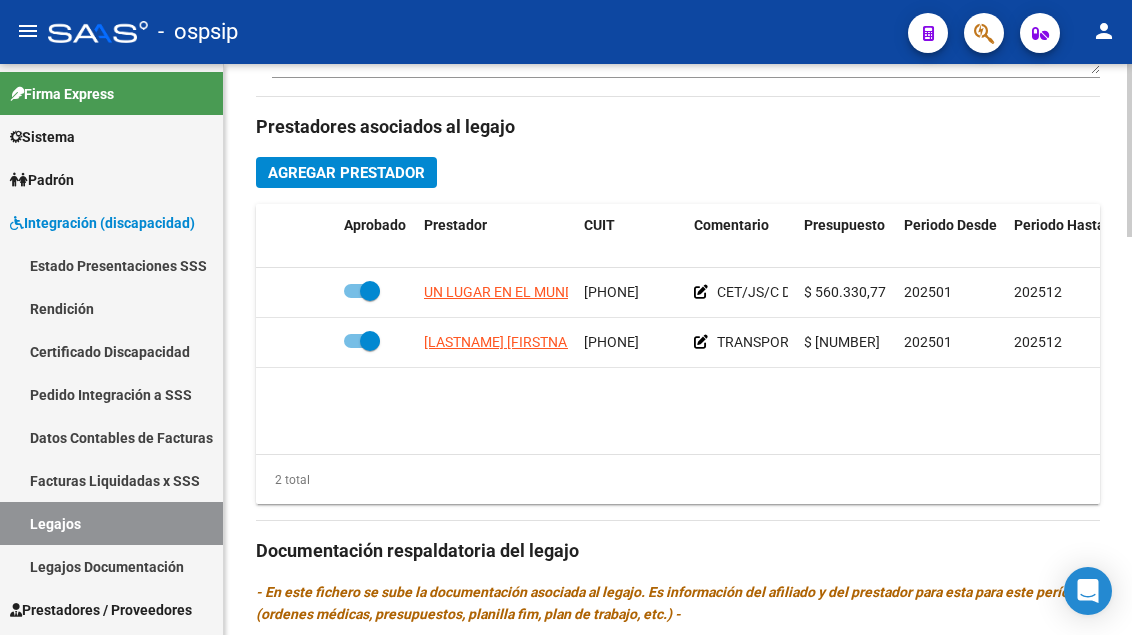 scroll, scrollTop: 900, scrollLeft: 0, axis: vertical 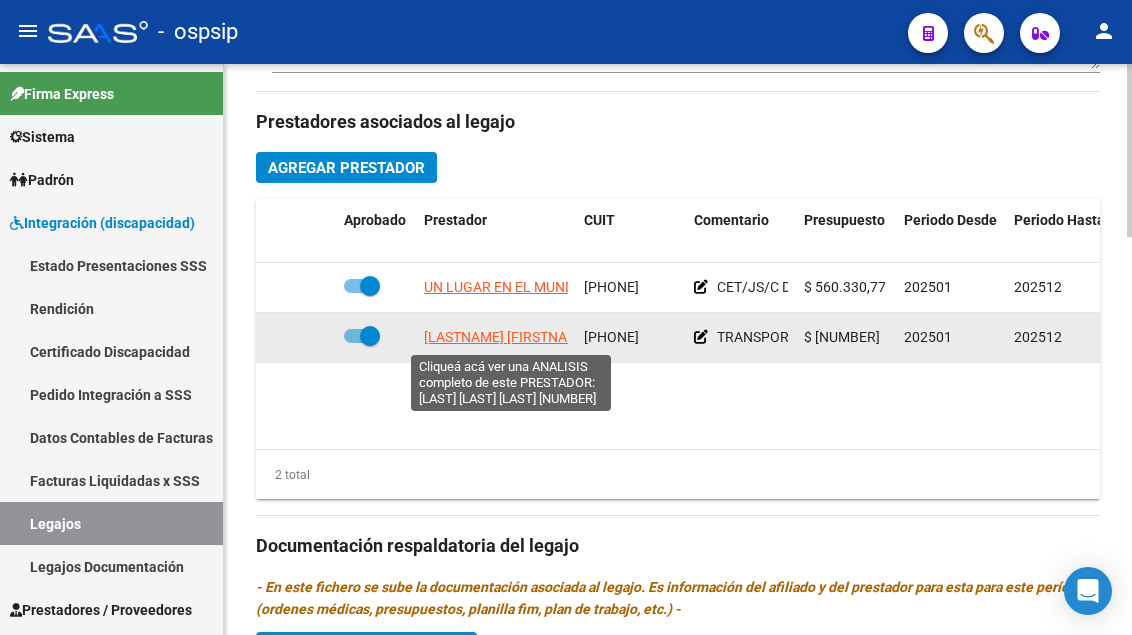 click on "[LASTNAME] [FIRSTNAME]" 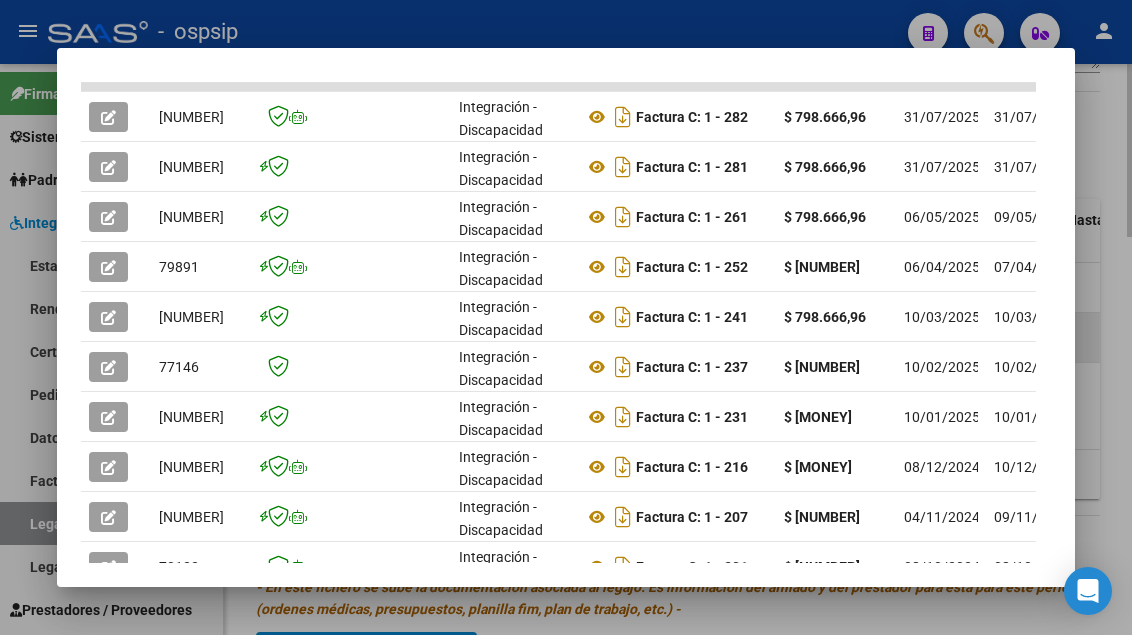 scroll, scrollTop: 585, scrollLeft: 0, axis: vertical 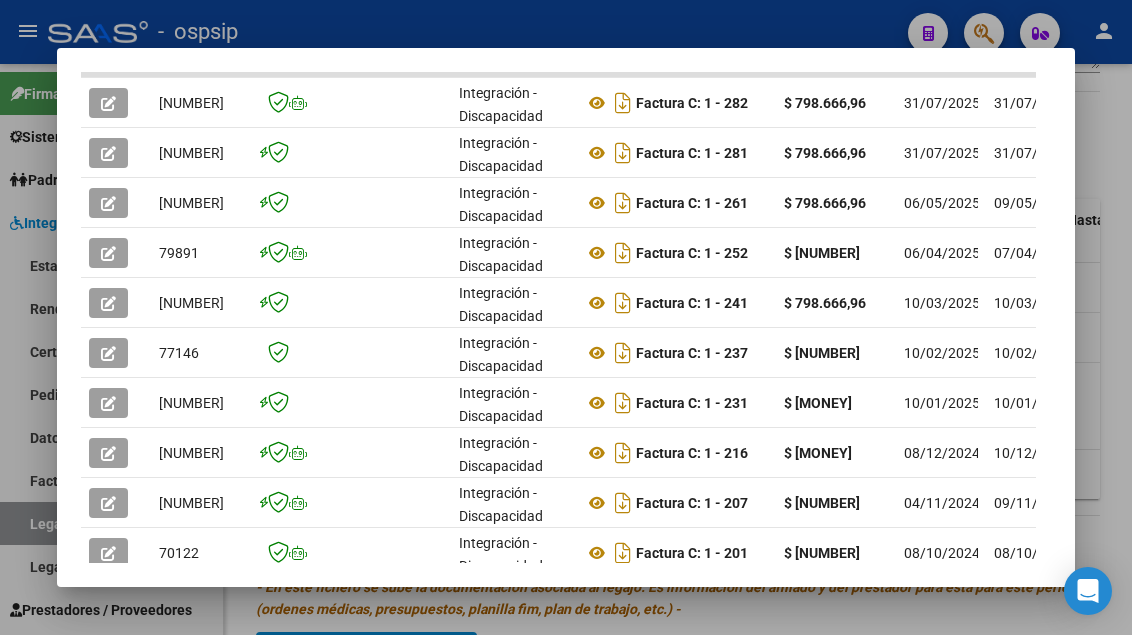 click at bounding box center (566, 317) 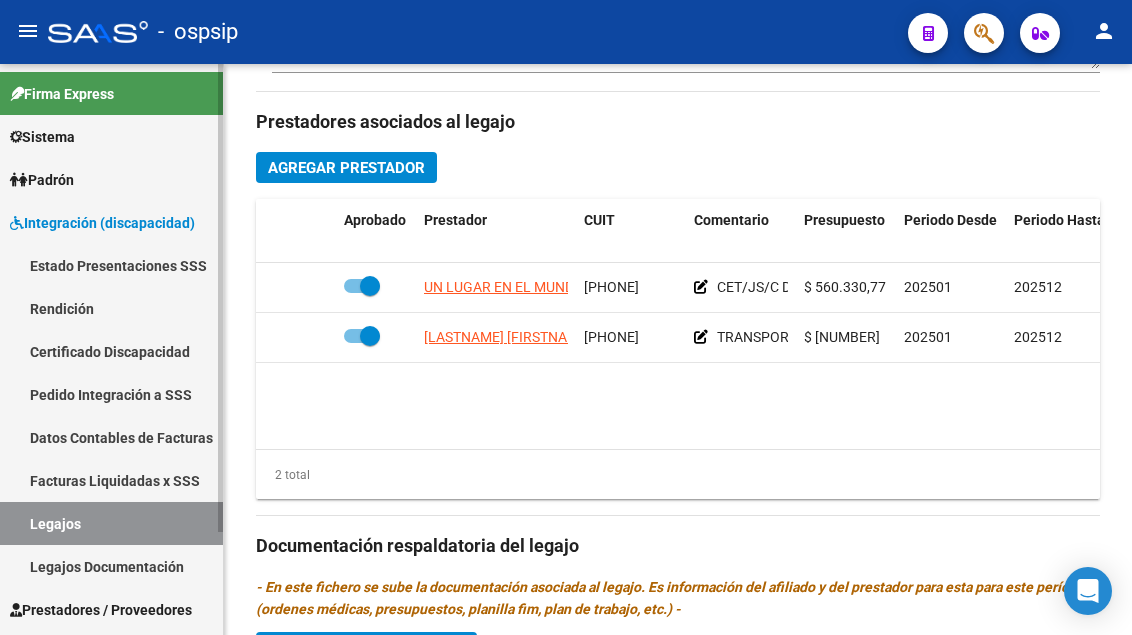 click on "Legajos" at bounding box center [111, 523] 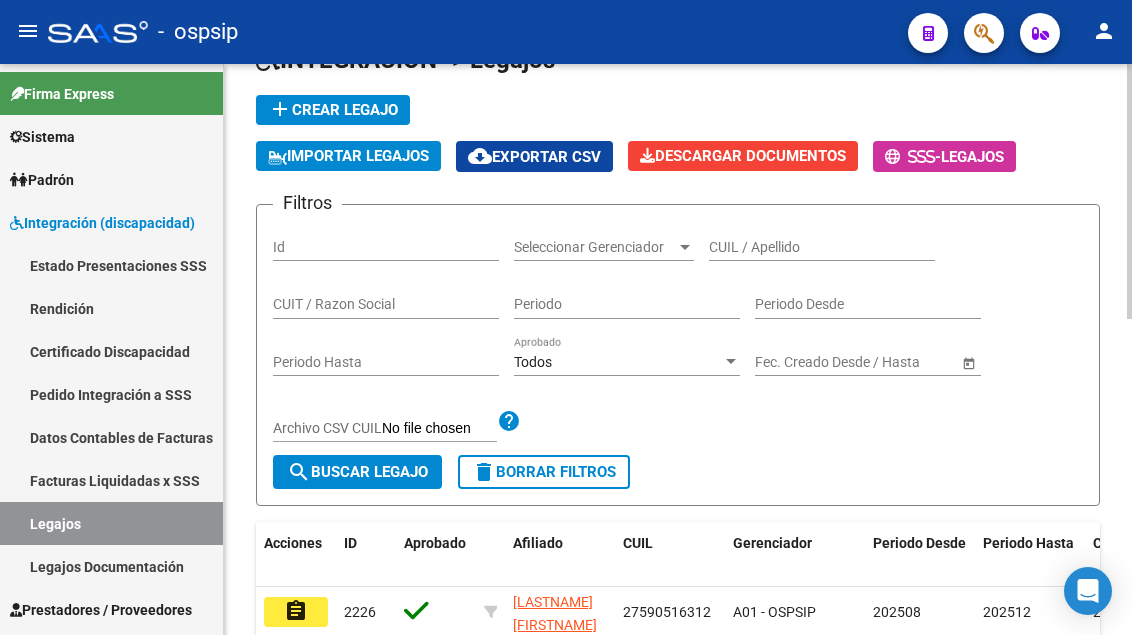 scroll, scrollTop: 108, scrollLeft: 0, axis: vertical 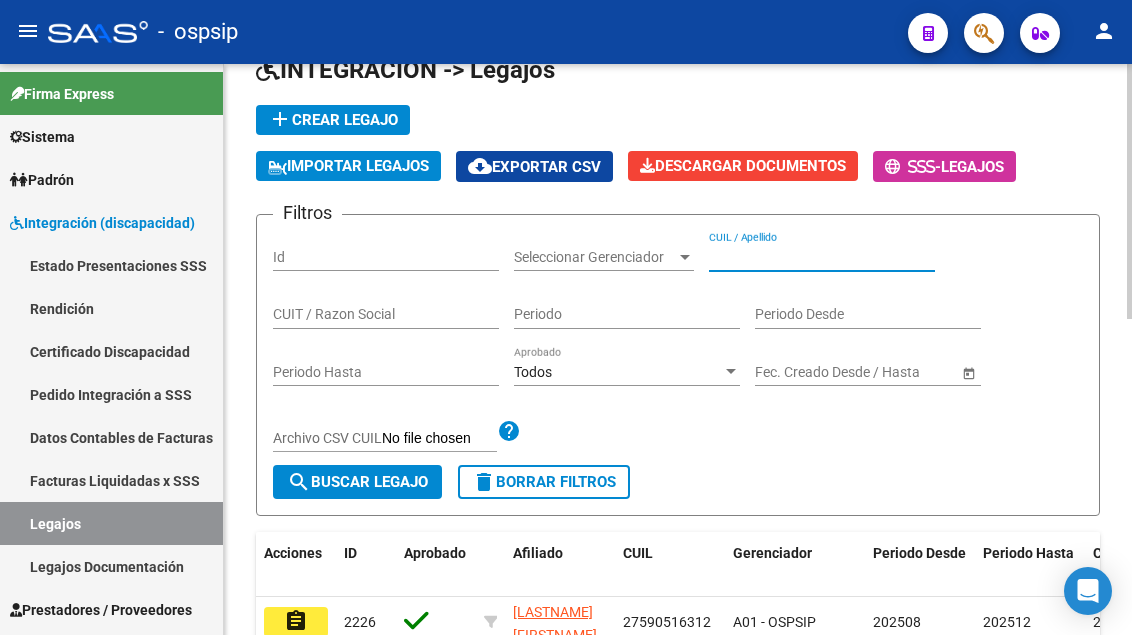 click on "CUIL / Apellido" at bounding box center (822, 257) 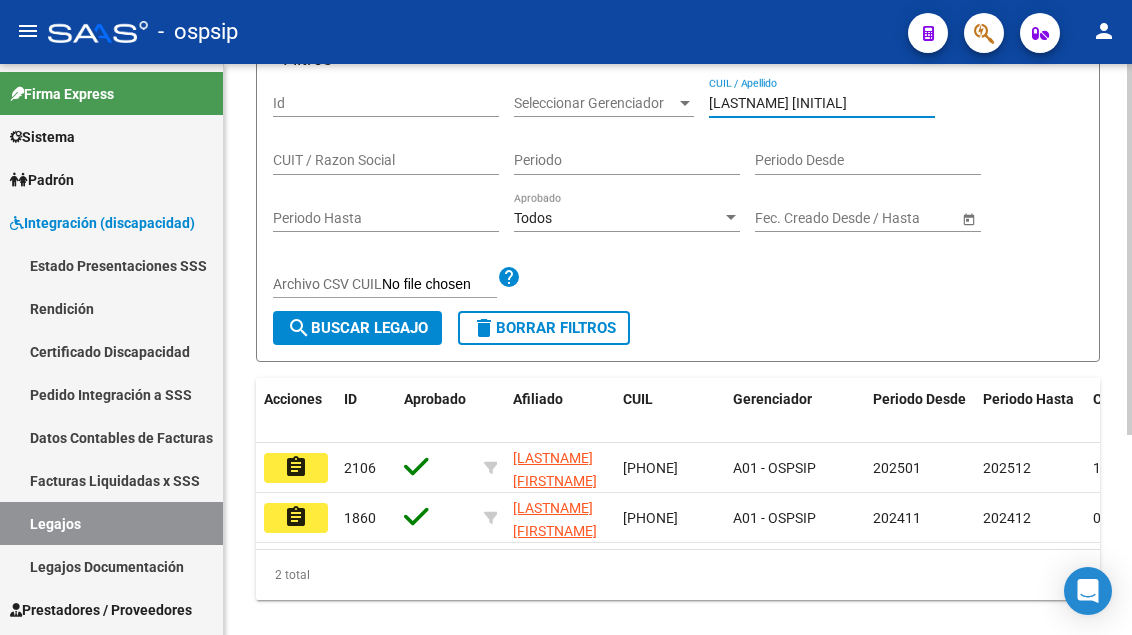 scroll, scrollTop: 308, scrollLeft: 0, axis: vertical 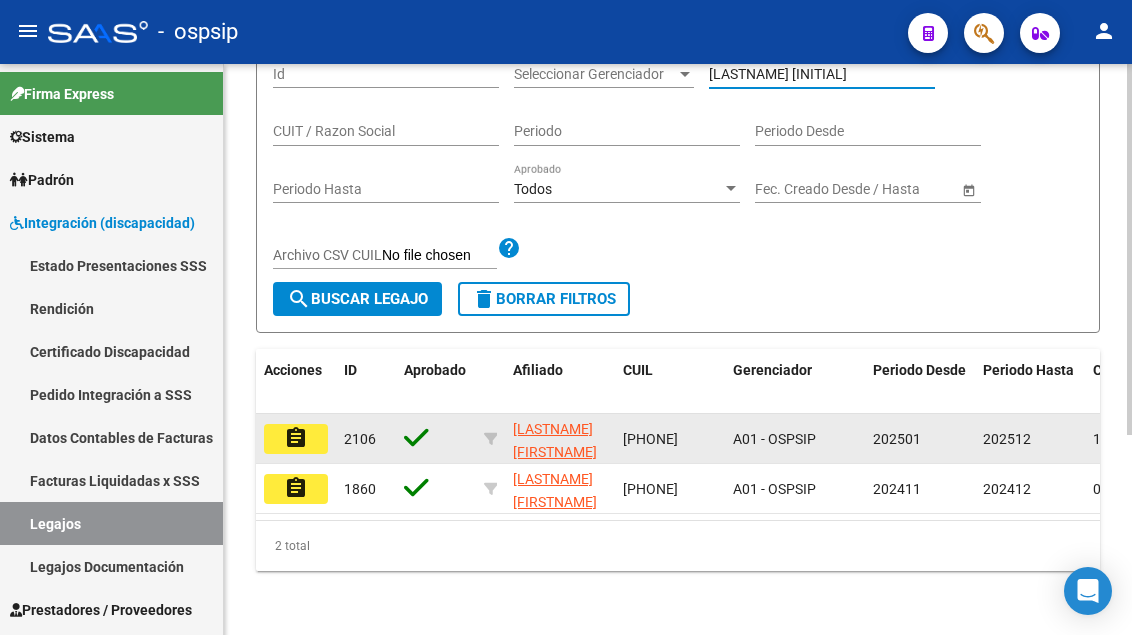 type on "[LASTNAME] [INITIAL]" 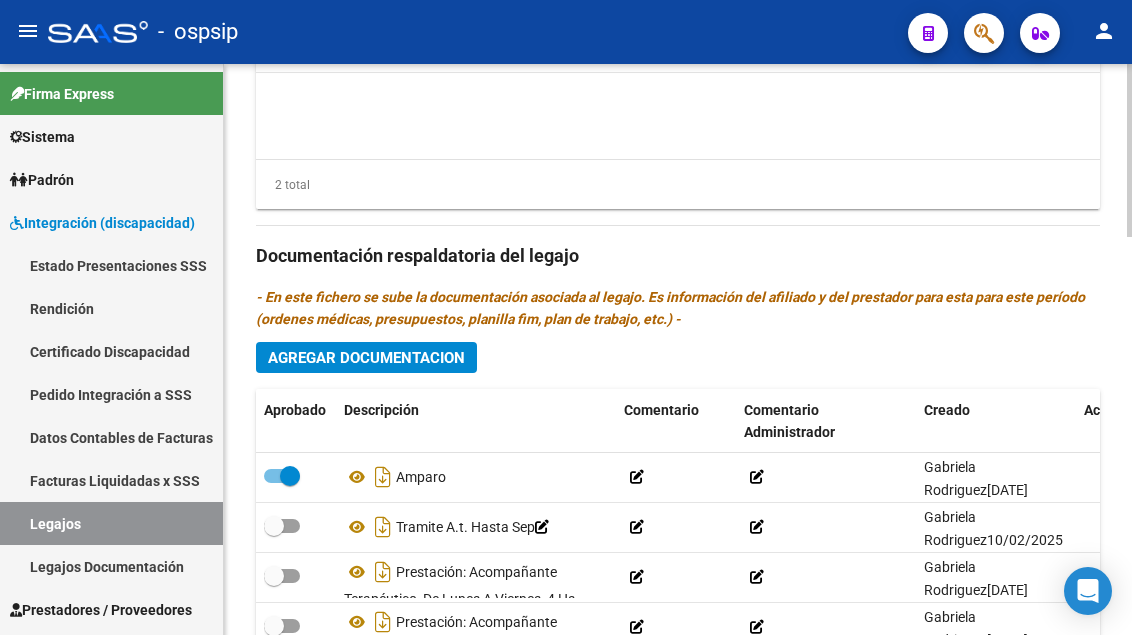 scroll, scrollTop: 1300, scrollLeft: 0, axis: vertical 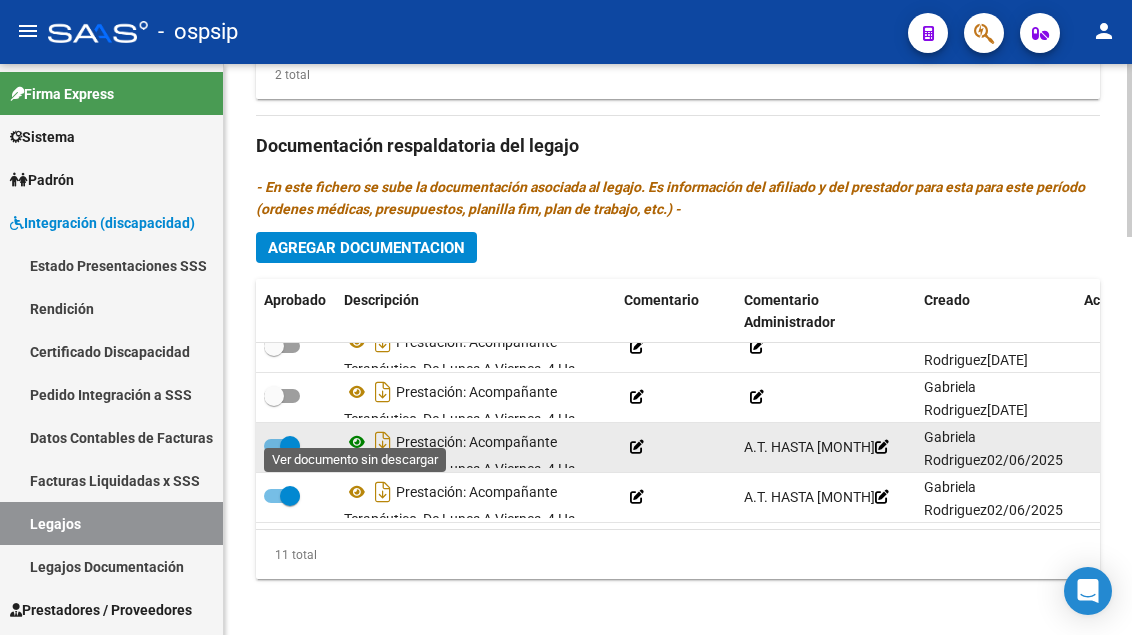 click 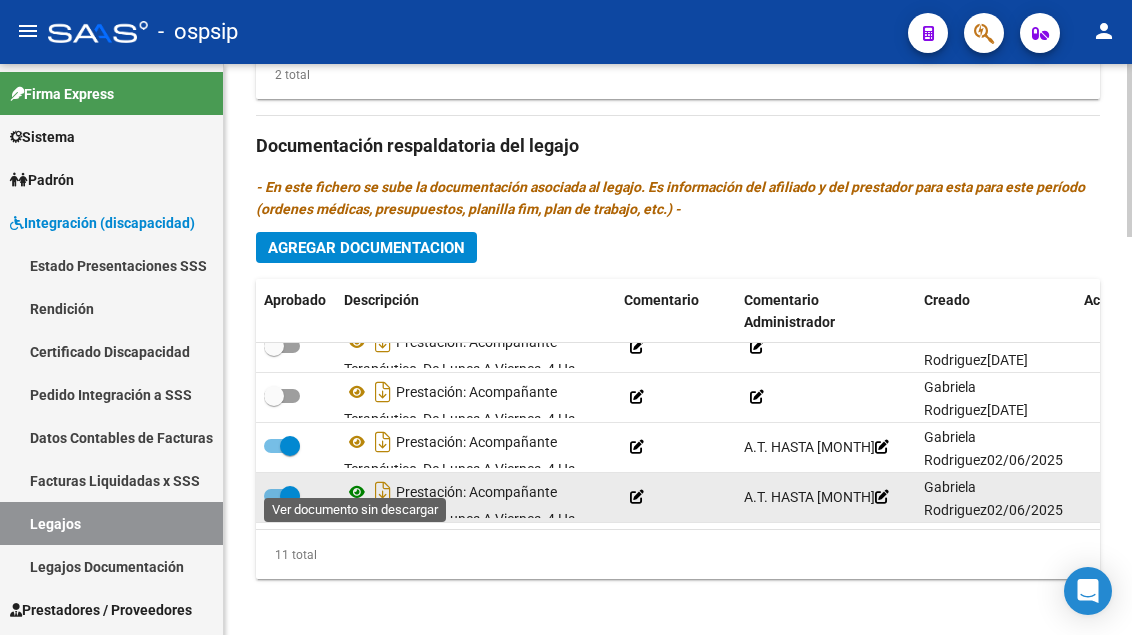 click 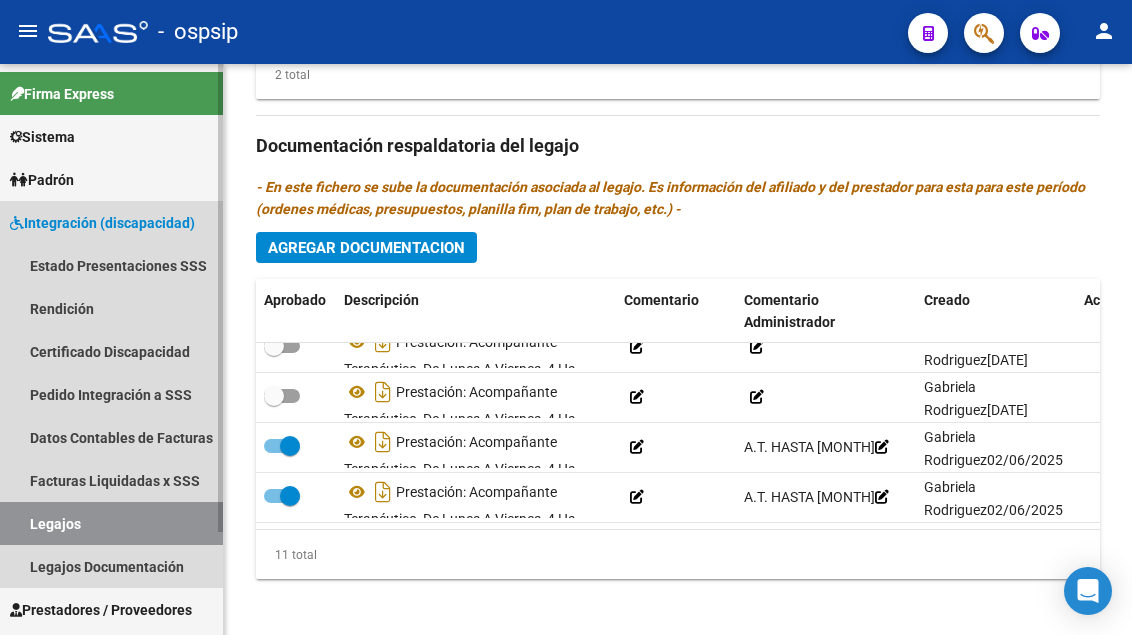 click on "Legajos" at bounding box center [111, 523] 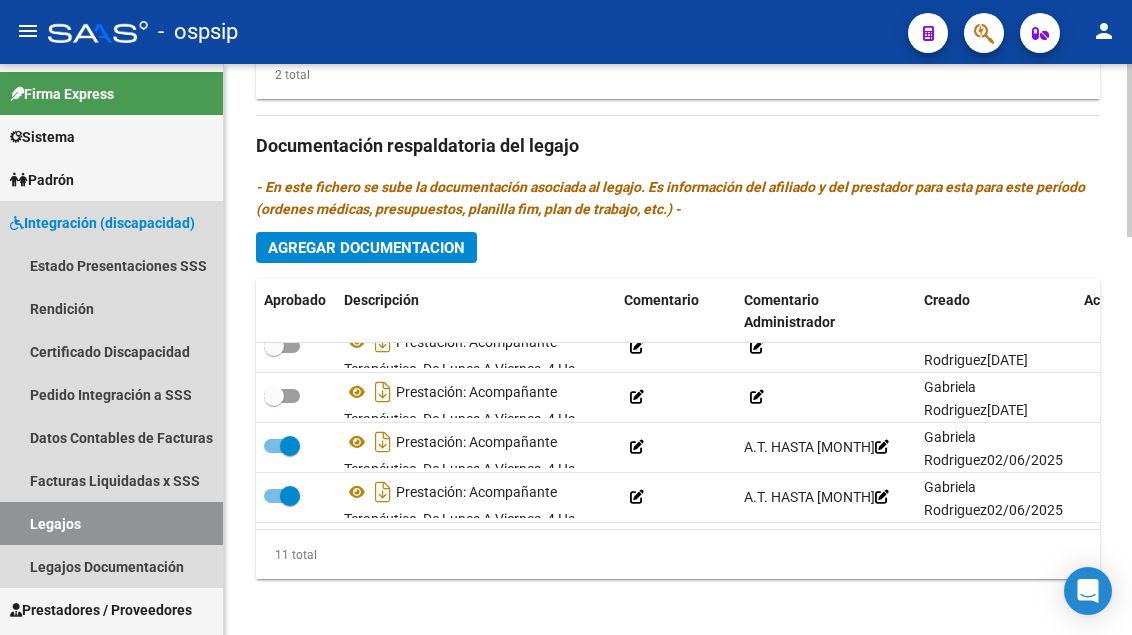 scroll, scrollTop: 0, scrollLeft: 0, axis: both 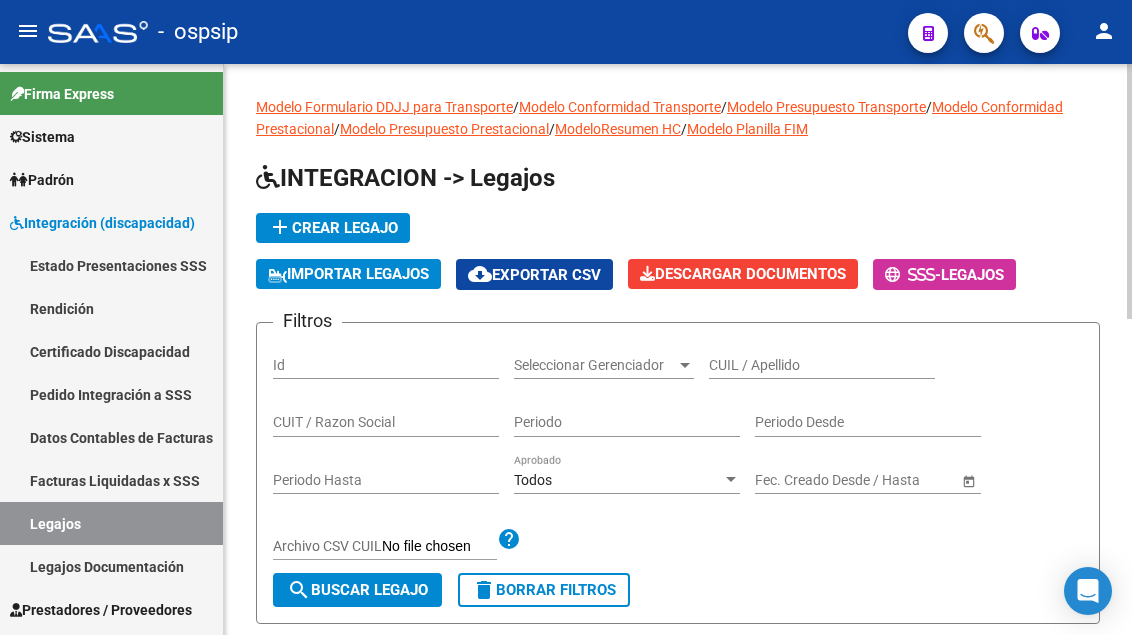 click on "CUIL / Apellido" 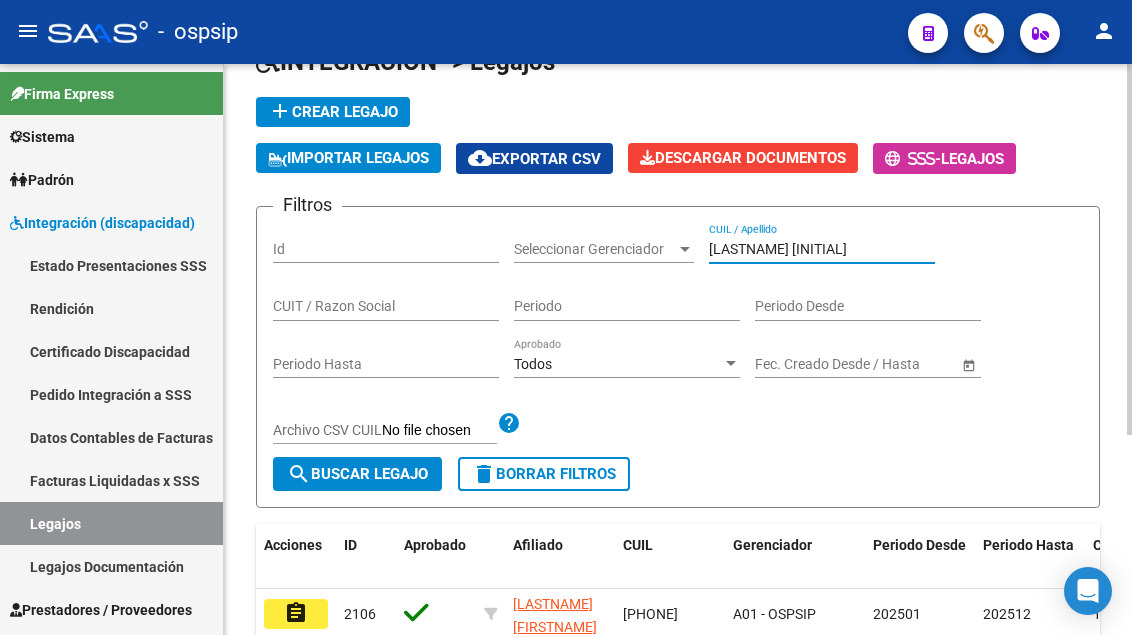 scroll, scrollTop: 200, scrollLeft: 0, axis: vertical 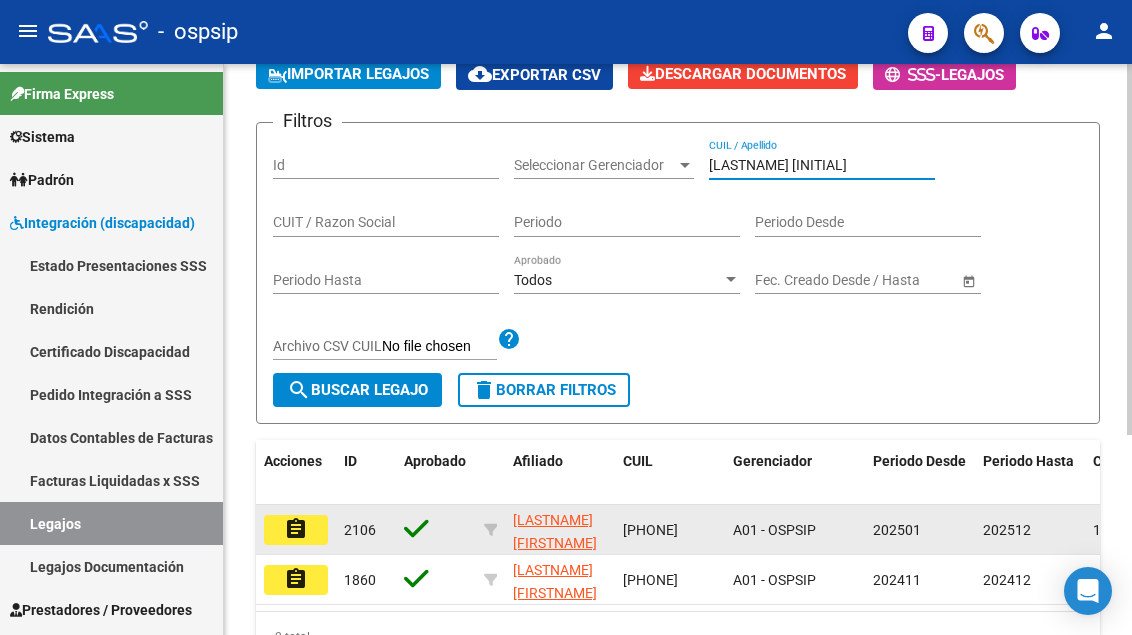 type on "[LASTNAME] [INITIAL]" 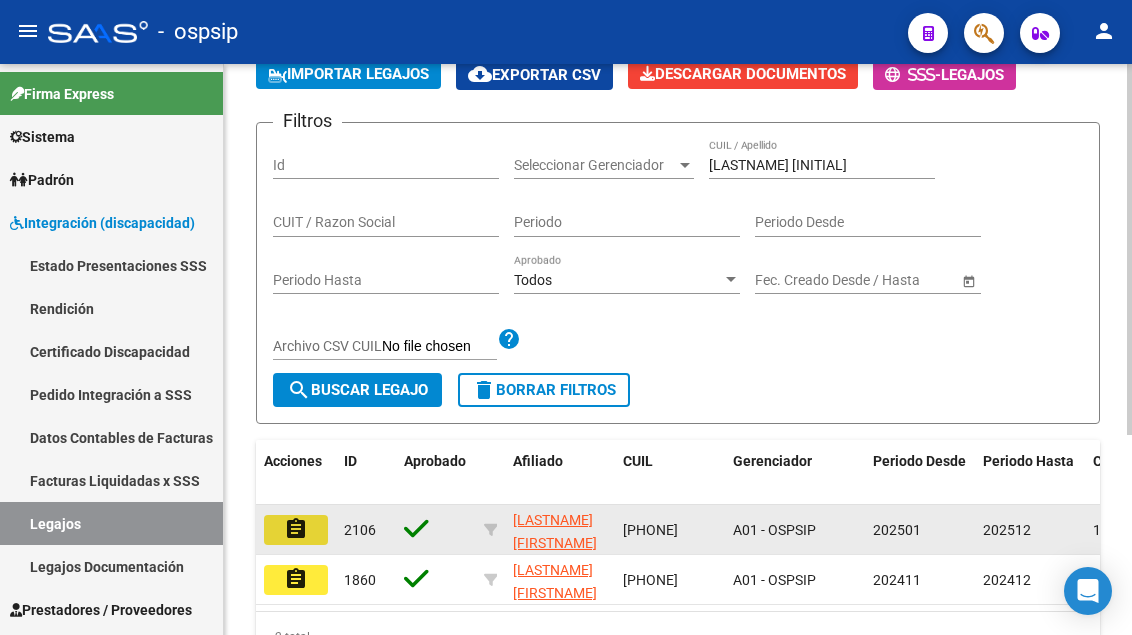 click on "assignment" 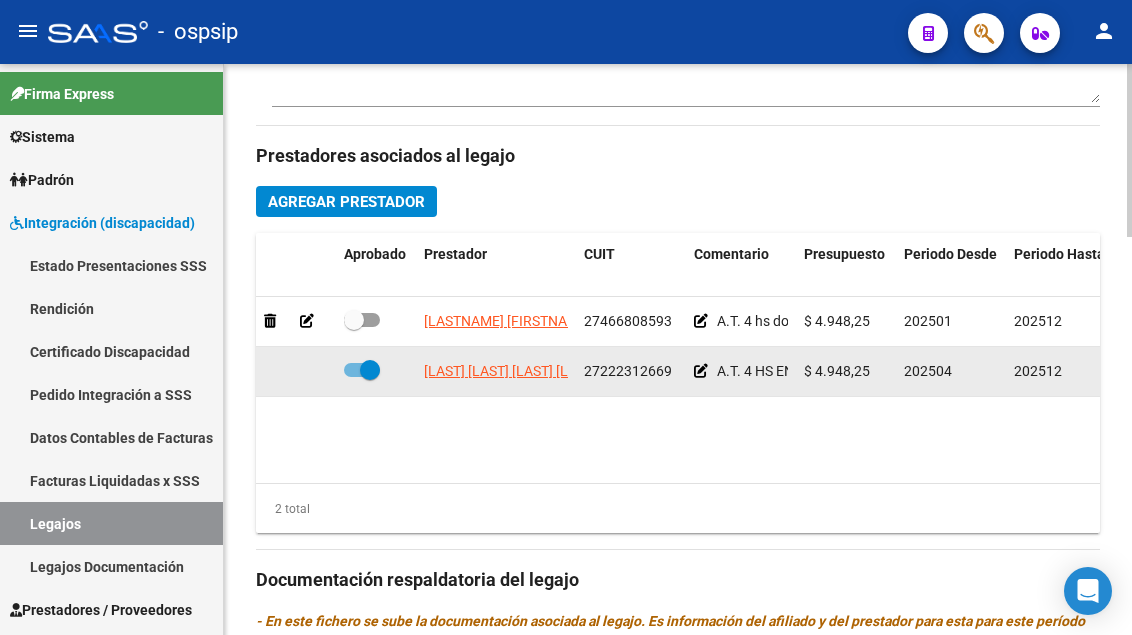 click on "[LAST] [LAST] [LAST] ([NUMBER])  [LAST] [LAST] [LAST]  [DATE]      [LAST] [LAST] [LAST] [NUMBER]     A.T. 4 HS EN AMBITO ESCOLAR Y 4 HS EN DOMICILIO. VALOR 40 % PRESTACION DE APOYO.  $ [NUMBER]  [YEAR][YEAR] [FIRST] [LAST]  [DATE]" 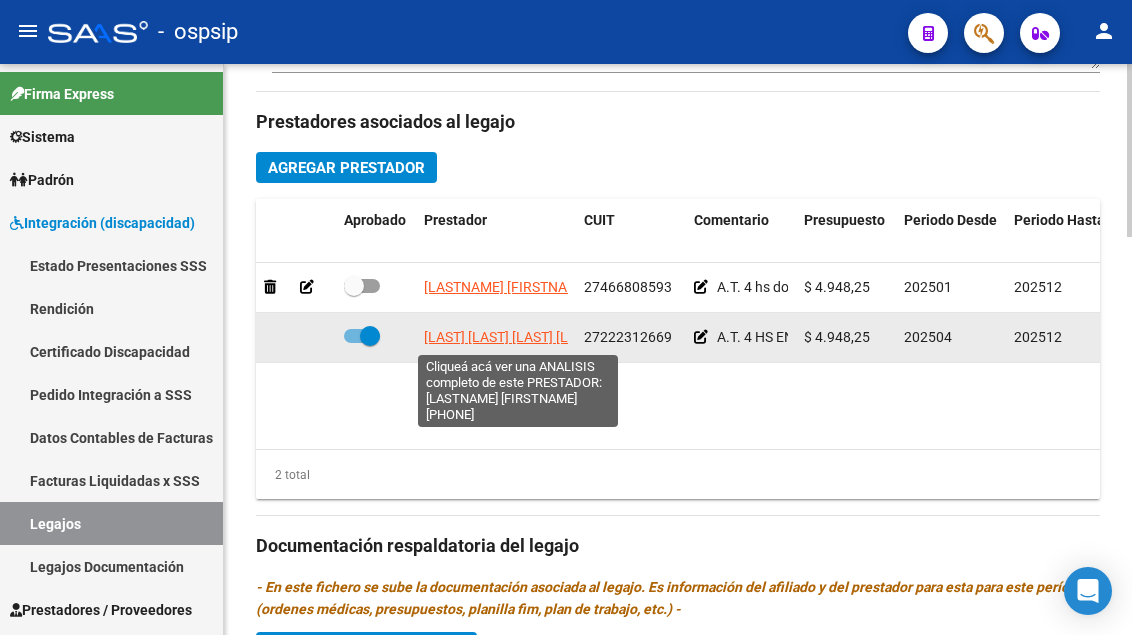 click on "[LAST] [LAST] [LAST] [LAST]" 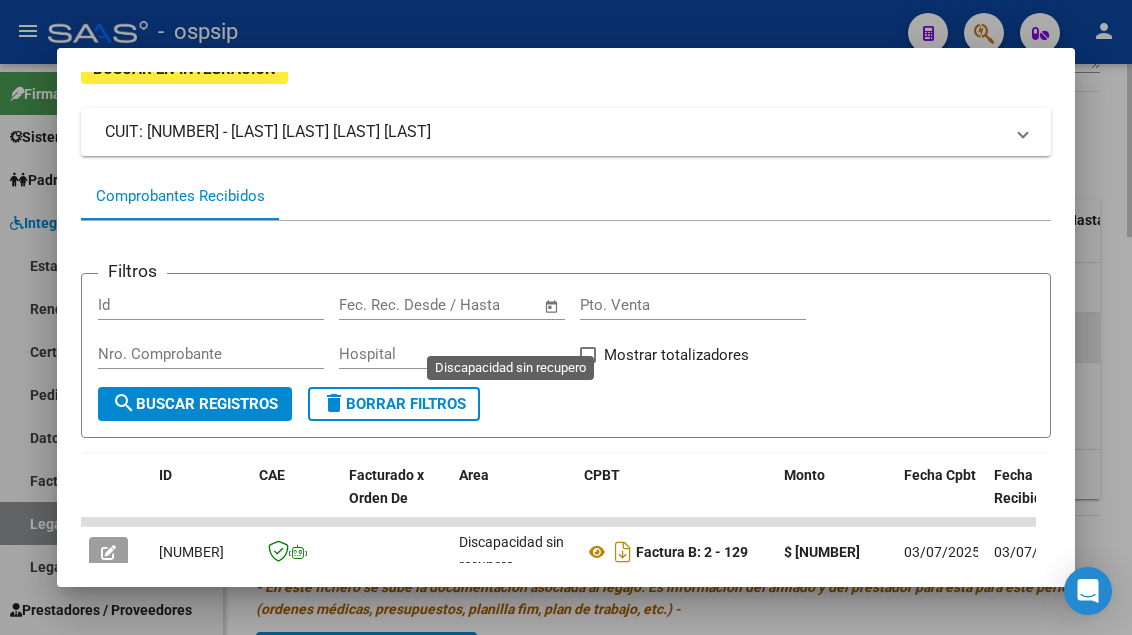 scroll, scrollTop: 0, scrollLeft: 0, axis: both 